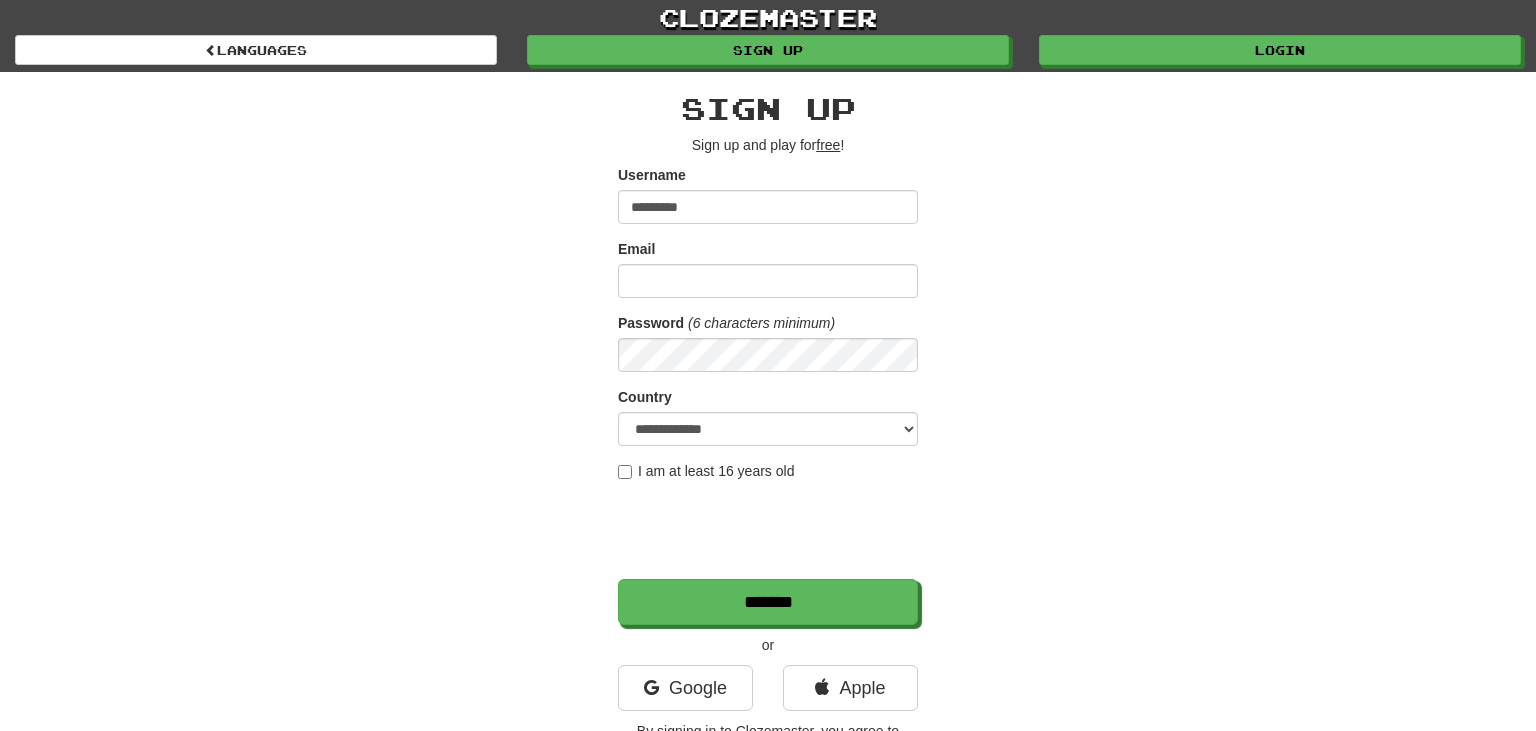 scroll, scrollTop: 0, scrollLeft: 0, axis: both 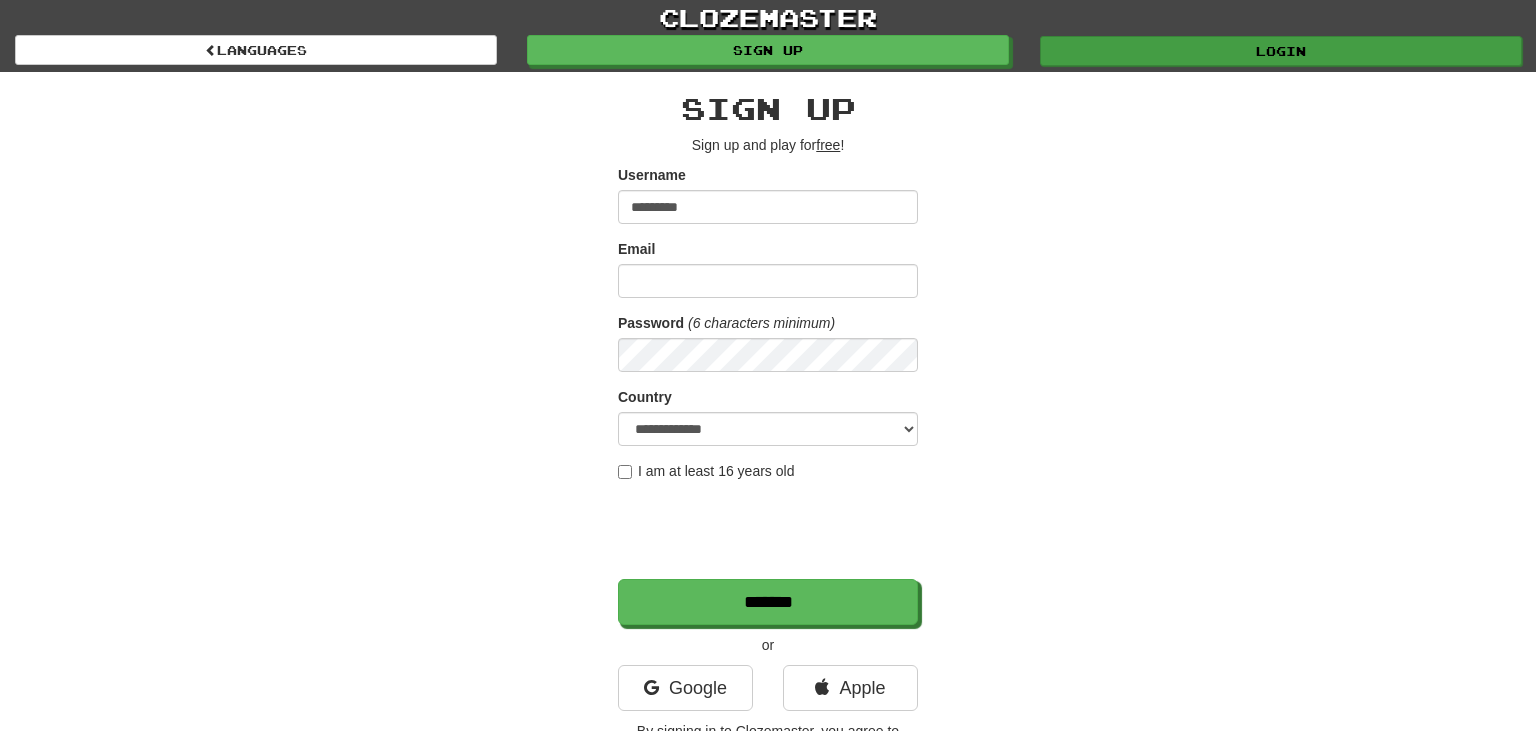 type on "*********" 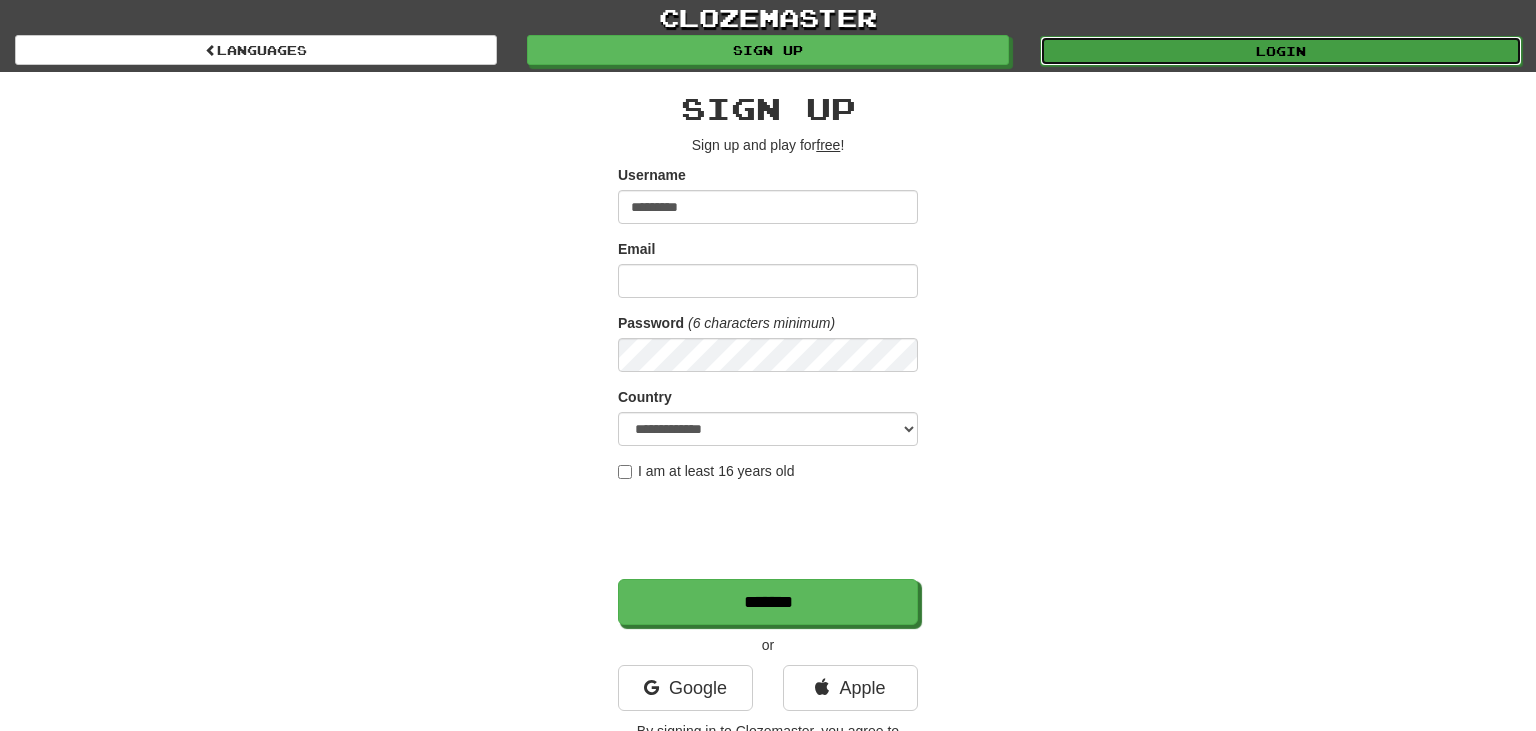 click on "Login" at bounding box center [1281, 51] 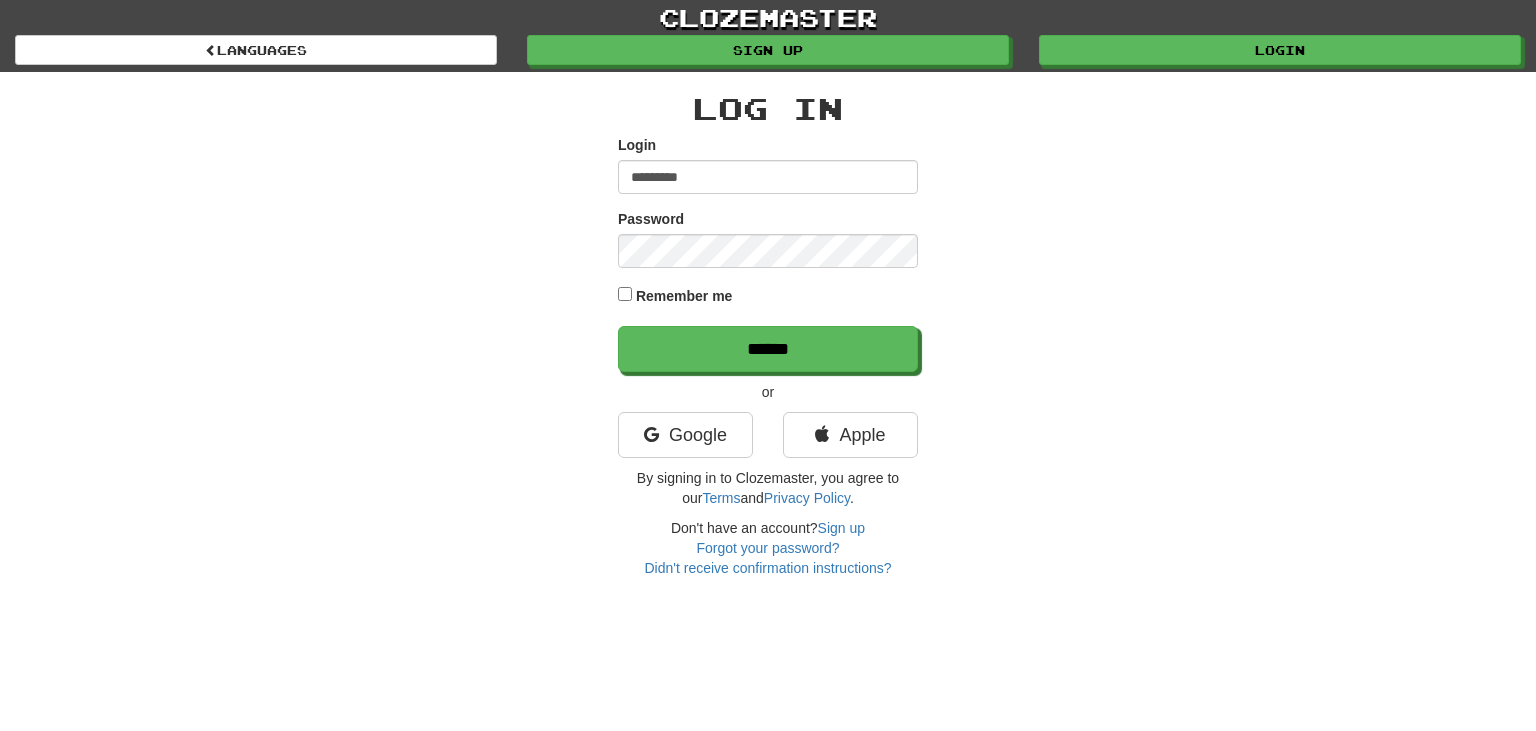 scroll, scrollTop: 0, scrollLeft: 0, axis: both 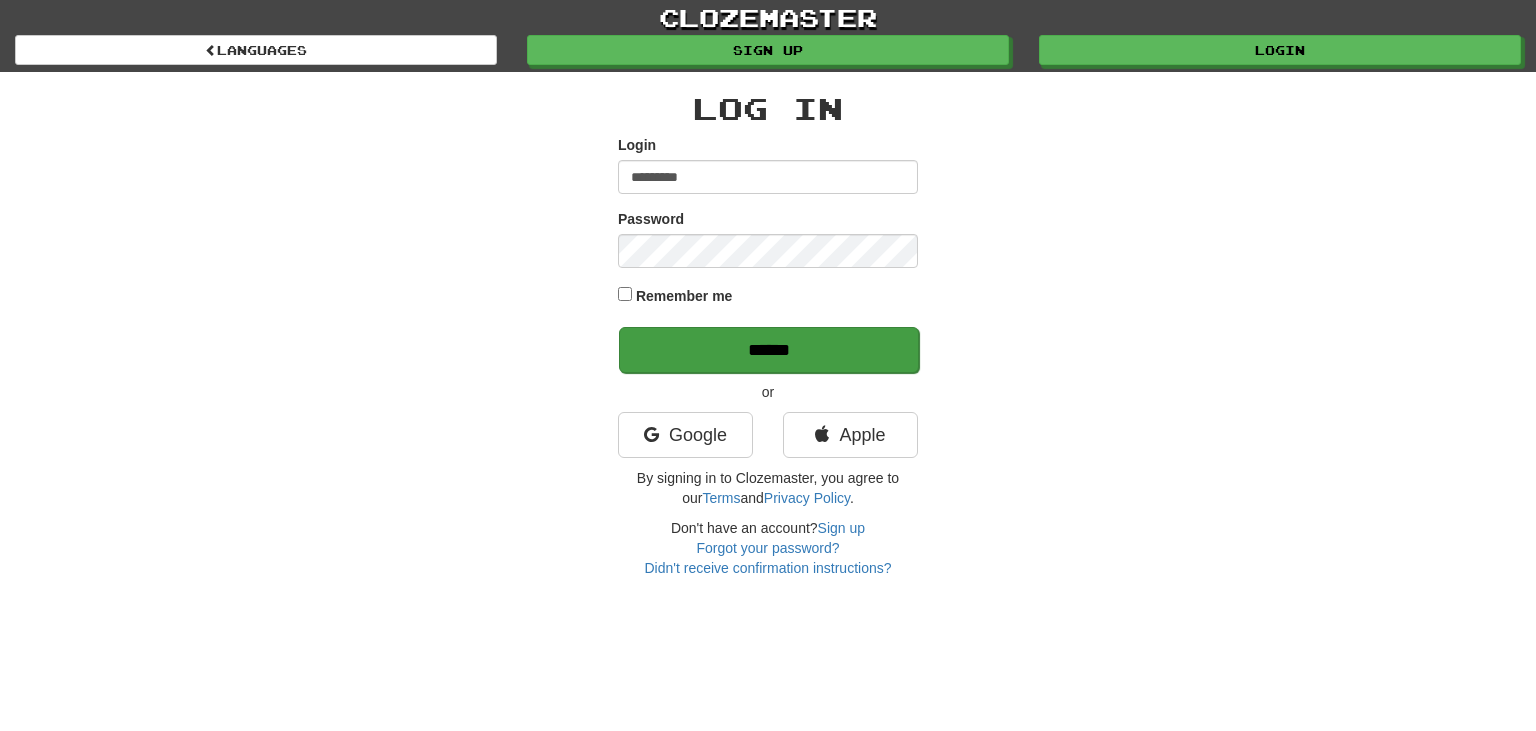 type on "*********" 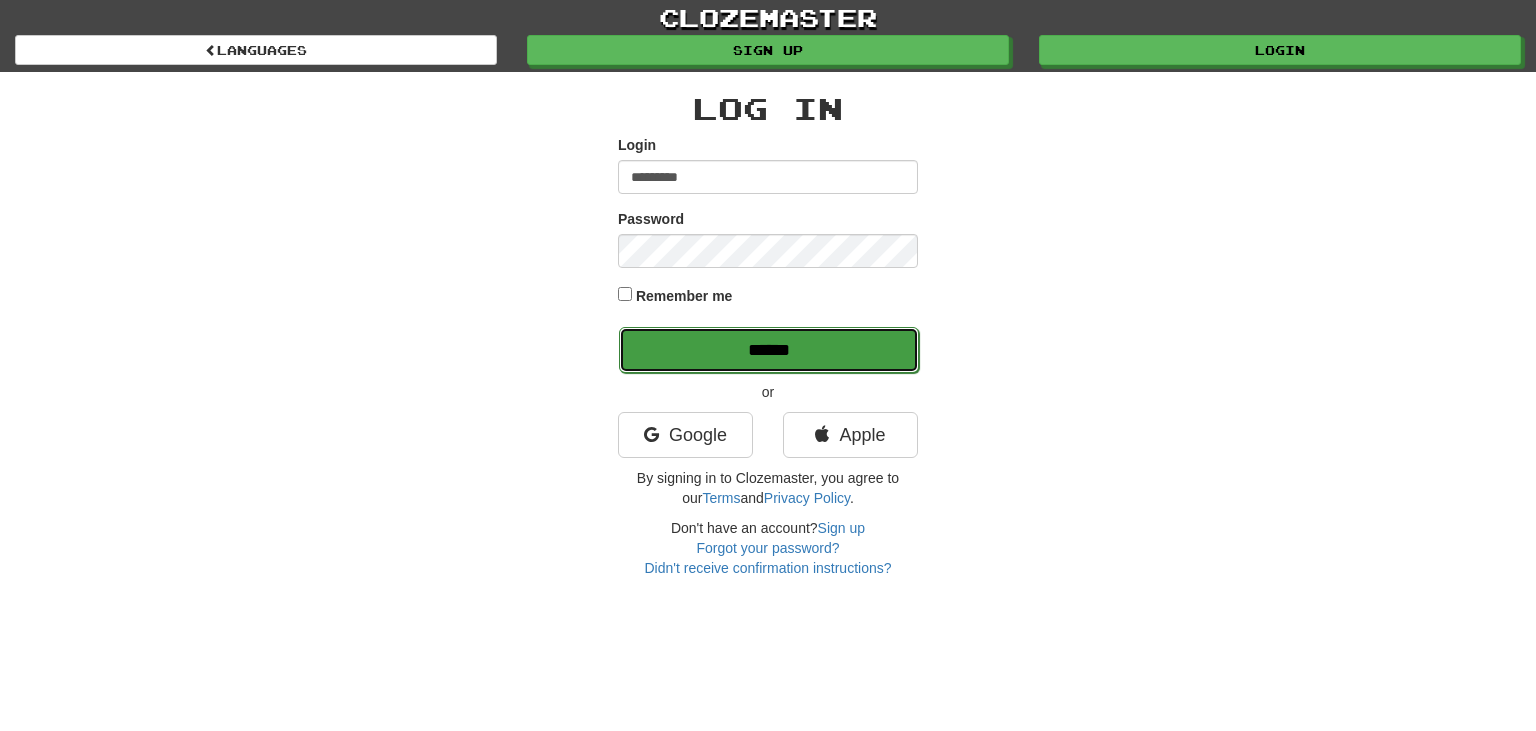 click on "******" at bounding box center [769, 350] 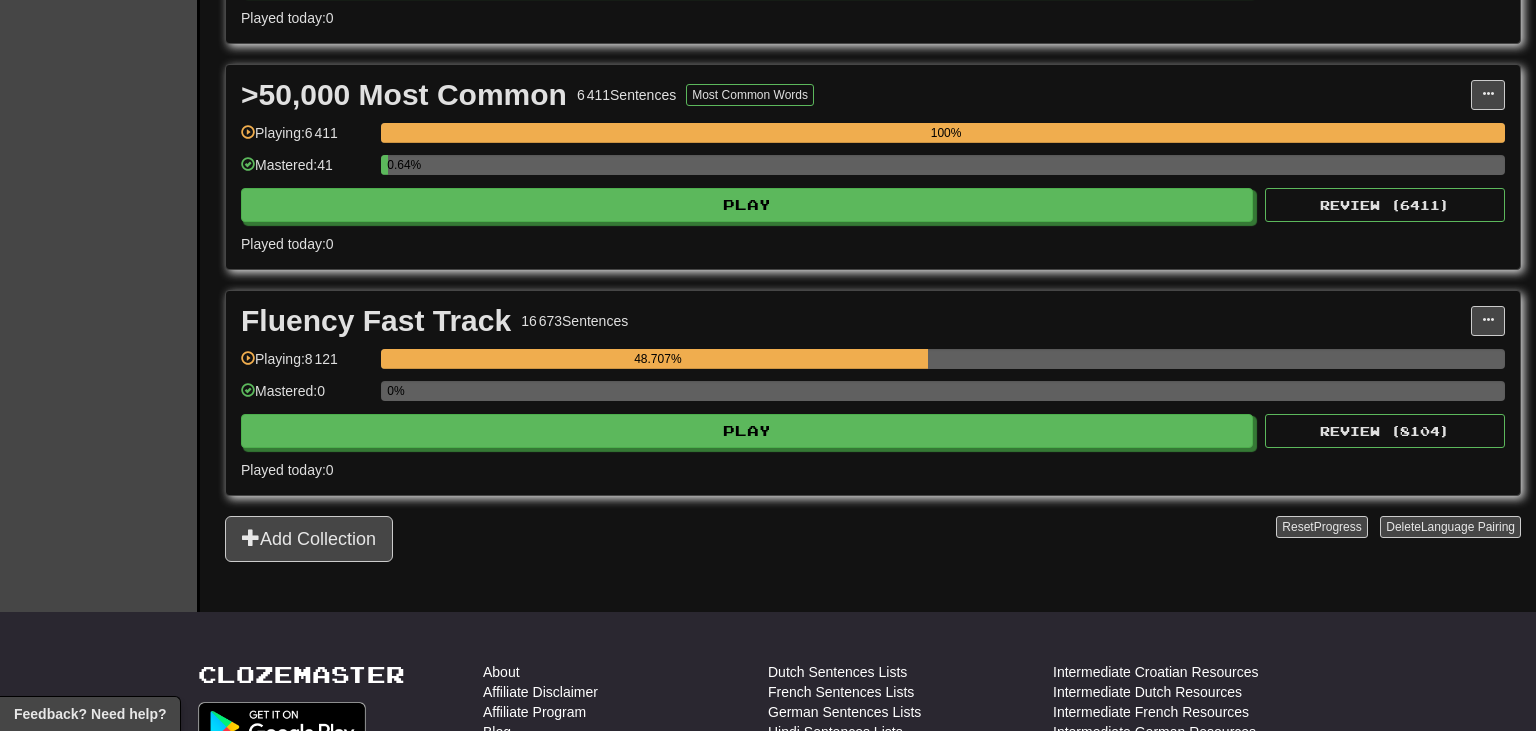 scroll, scrollTop: 2446, scrollLeft: 0, axis: vertical 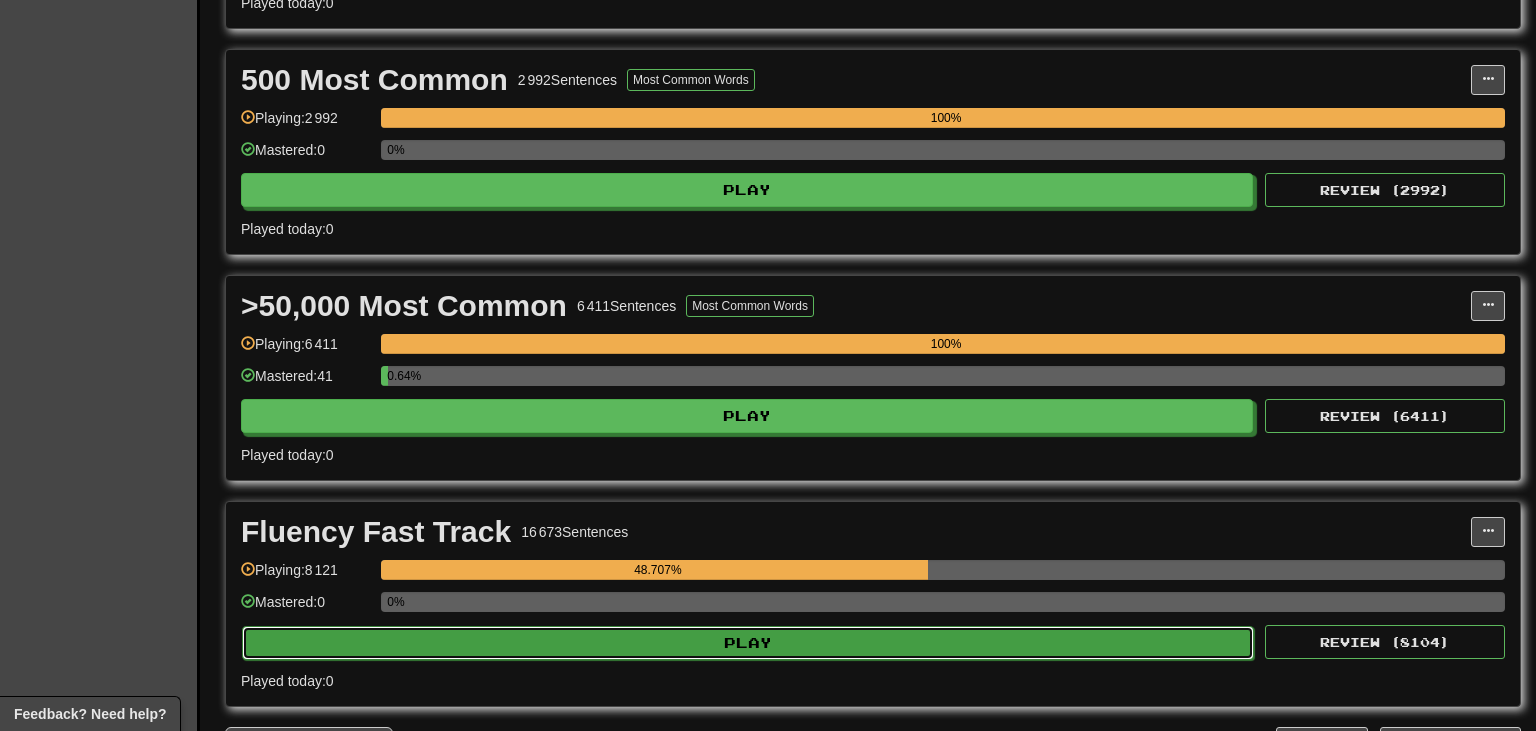 click on "Play" at bounding box center [748, 643] 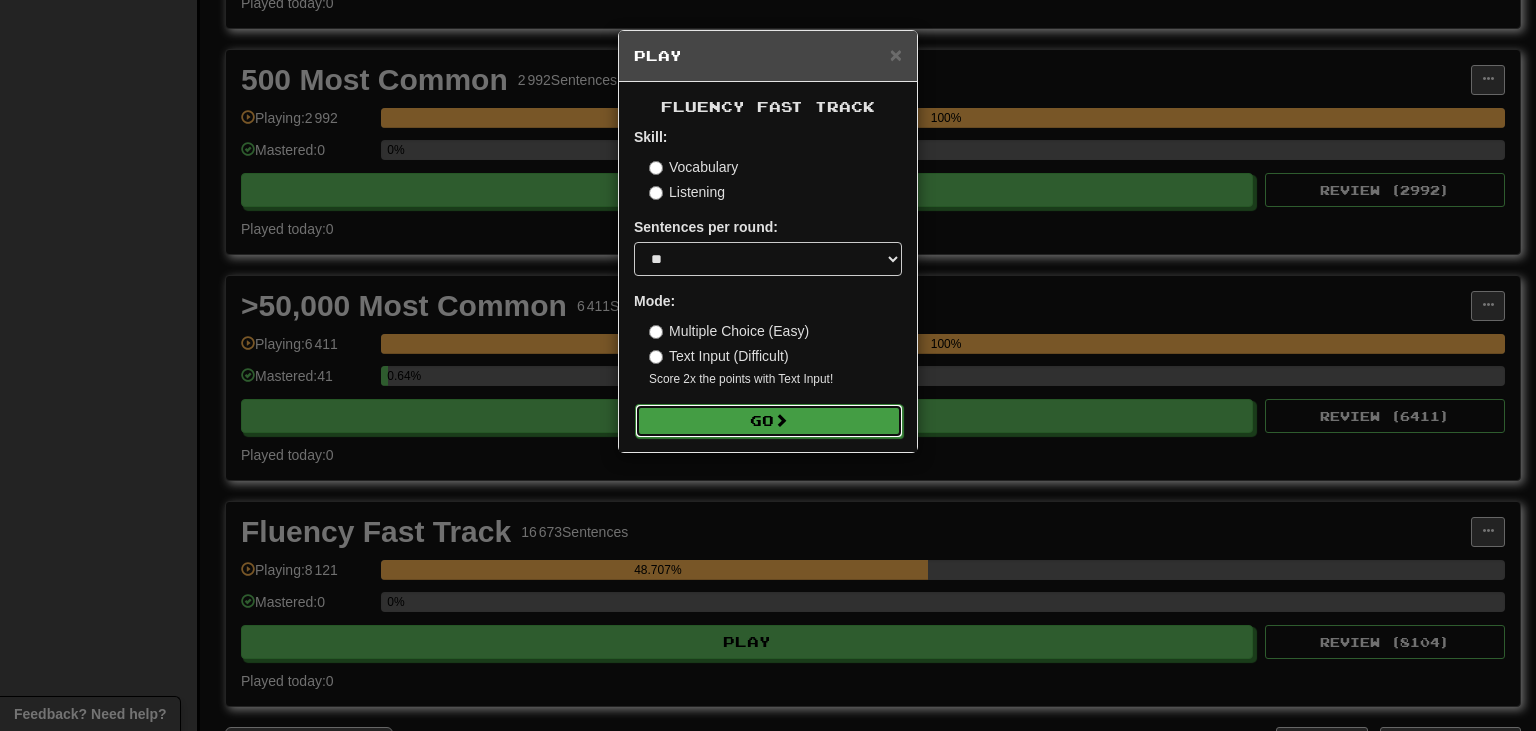 click on "Go" at bounding box center (769, 421) 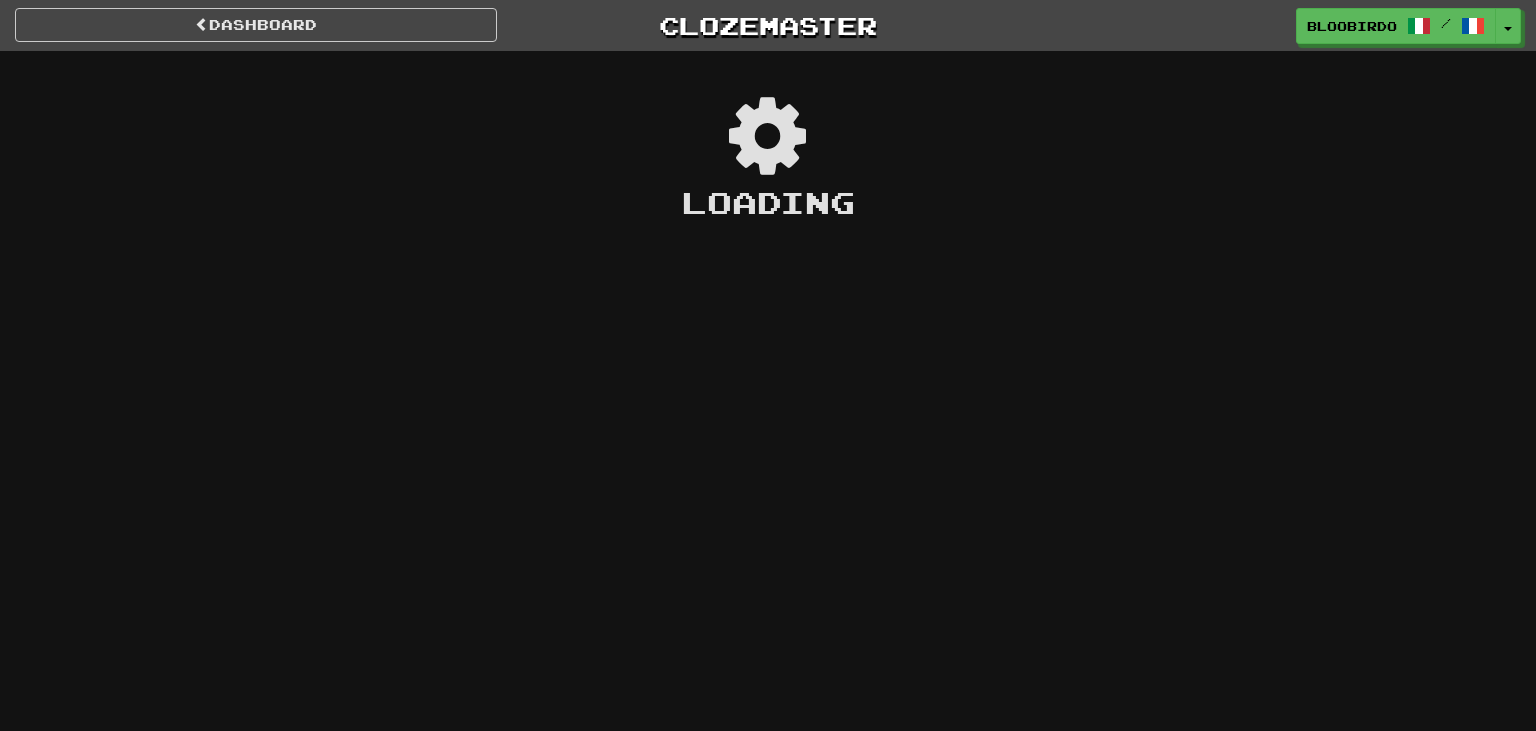 scroll, scrollTop: 0, scrollLeft: 0, axis: both 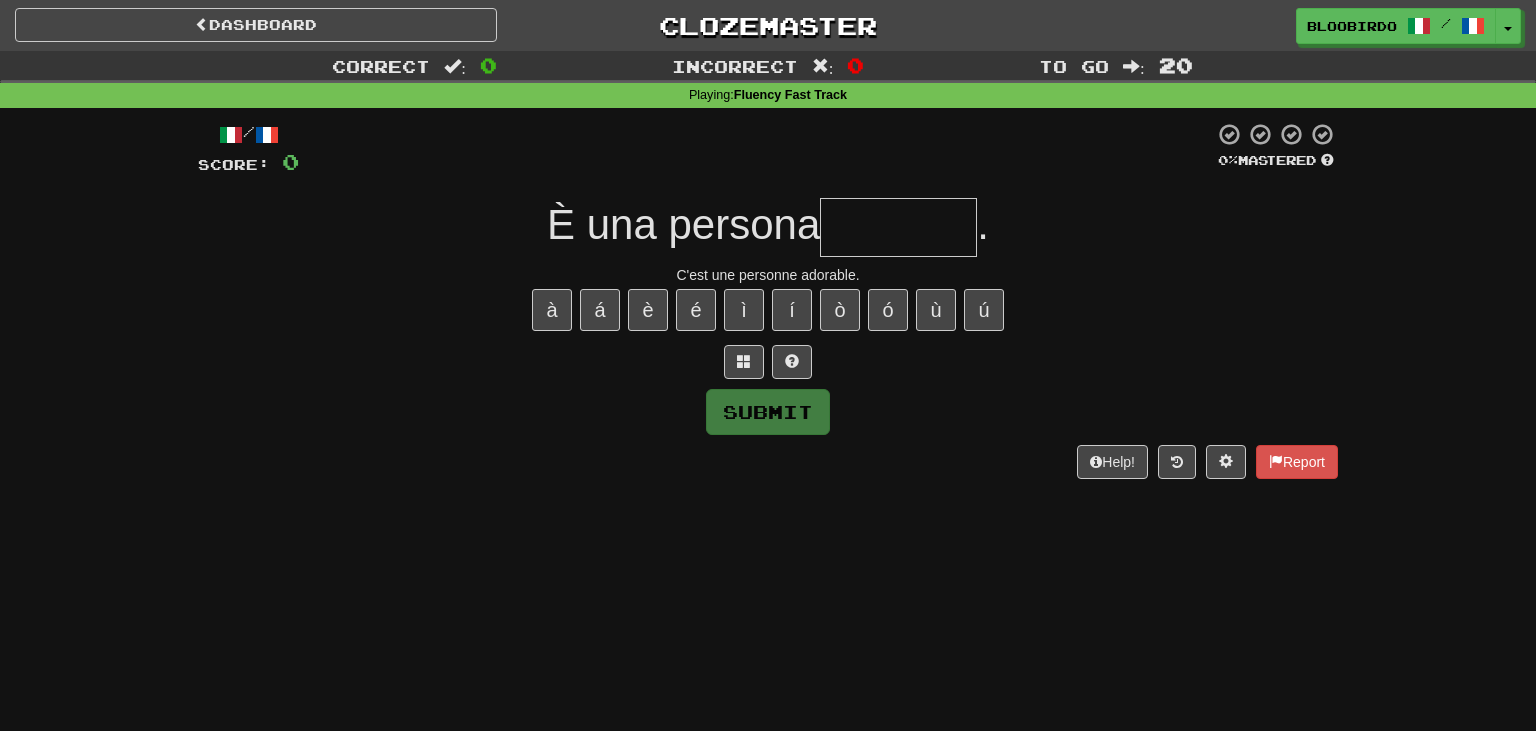 type on "*" 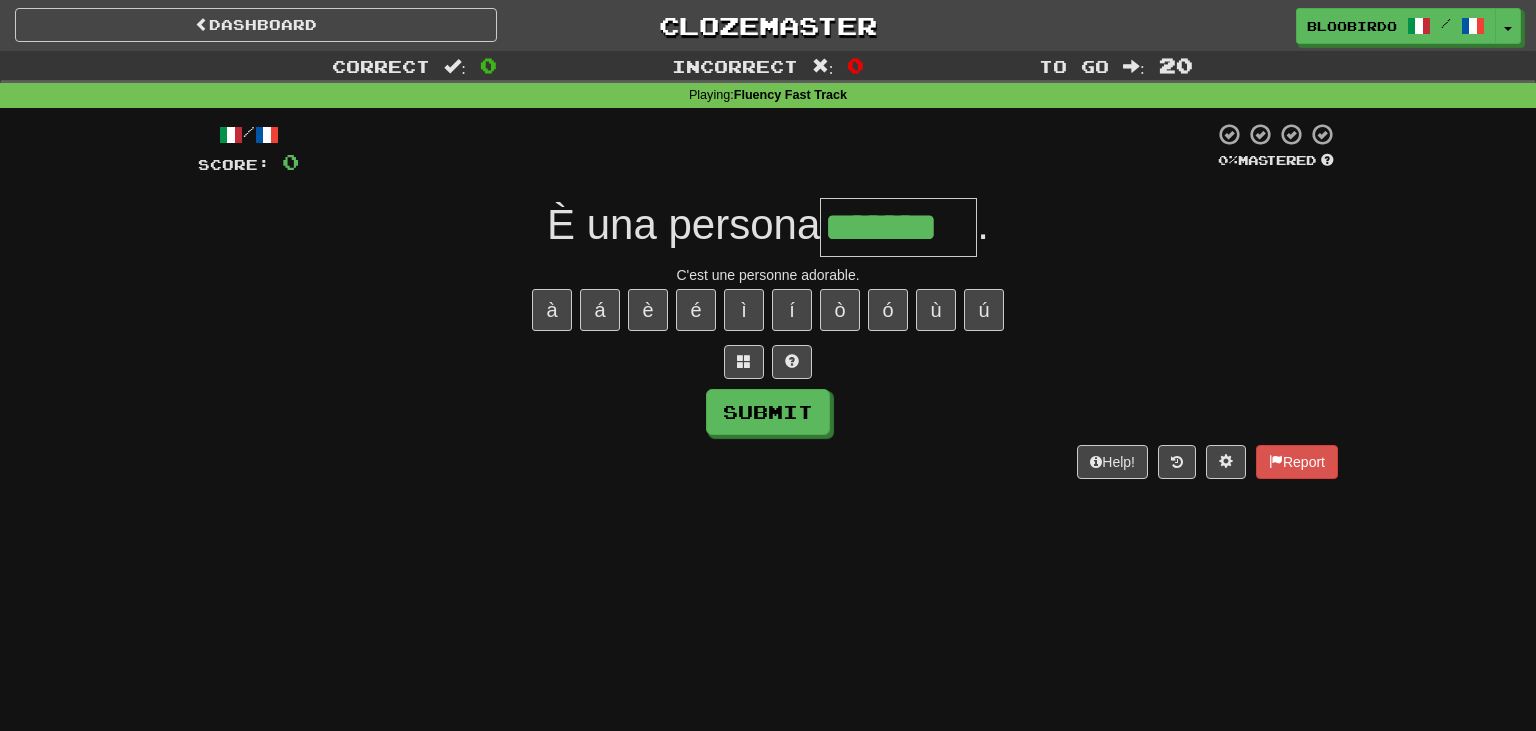 type on "*******" 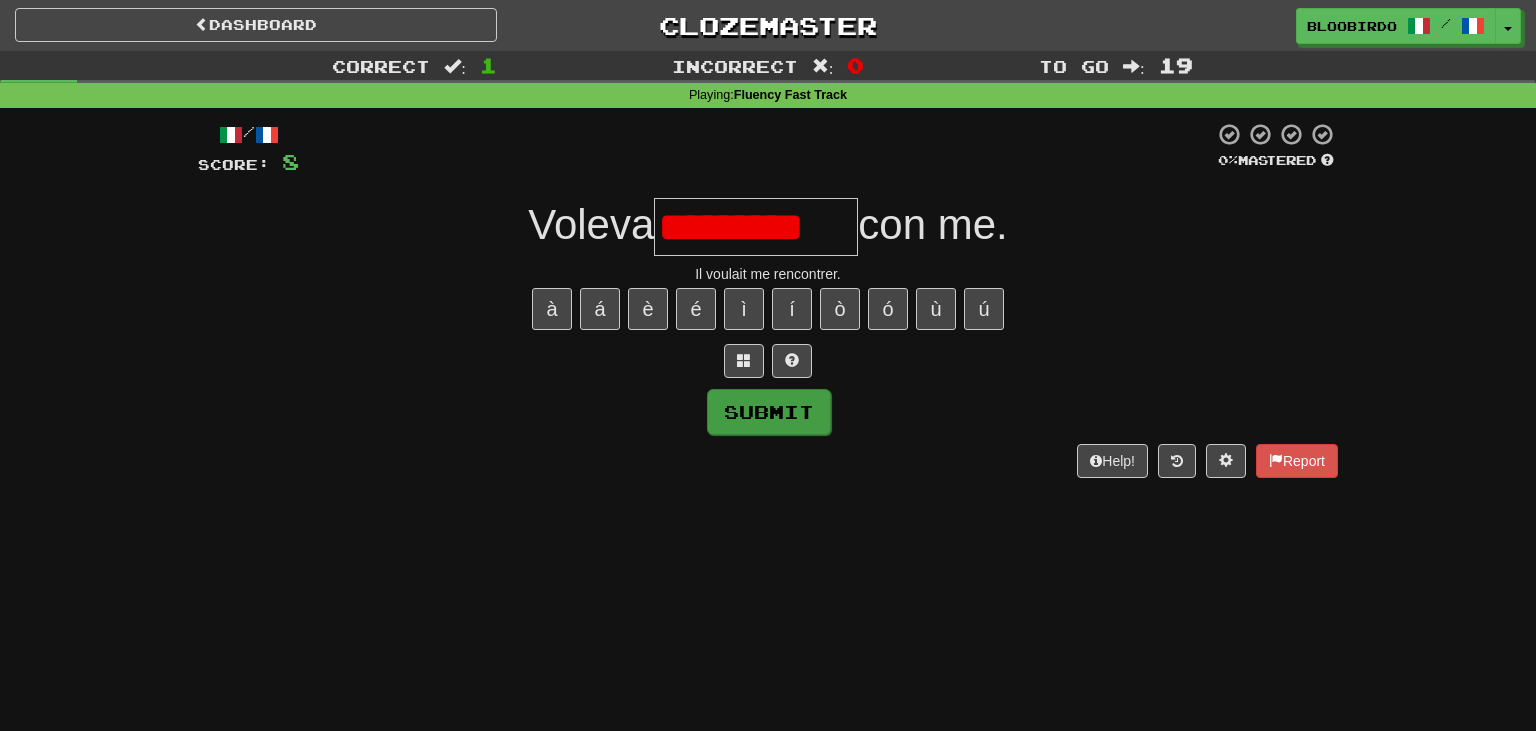 scroll, scrollTop: 0, scrollLeft: 0, axis: both 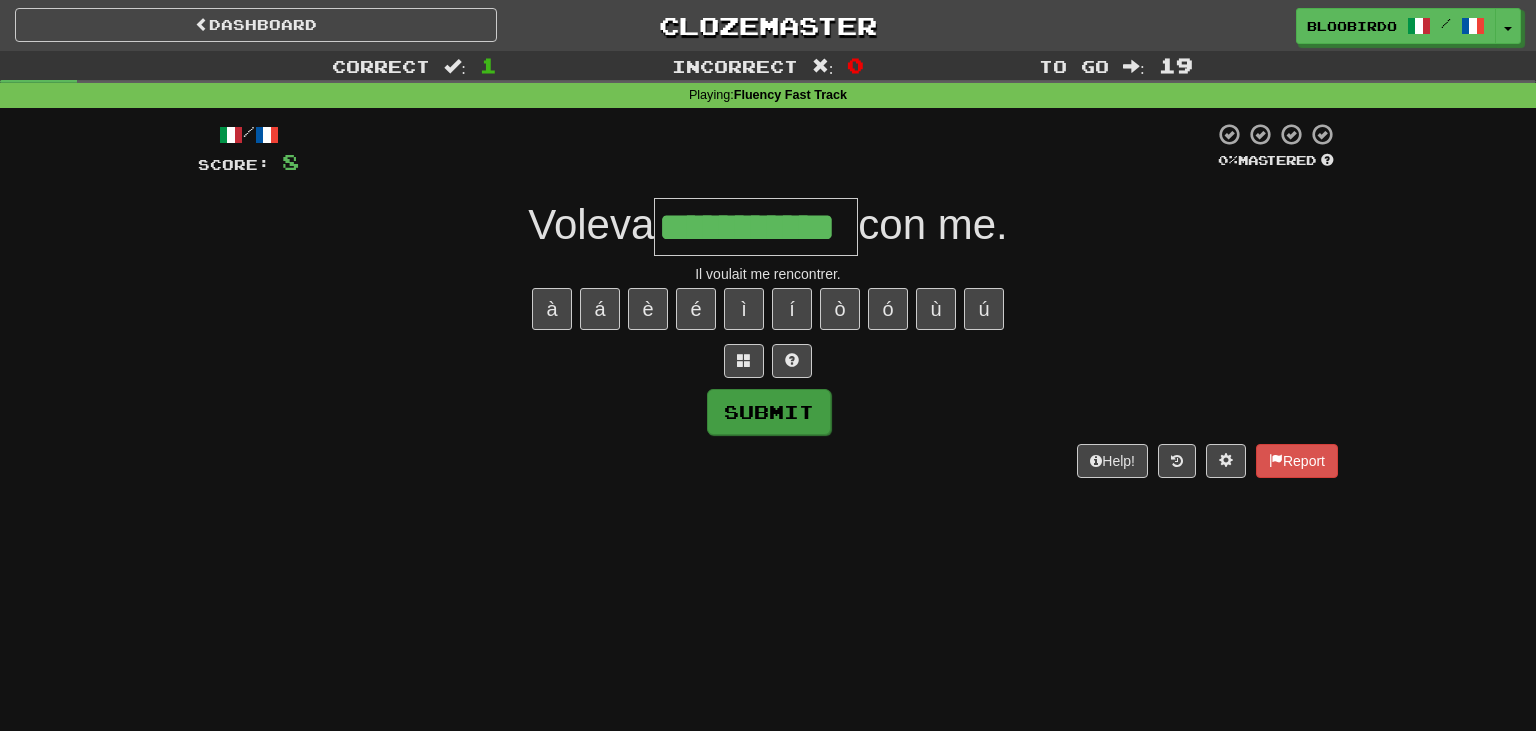 type on "**********" 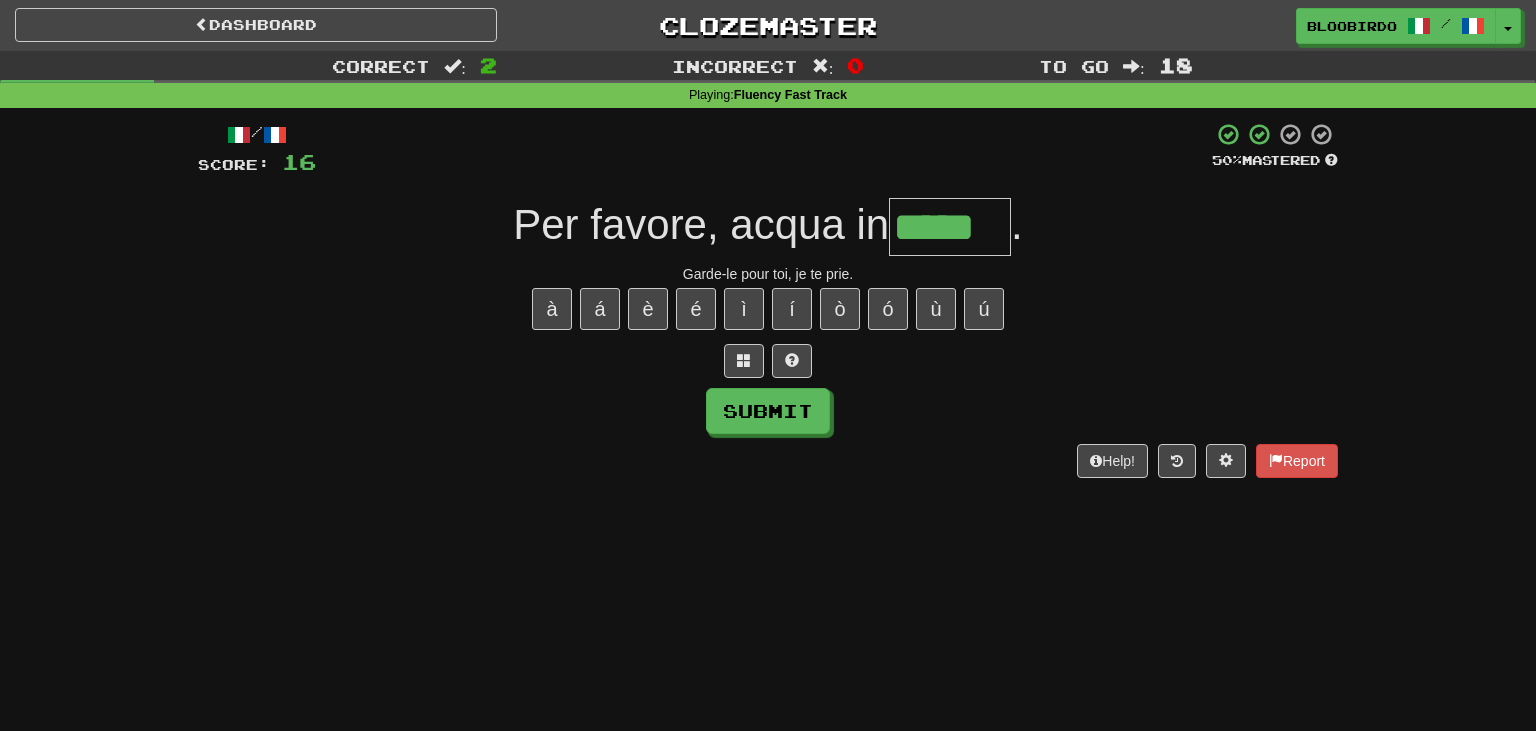 type on "*****" 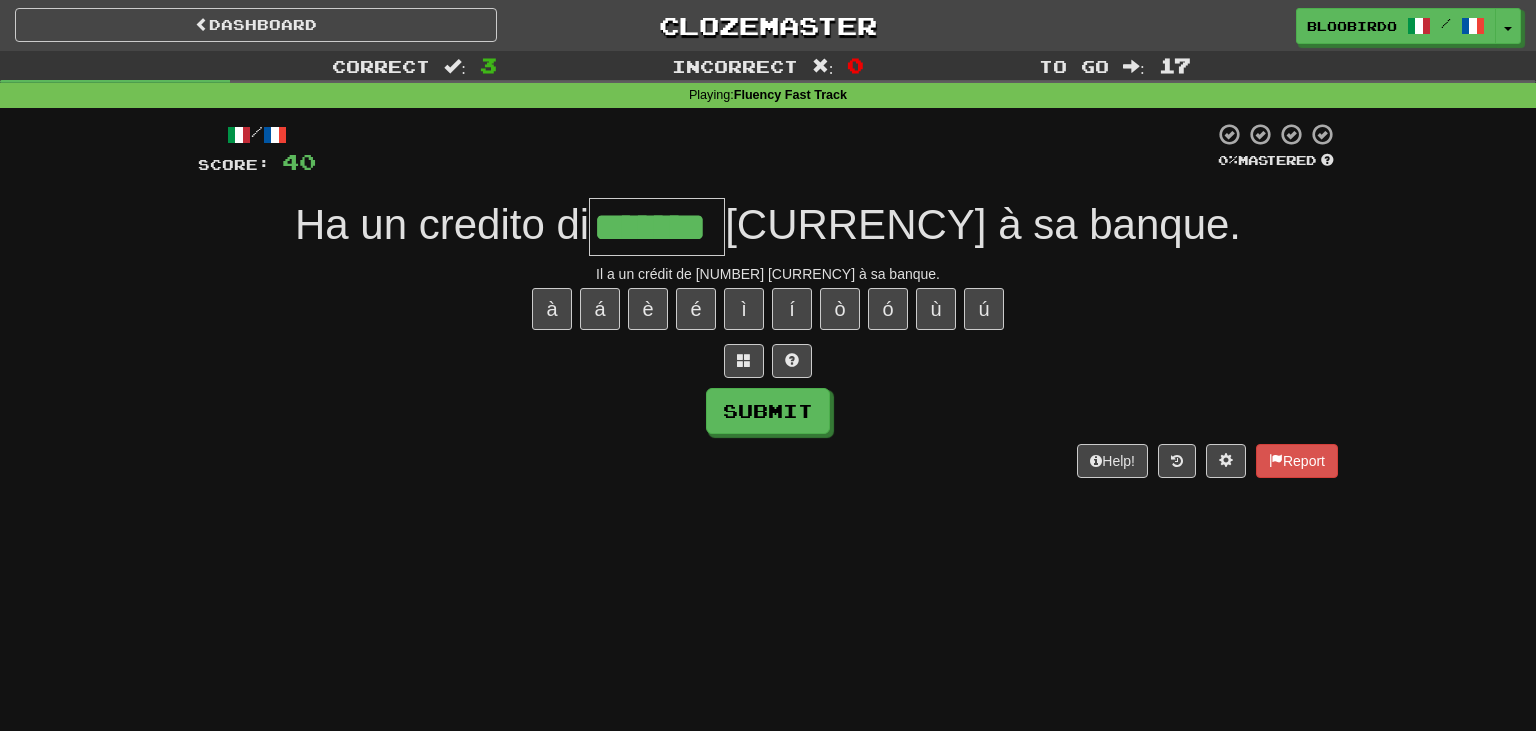type on "*******" 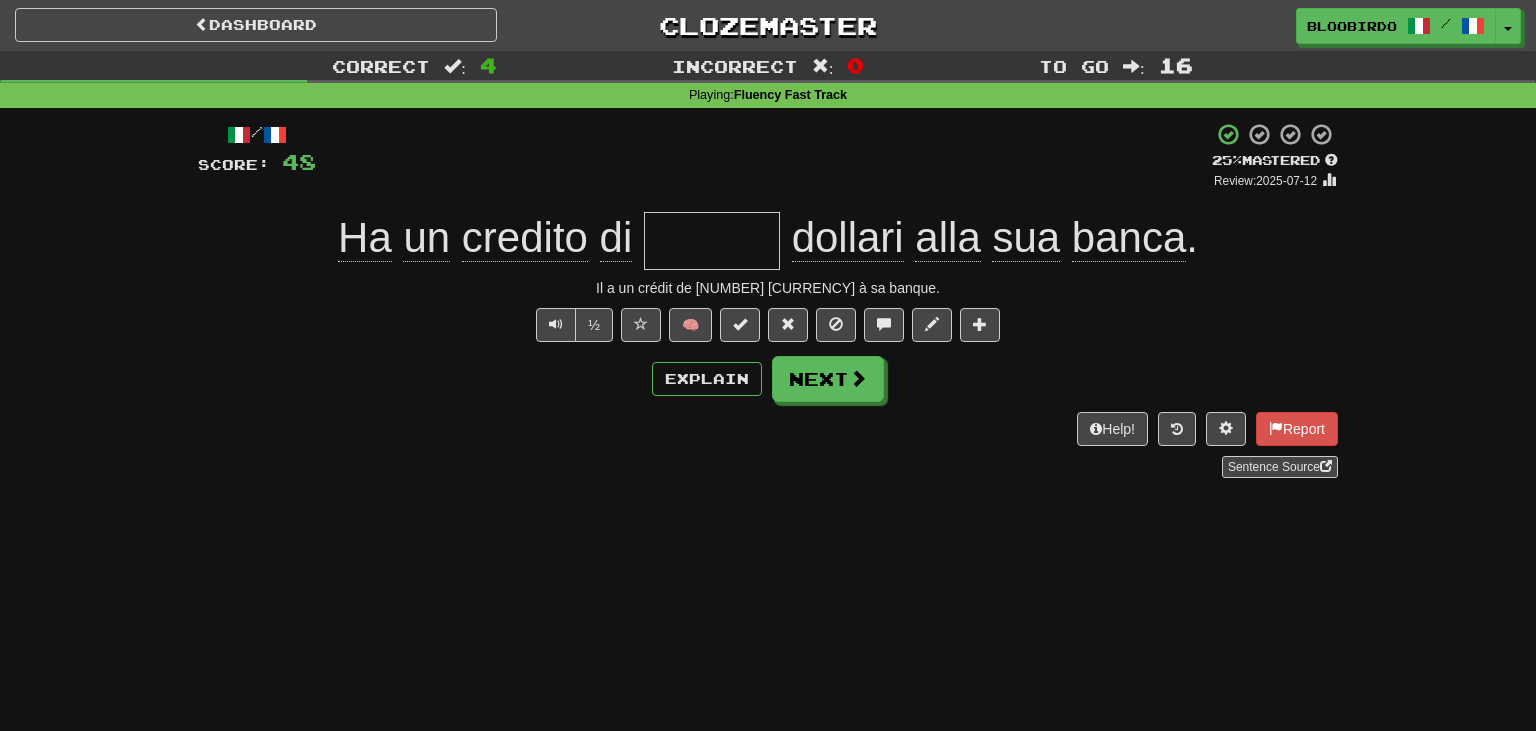 type on "*" 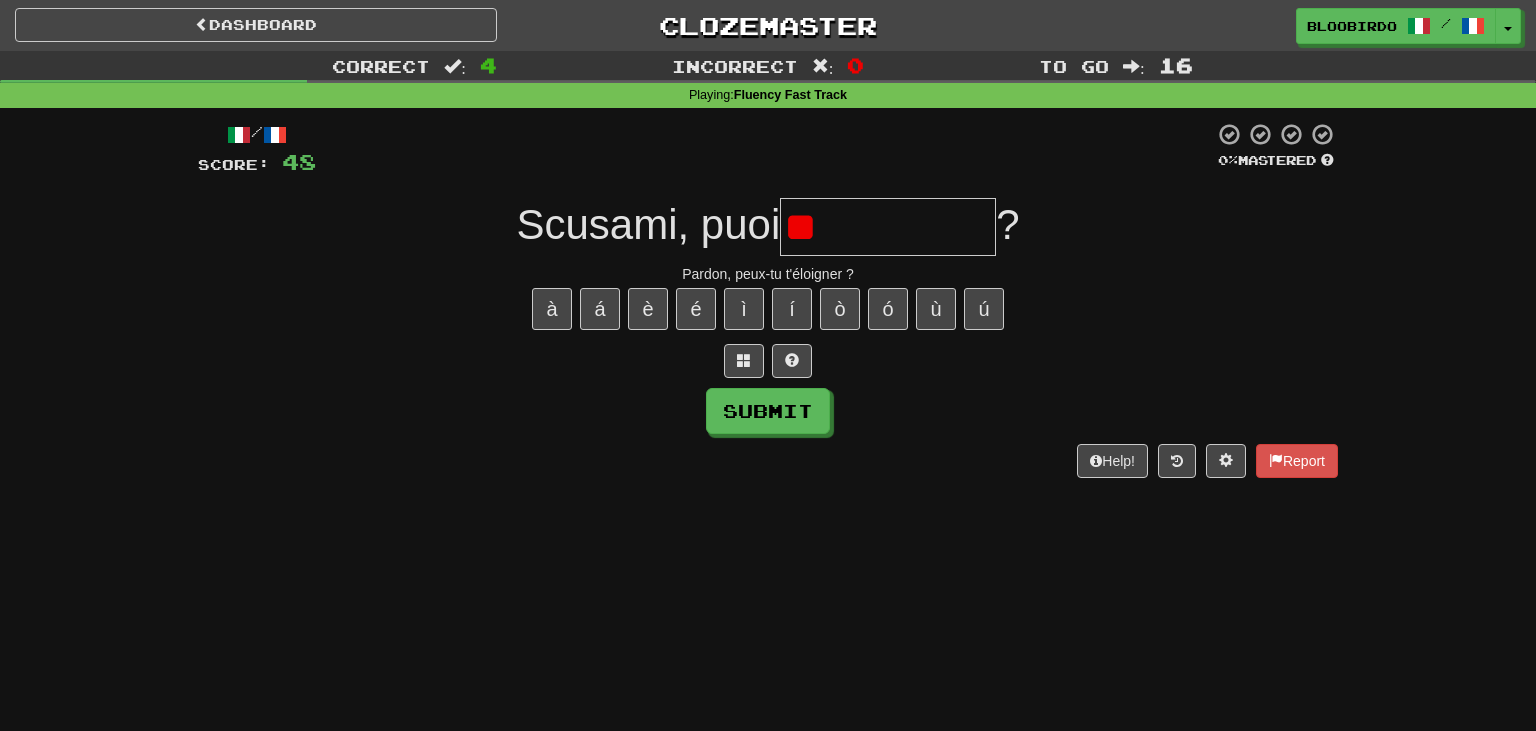 type on "*" 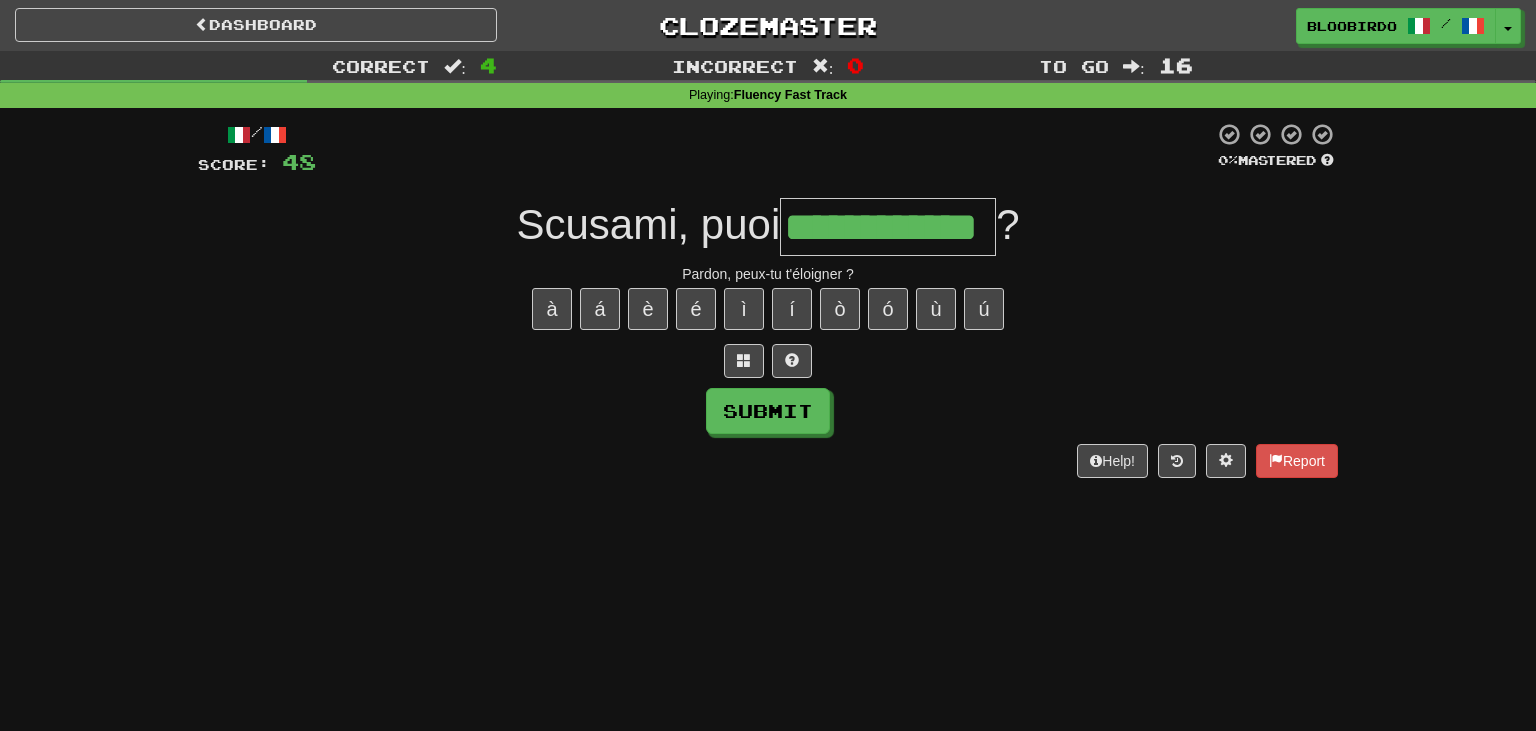 type on "**********" 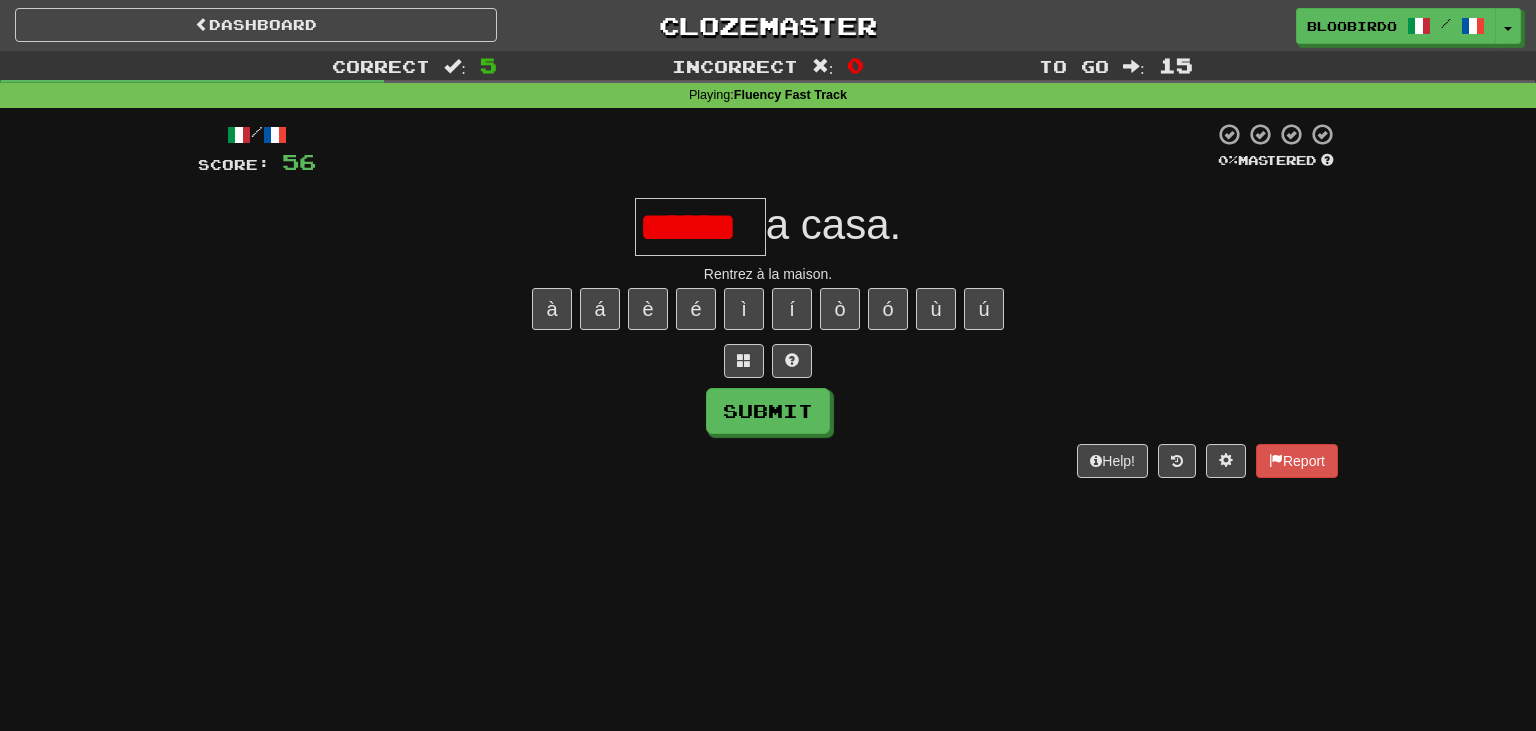 scroll, scrollTop: 0, scrollLeft: 0, axis: both 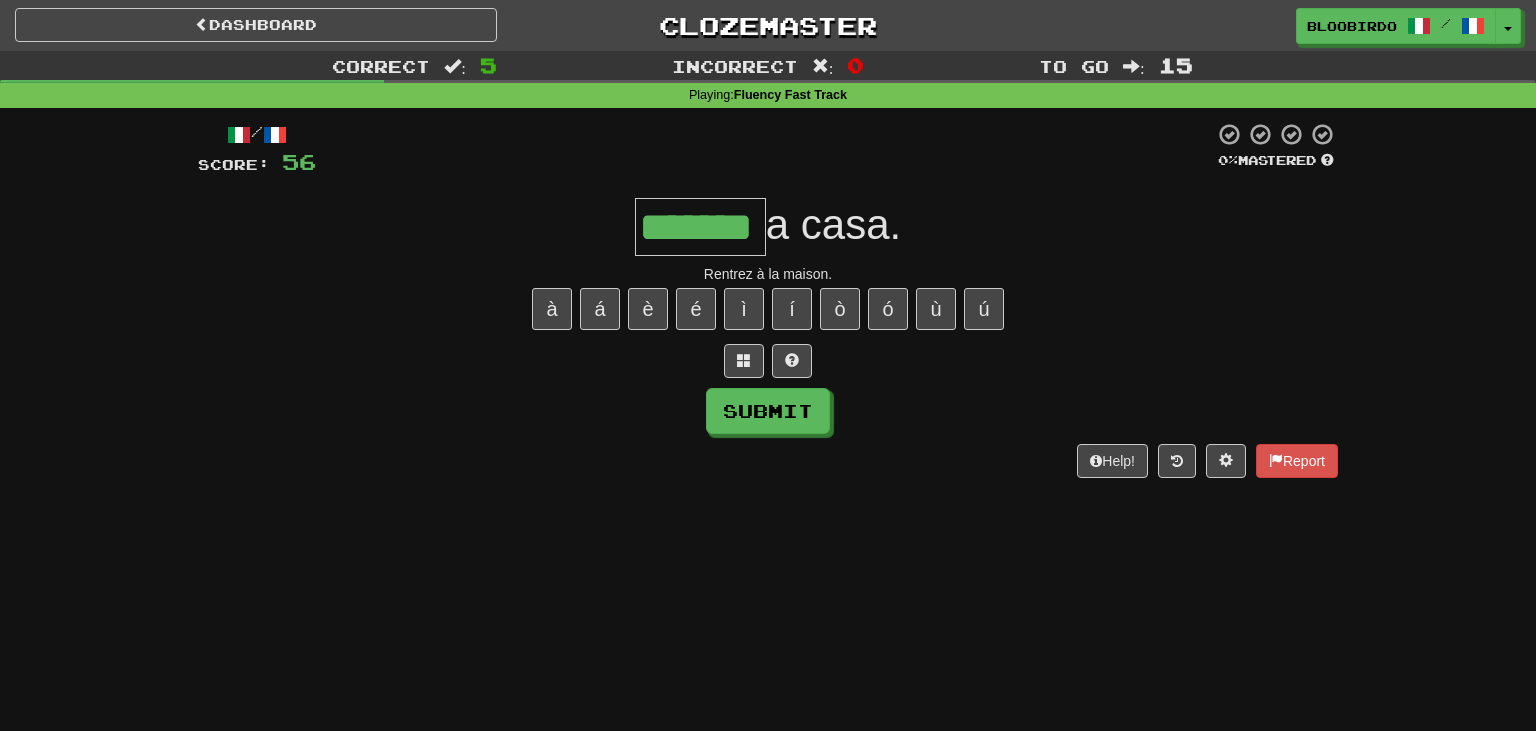 type on "*******" 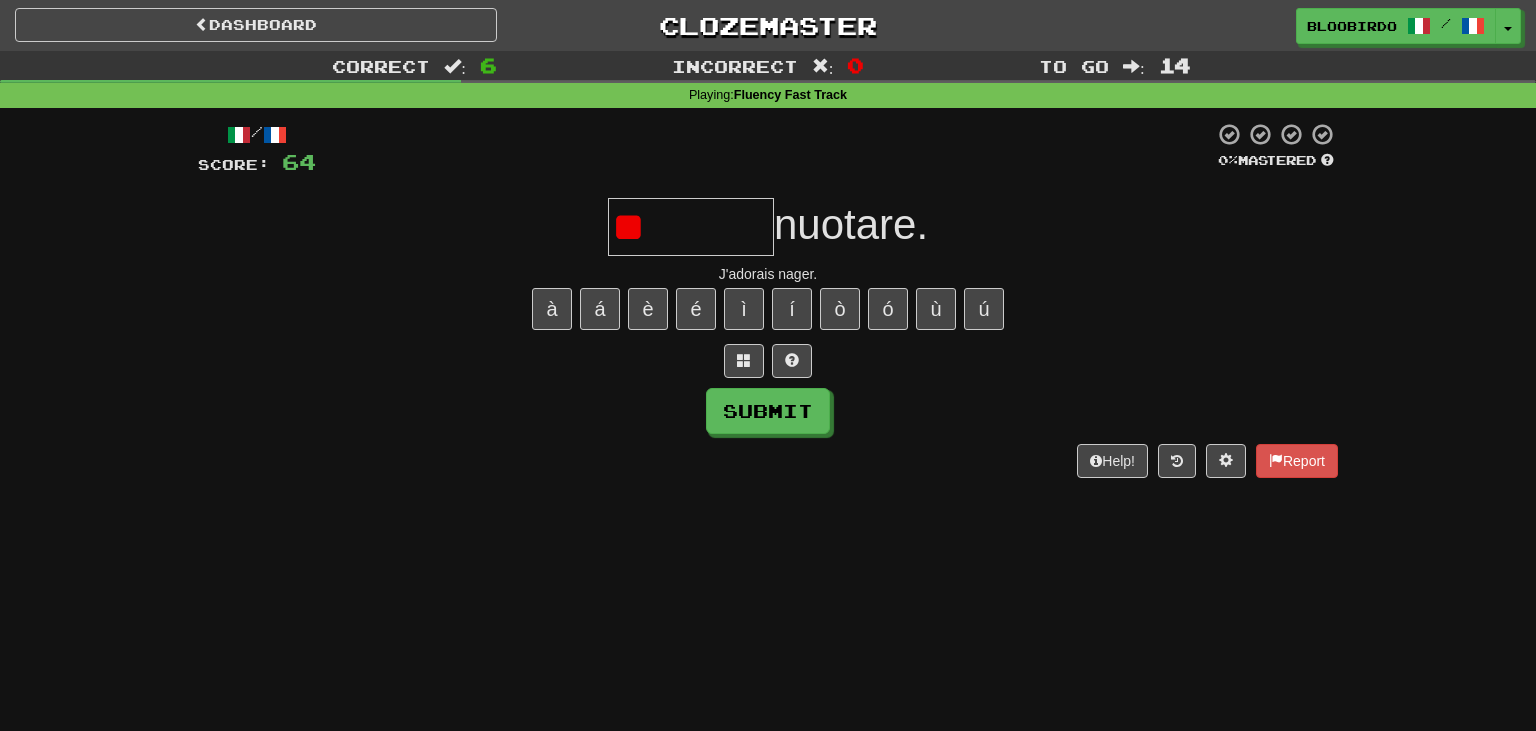 type on "*" 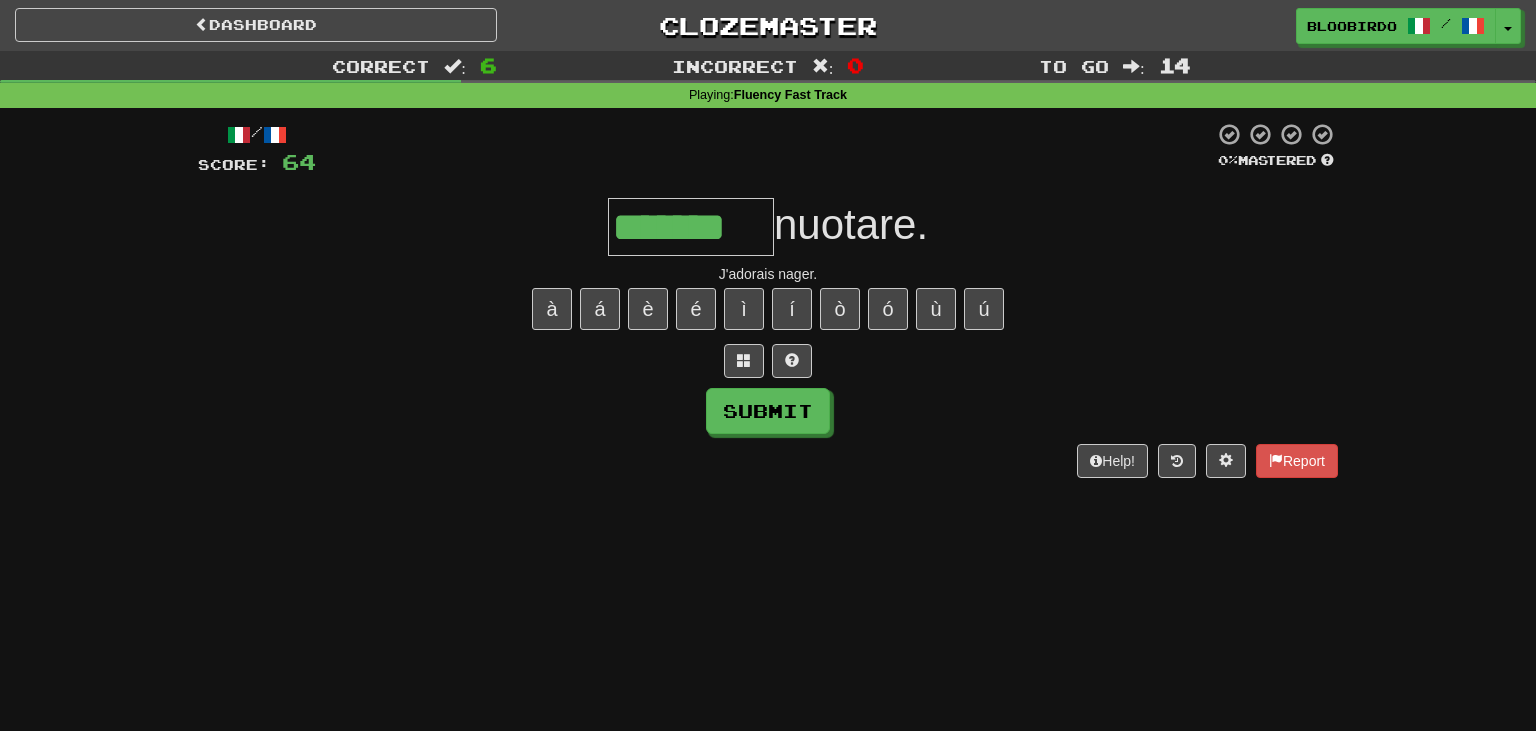 type on "*******" 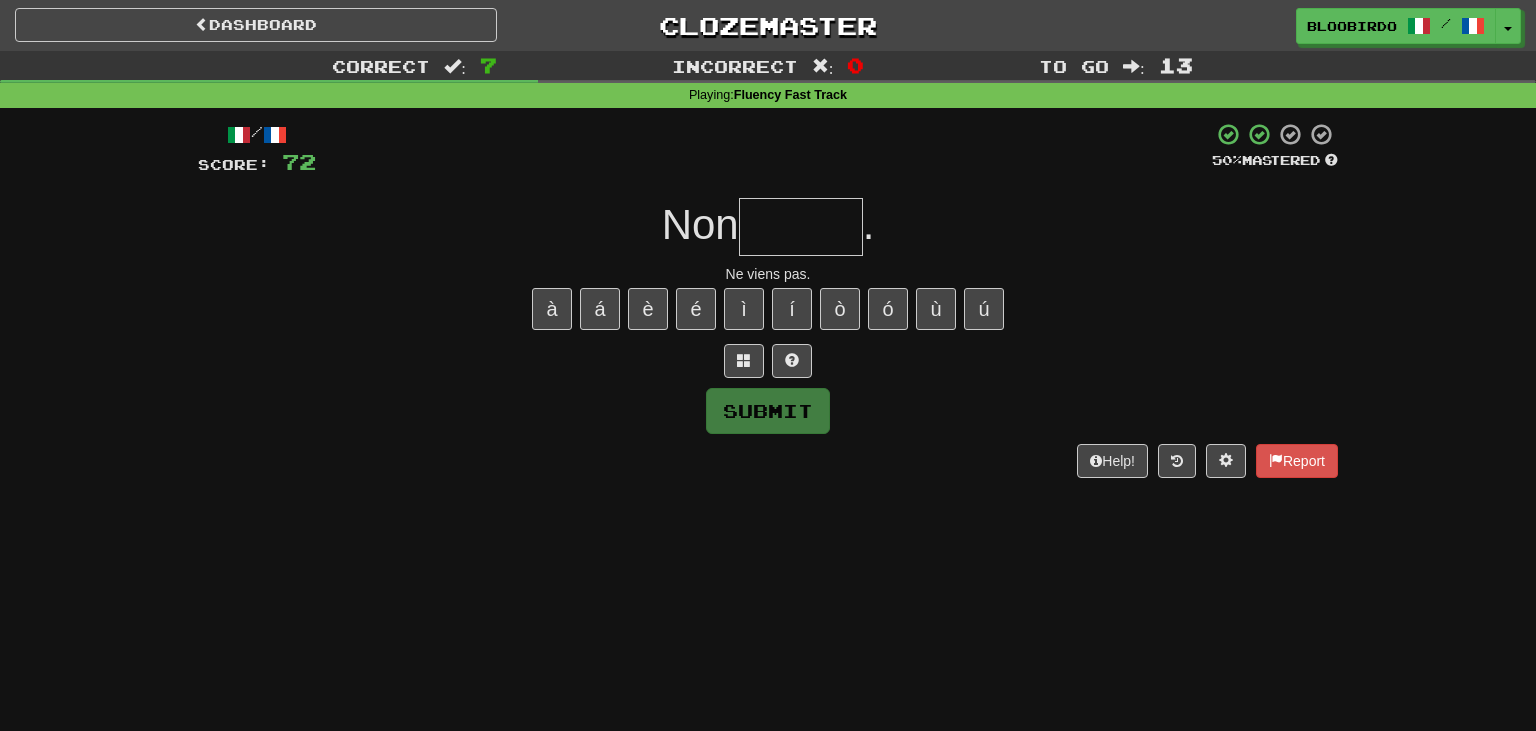 drag, startPoint x: 843, startPoint y: 201, endPoint x: 832, endPoint y: 217, distance: 19.416489 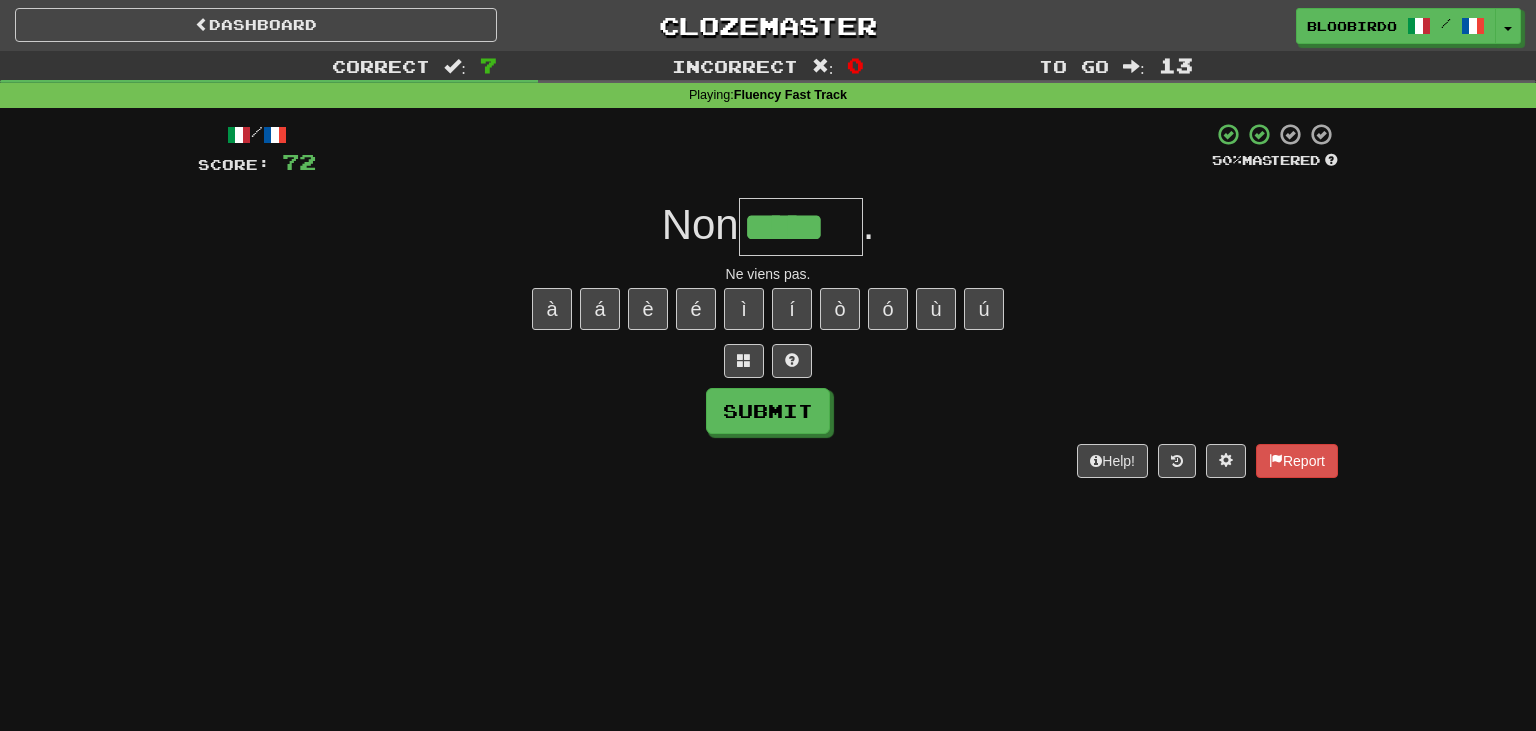 type on "*****" 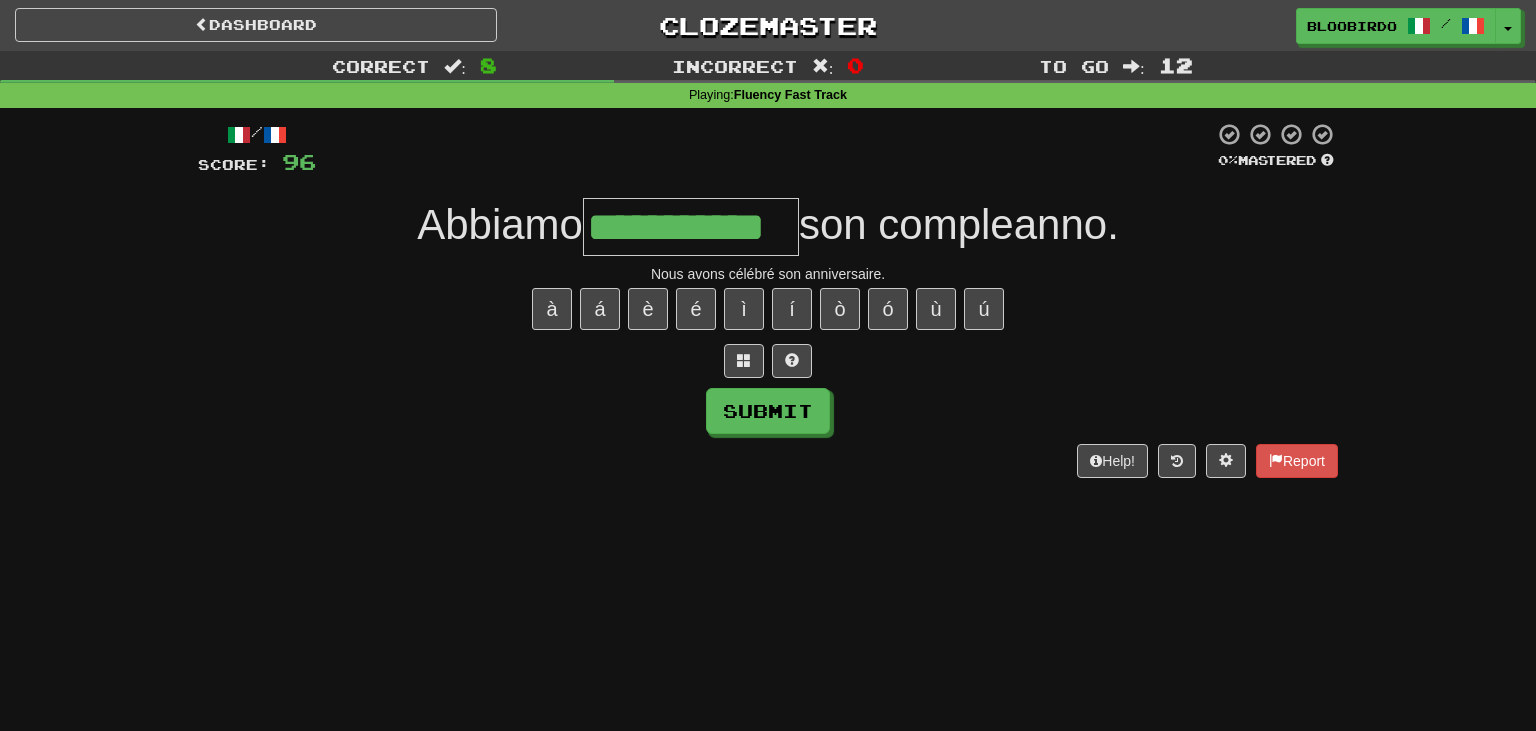 type on "**********" 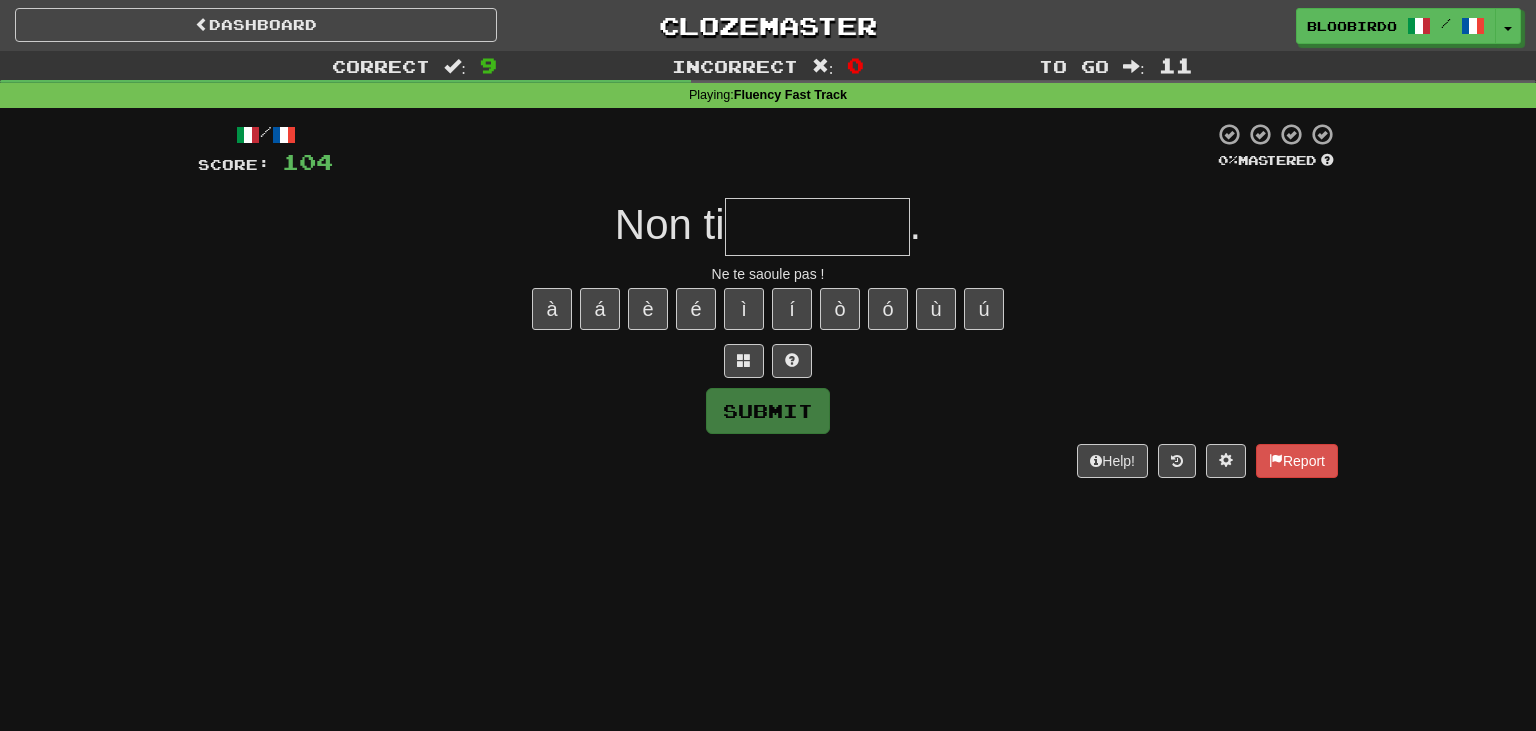type on "*" 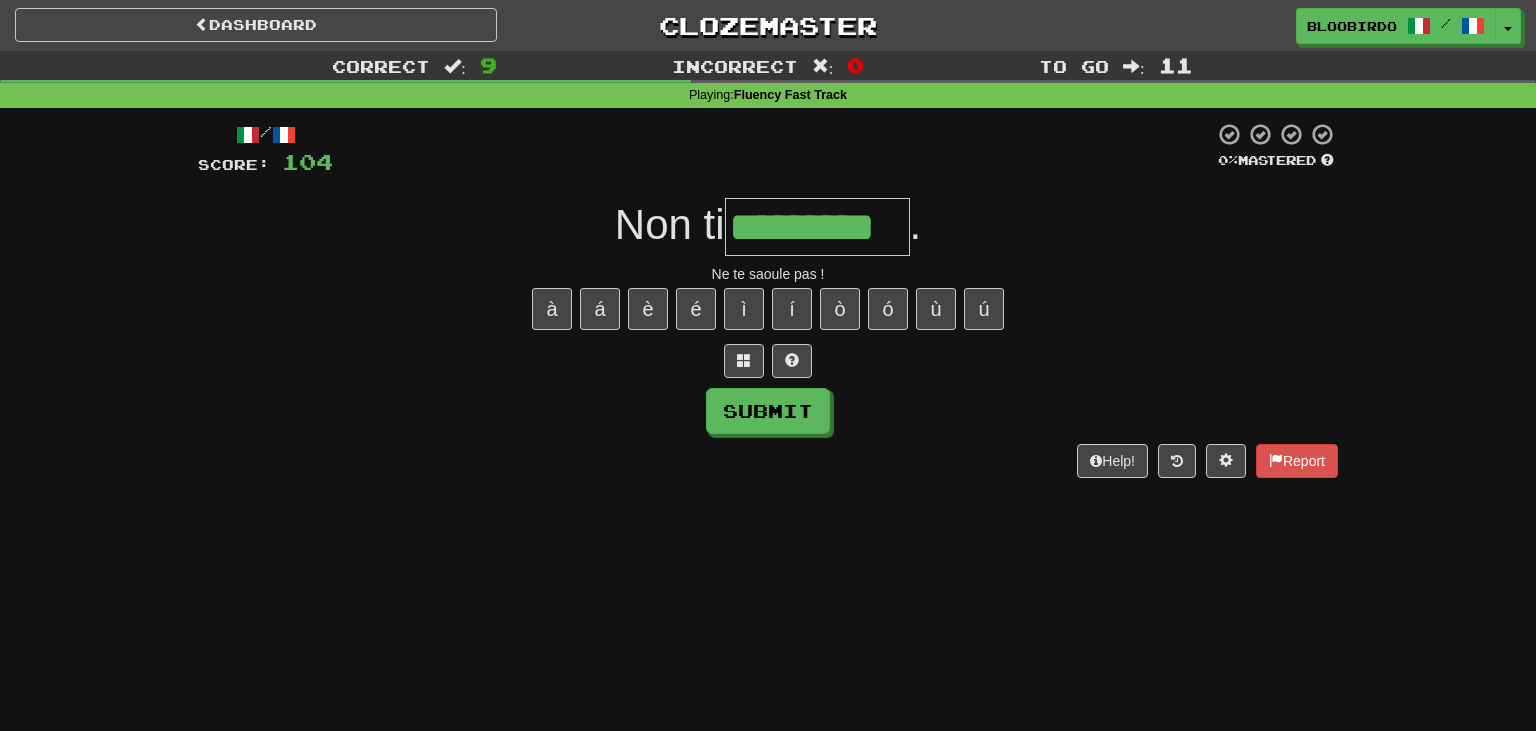 type on "*********" 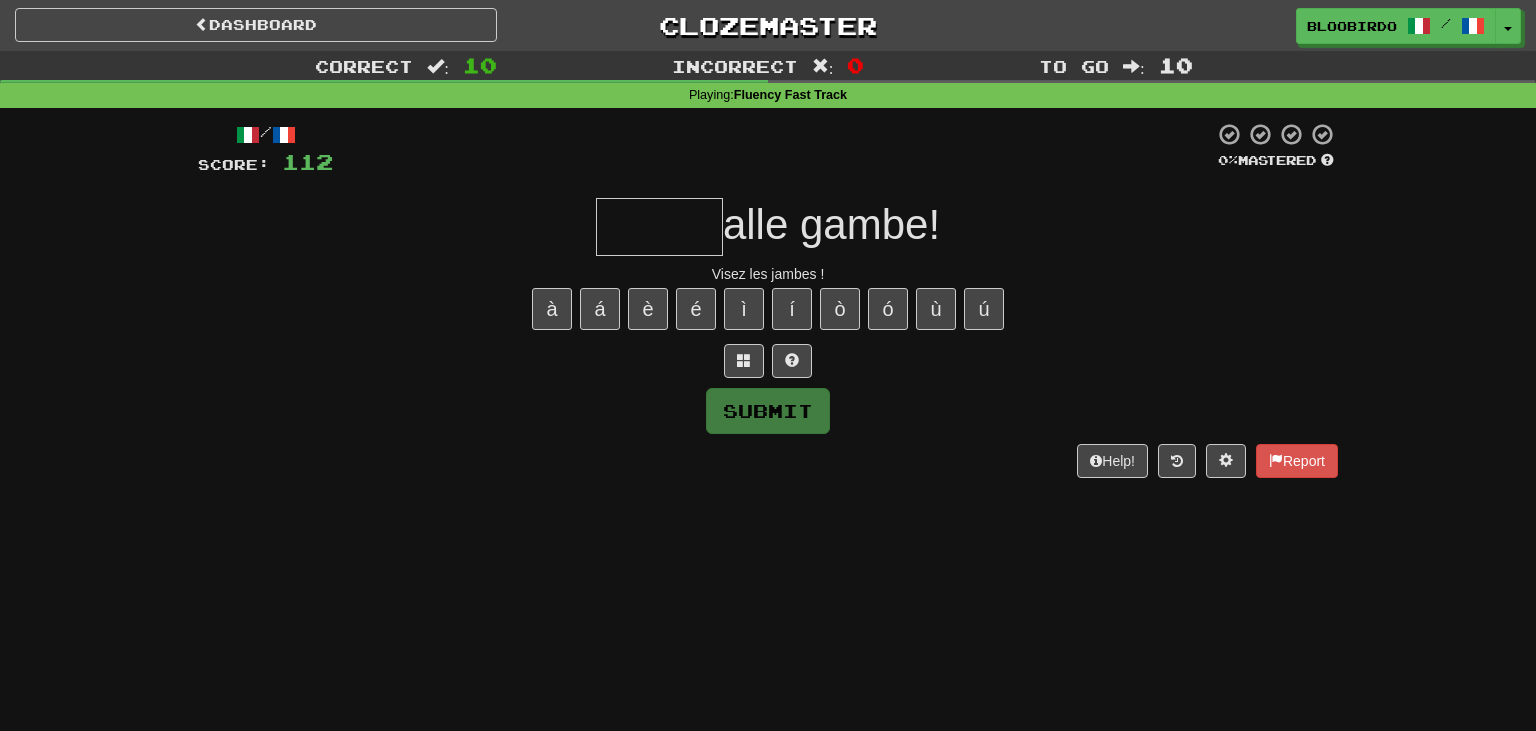 type on "*" 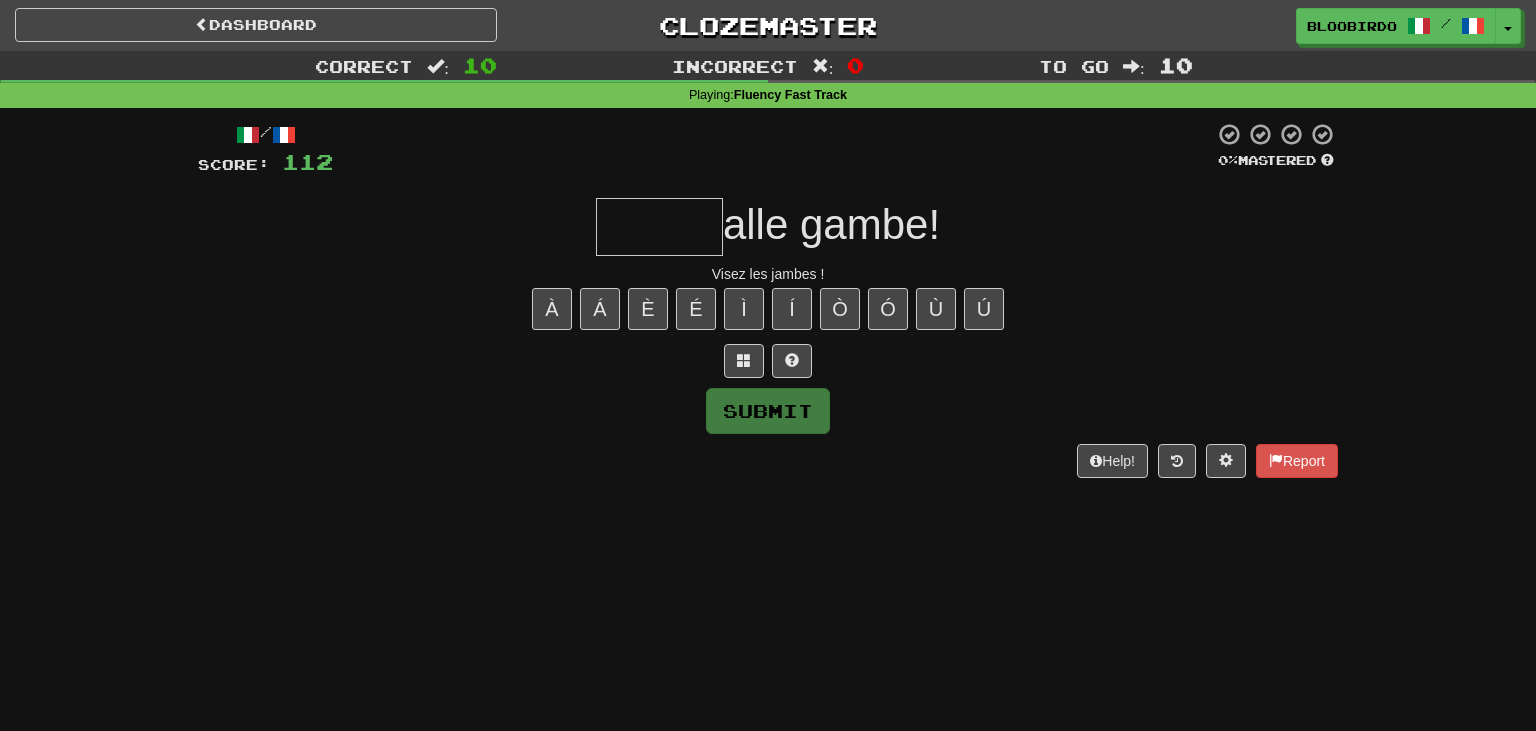 type on "*" 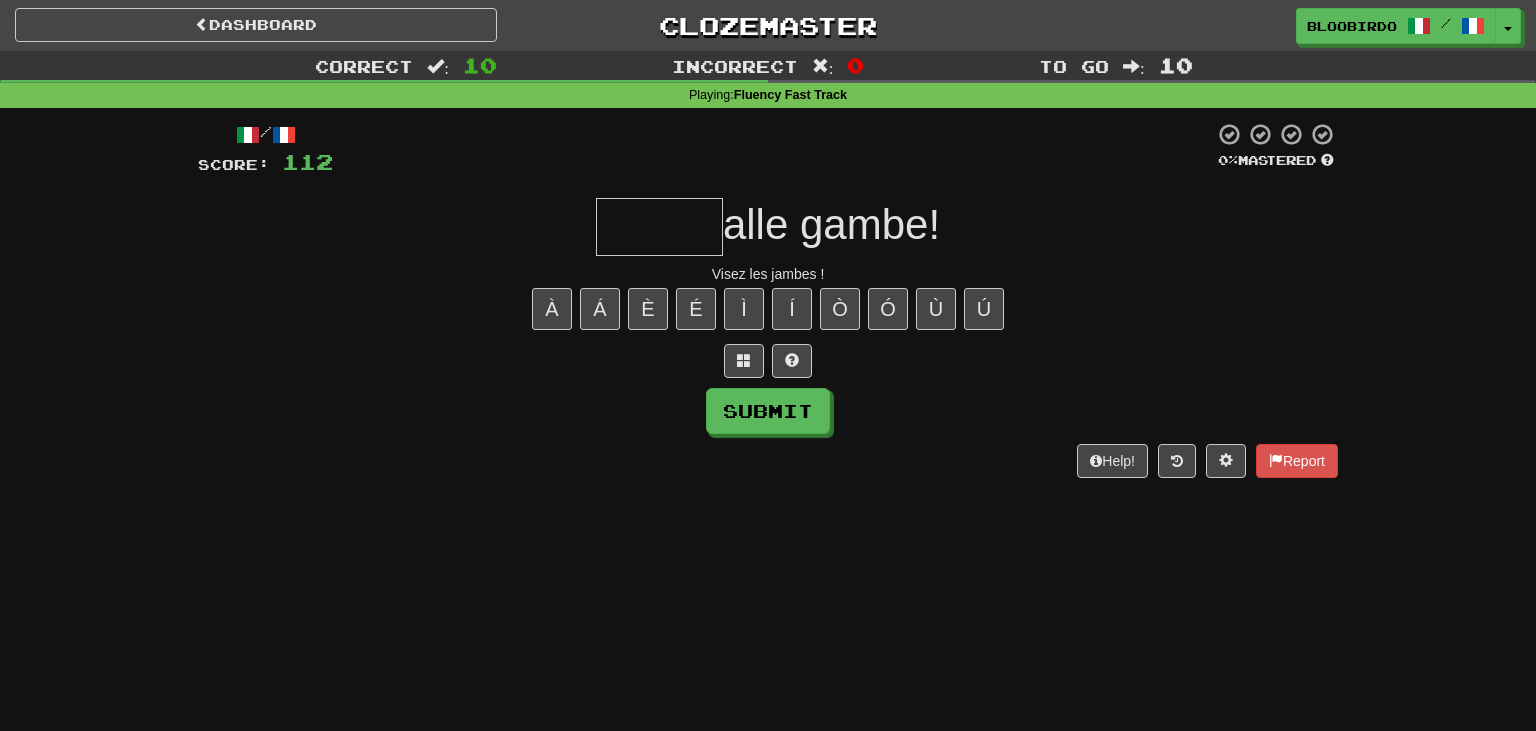 type on "*" 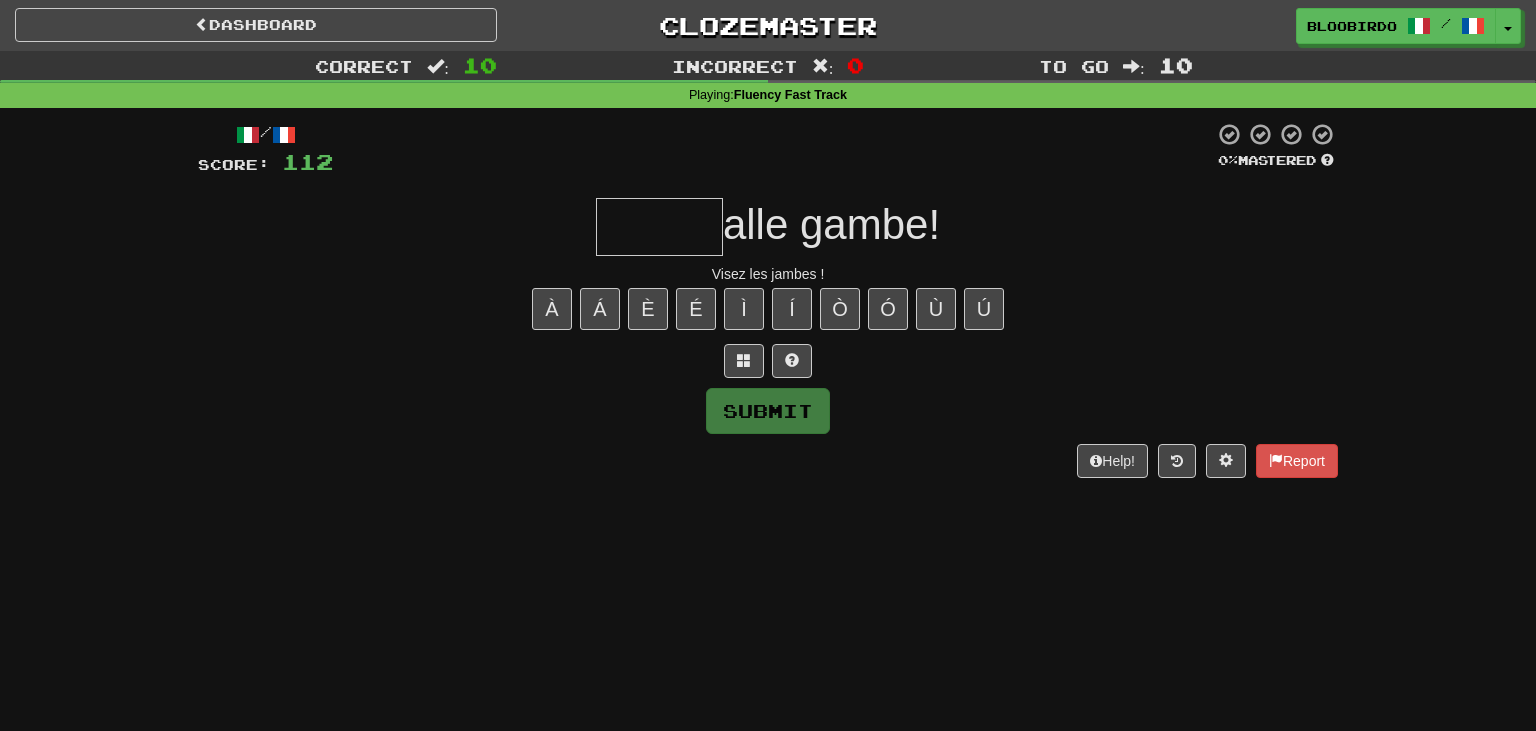 type on "*" 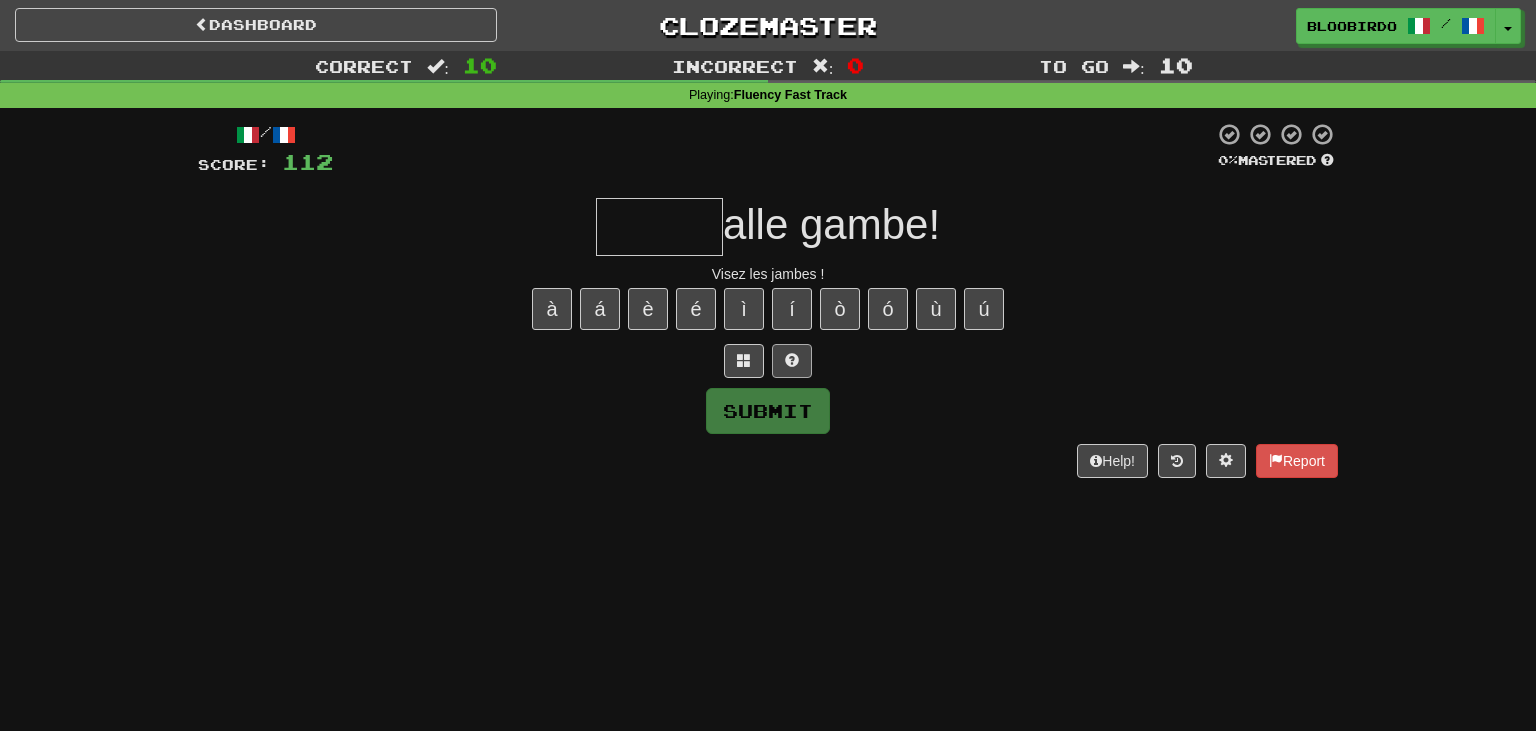 click on "/  Score:   112 0 %  Mastered  alle gambe! Visez les jambes ! à á è é ì í ò ó ù ú Submit  Help!  Report" at bounding box center [768, 300] 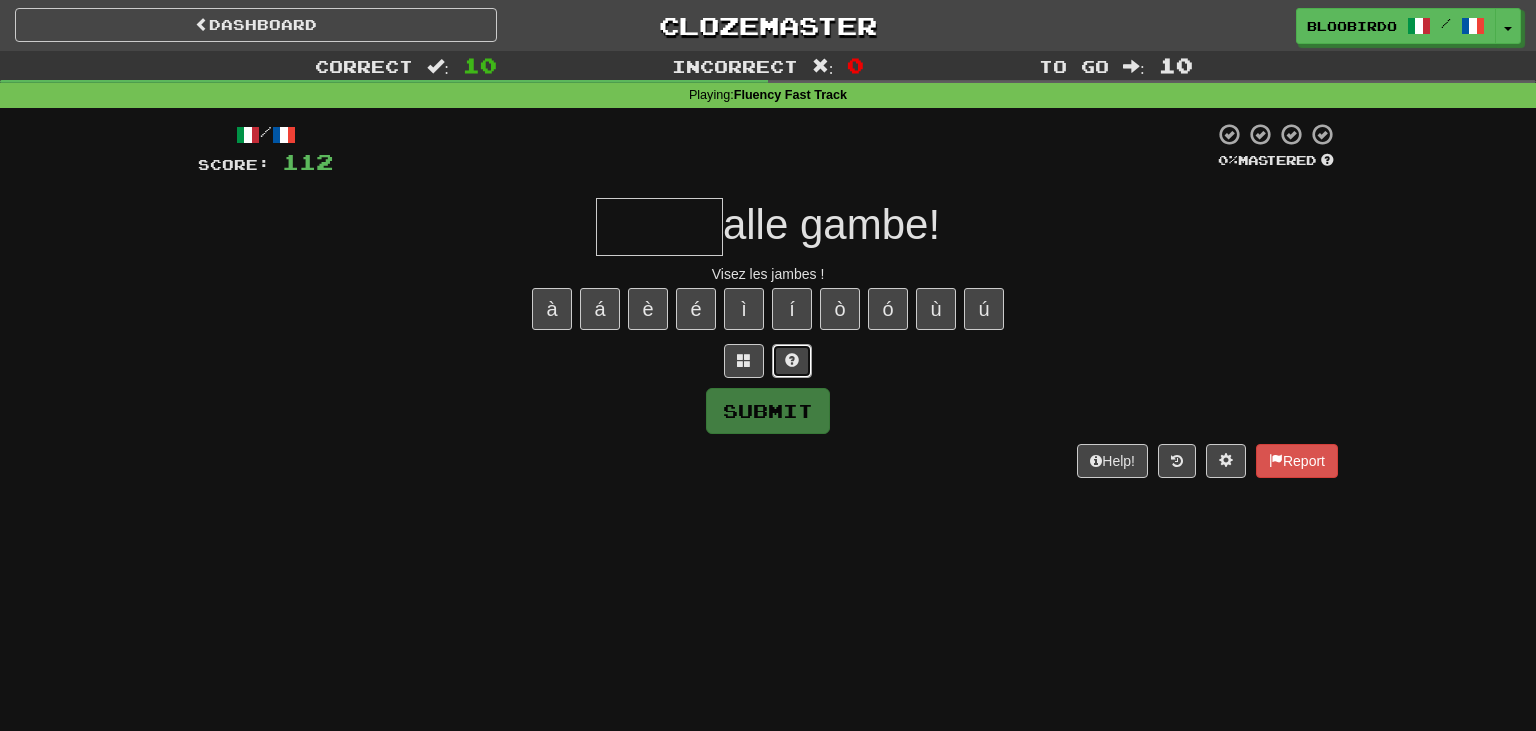 click at bounding box center [792, 361] 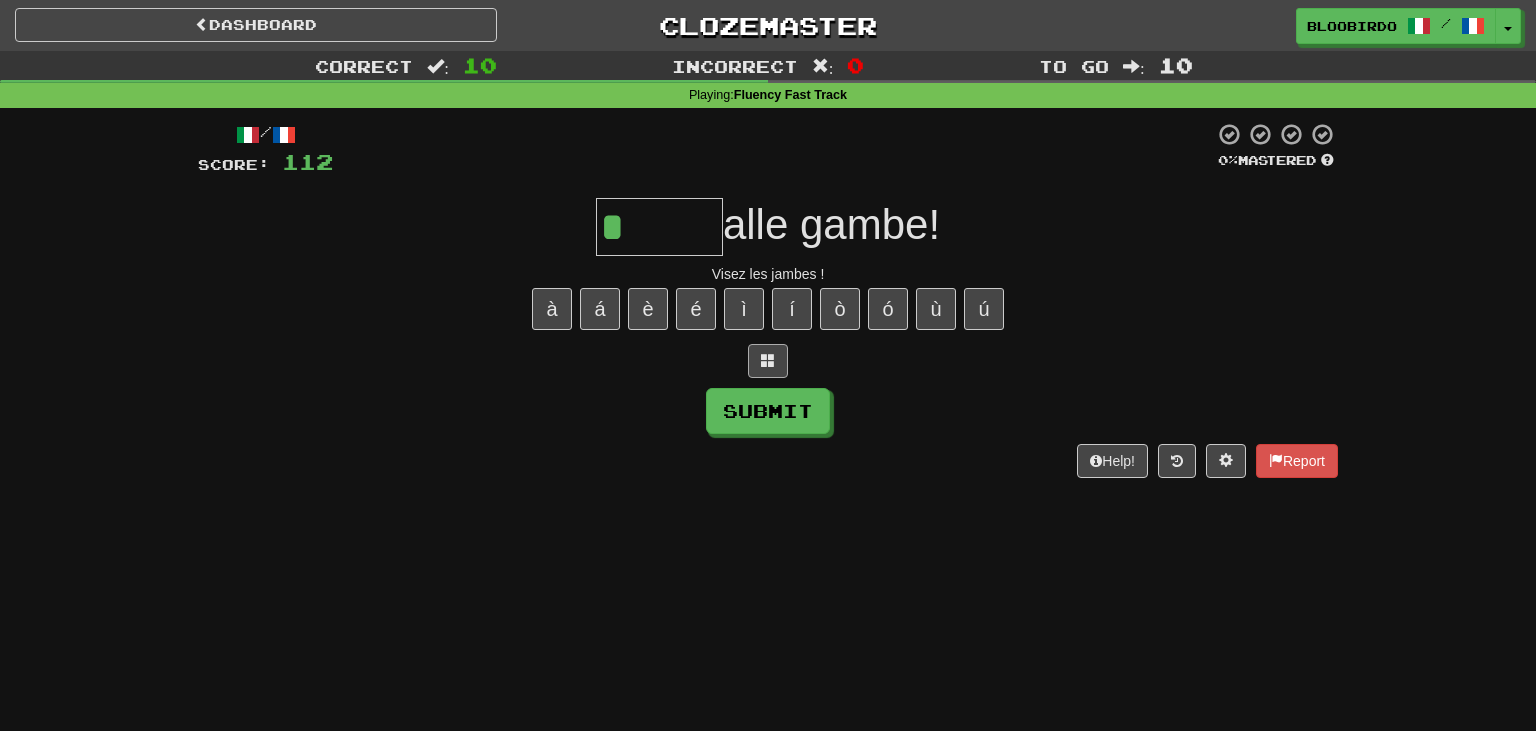 type on "******" 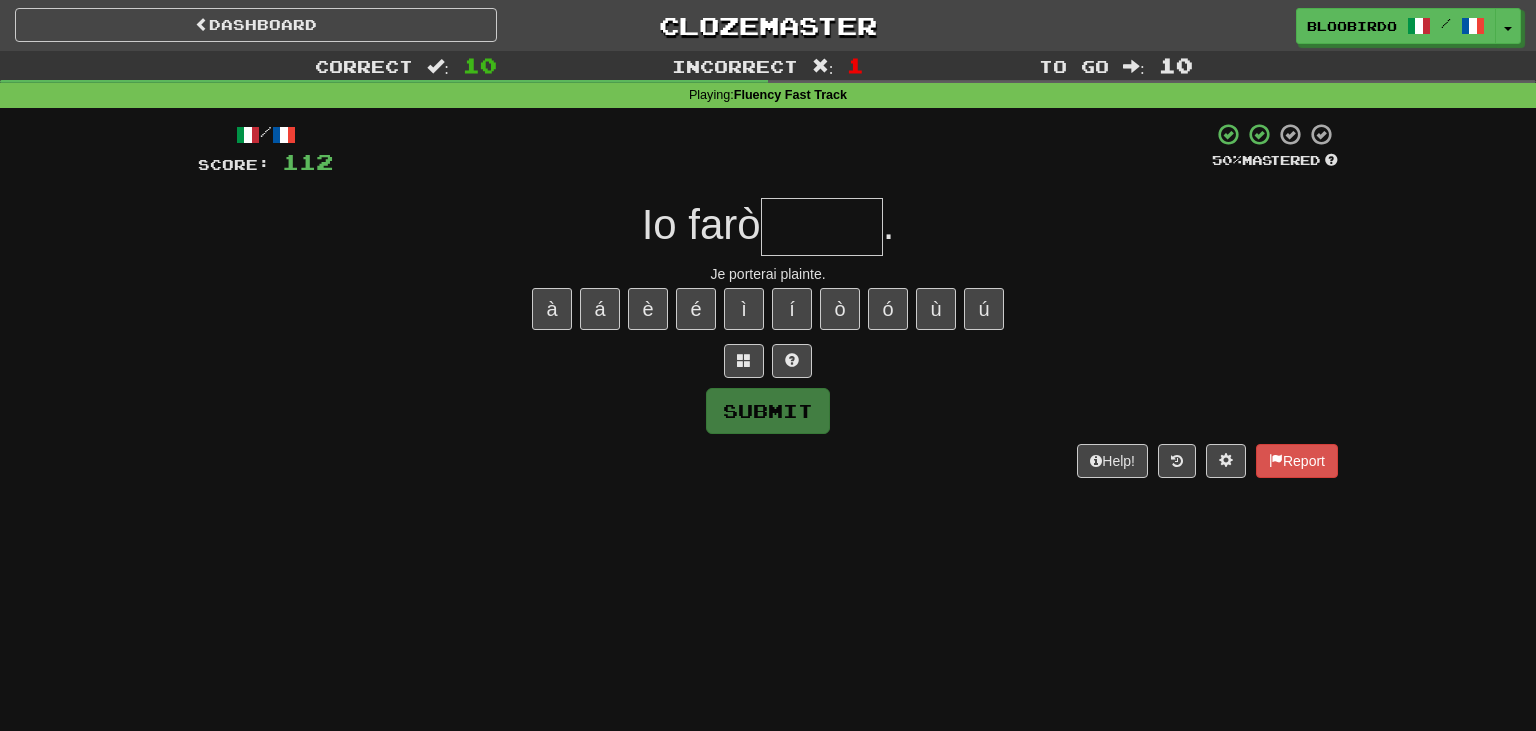 type on "*" 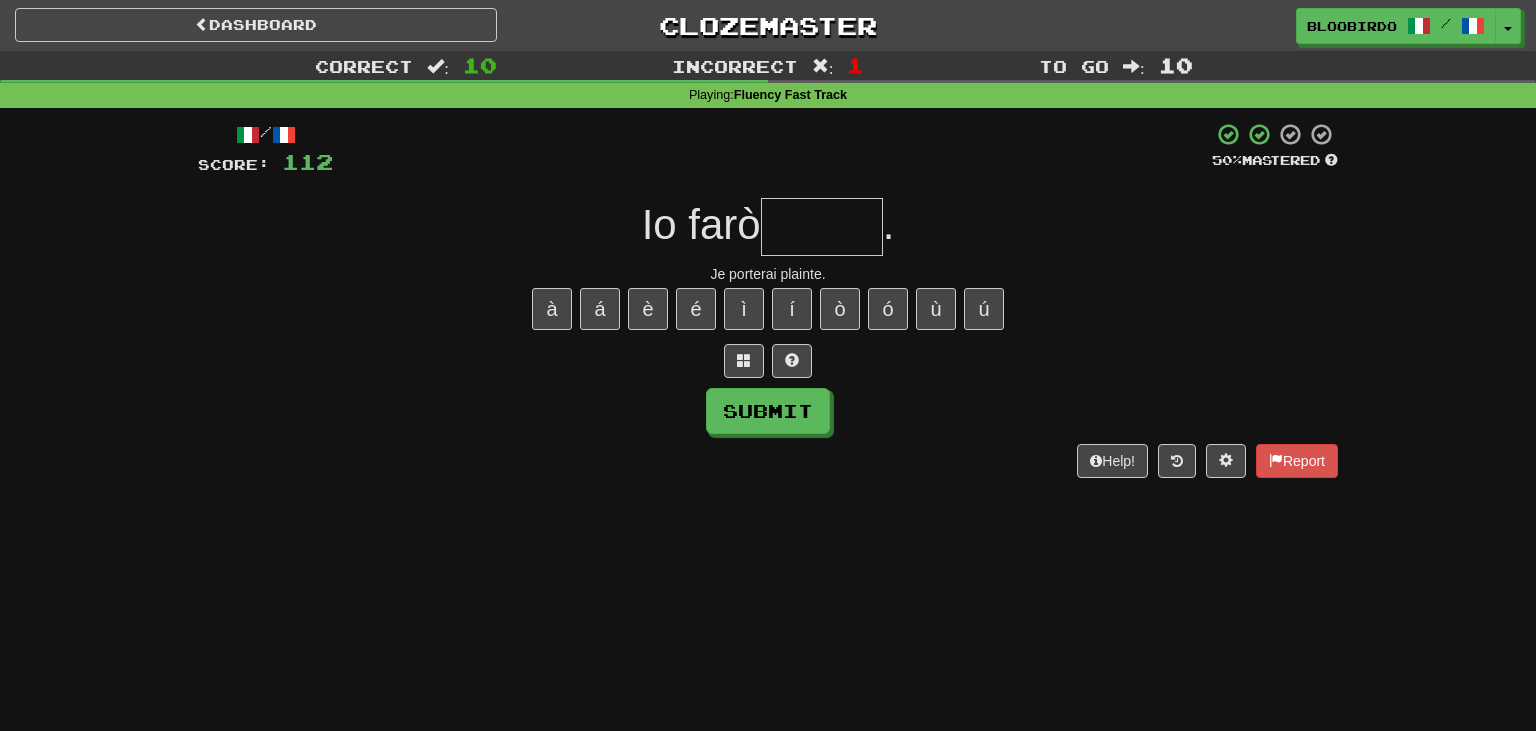 type on "*" 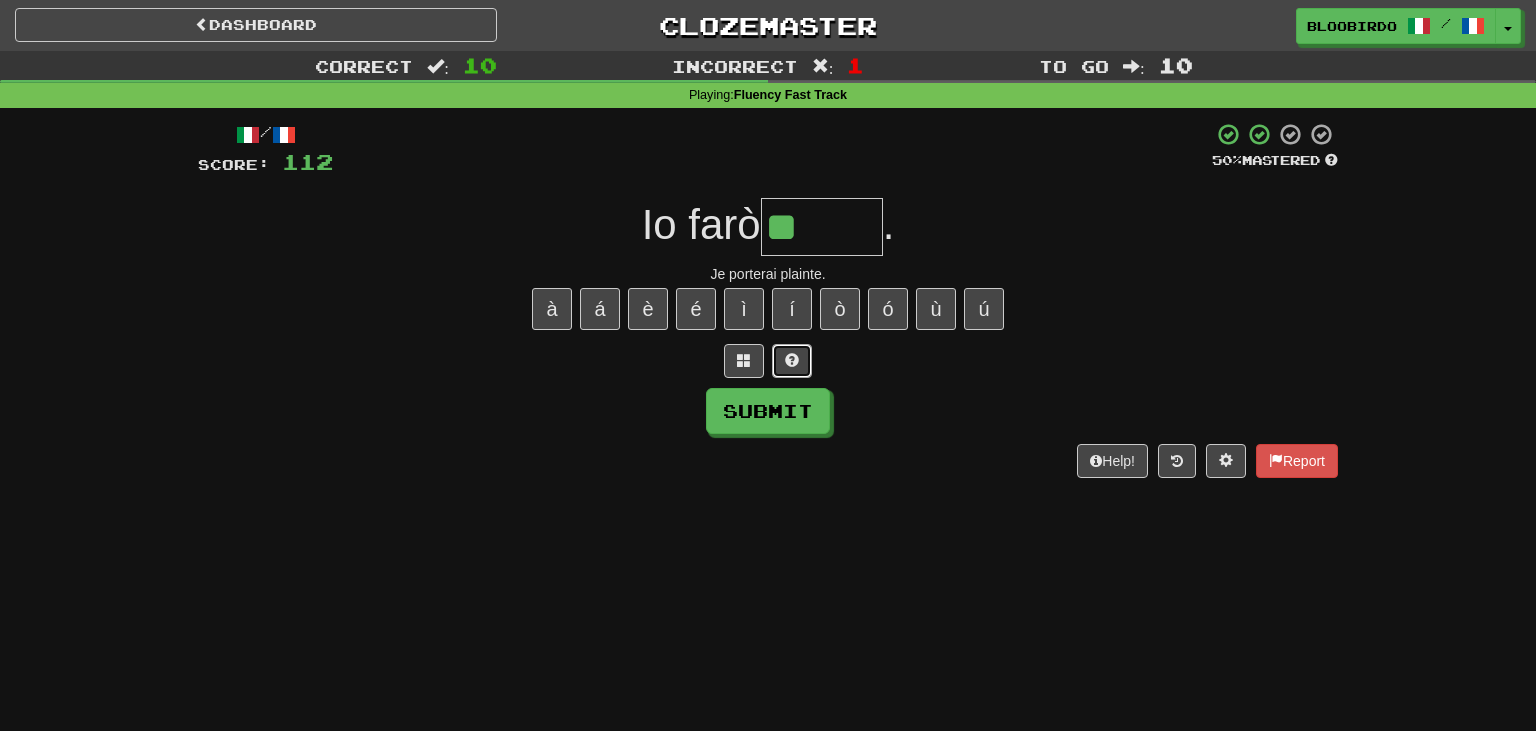 click at bounding box center [792, 361] 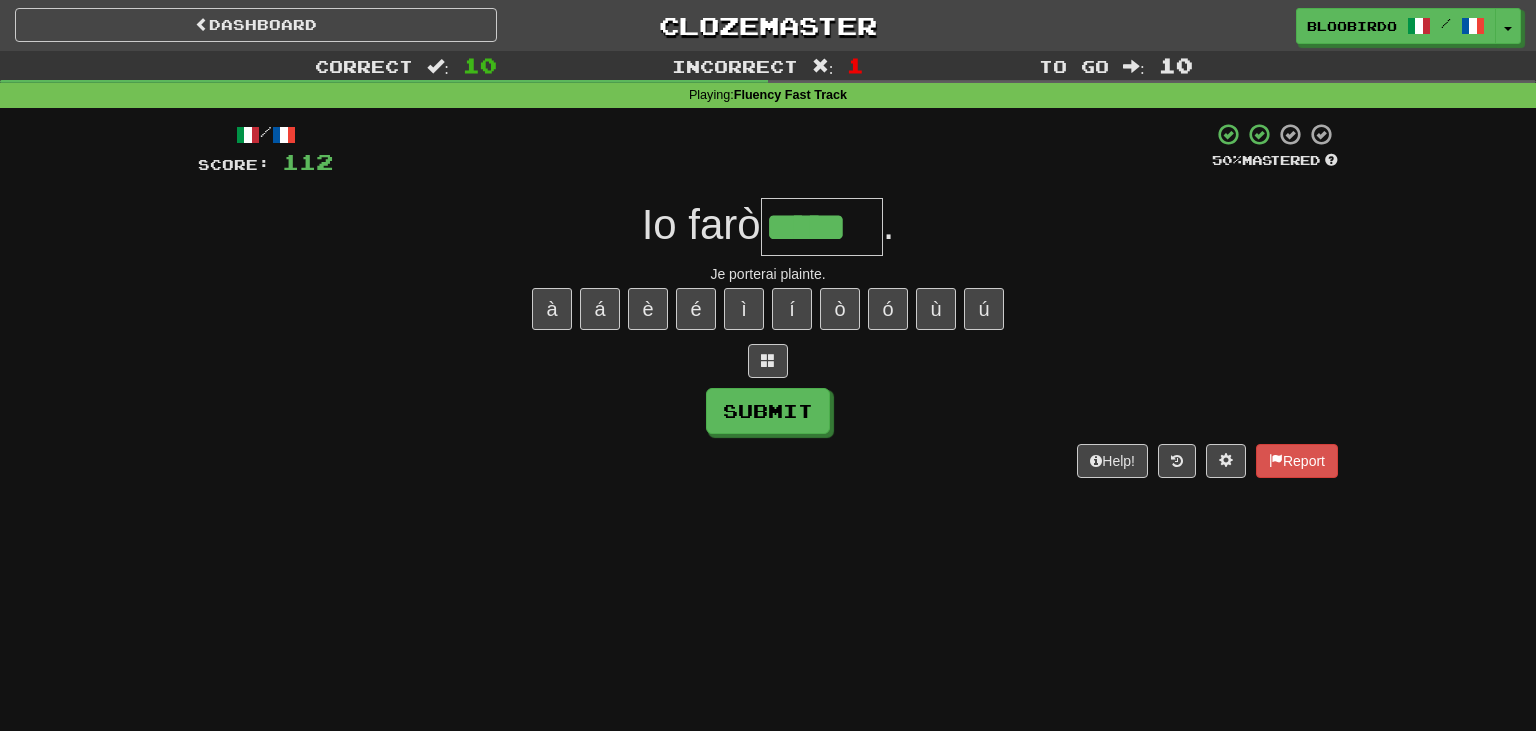 type on "*****" 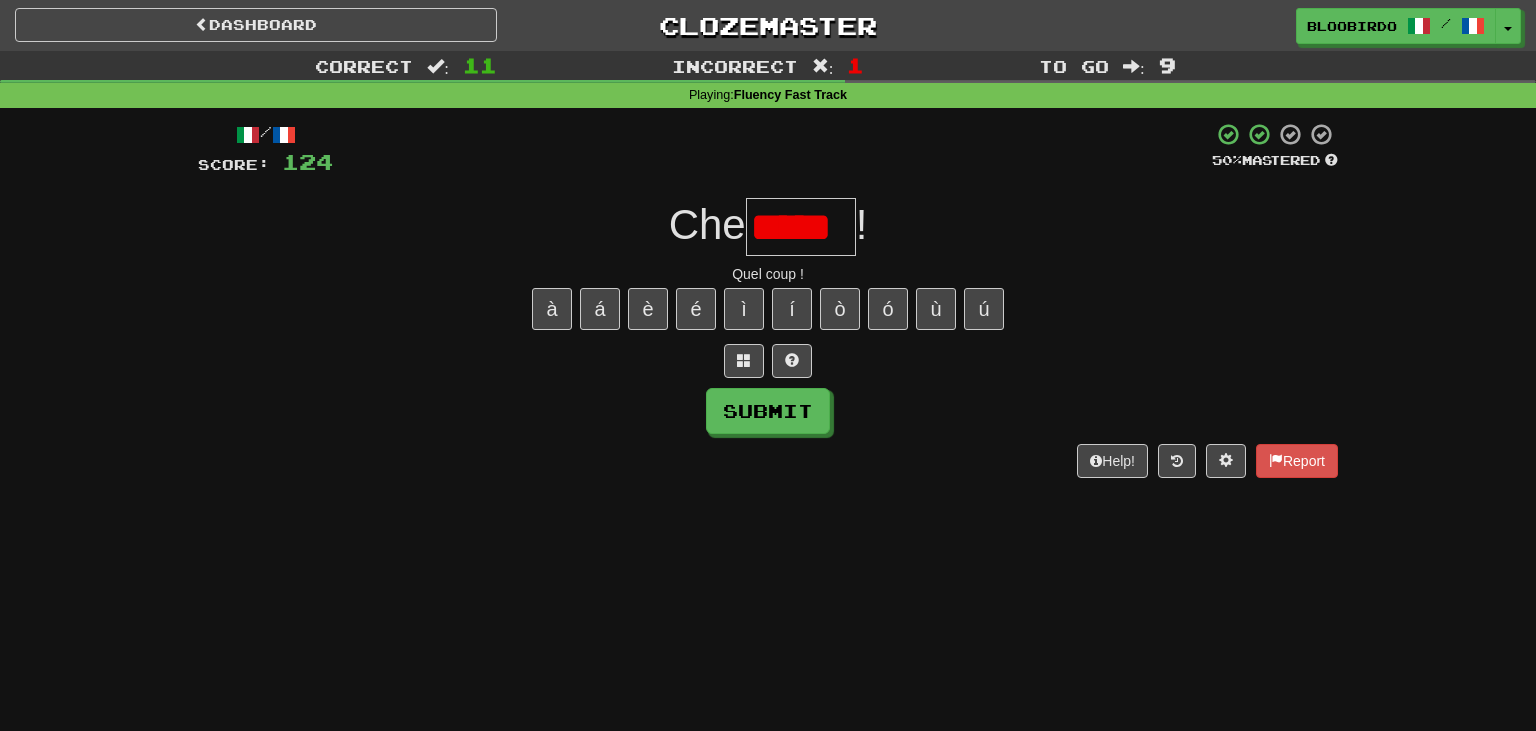 scroll, scrollTop: 0, scrollLeft: 0, axis: both 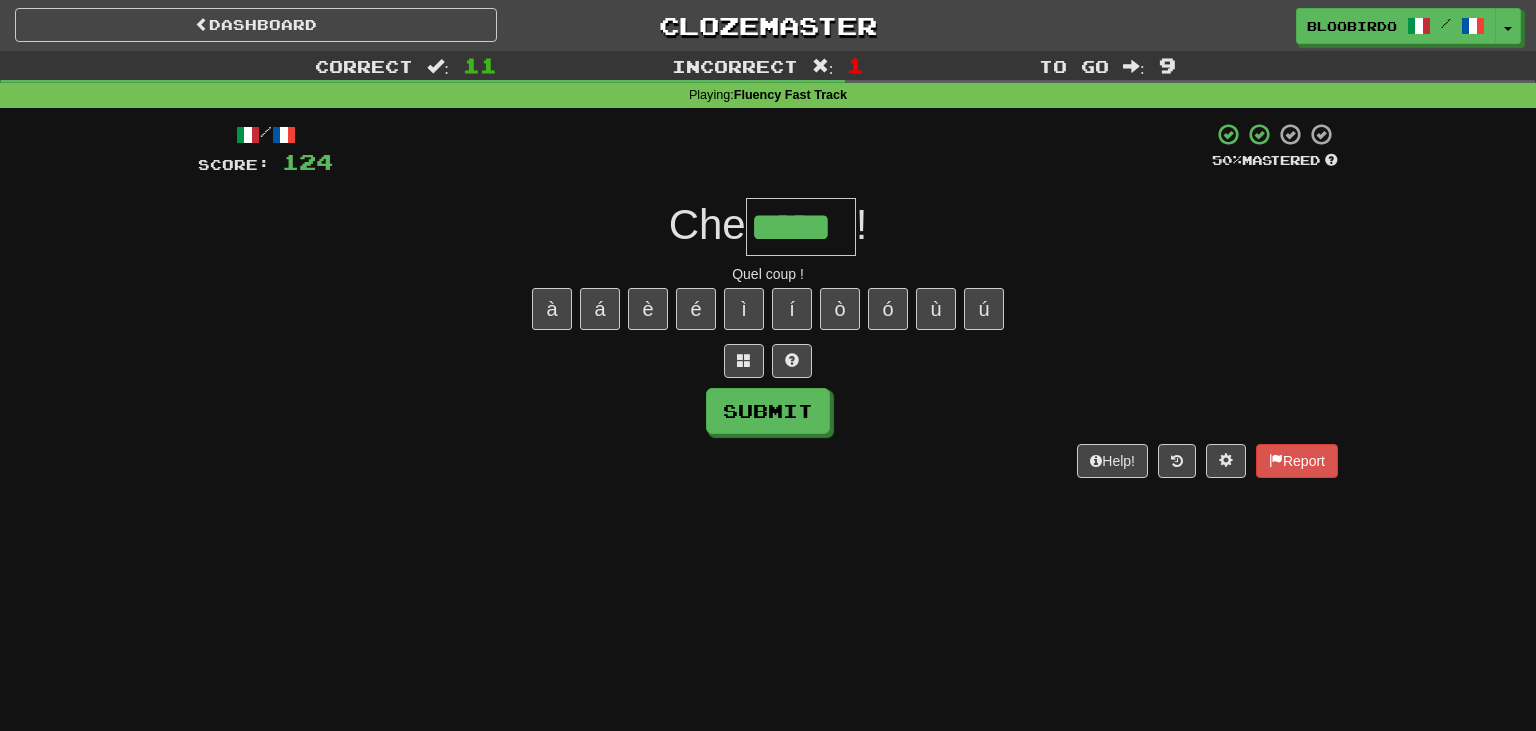 type on "*****" 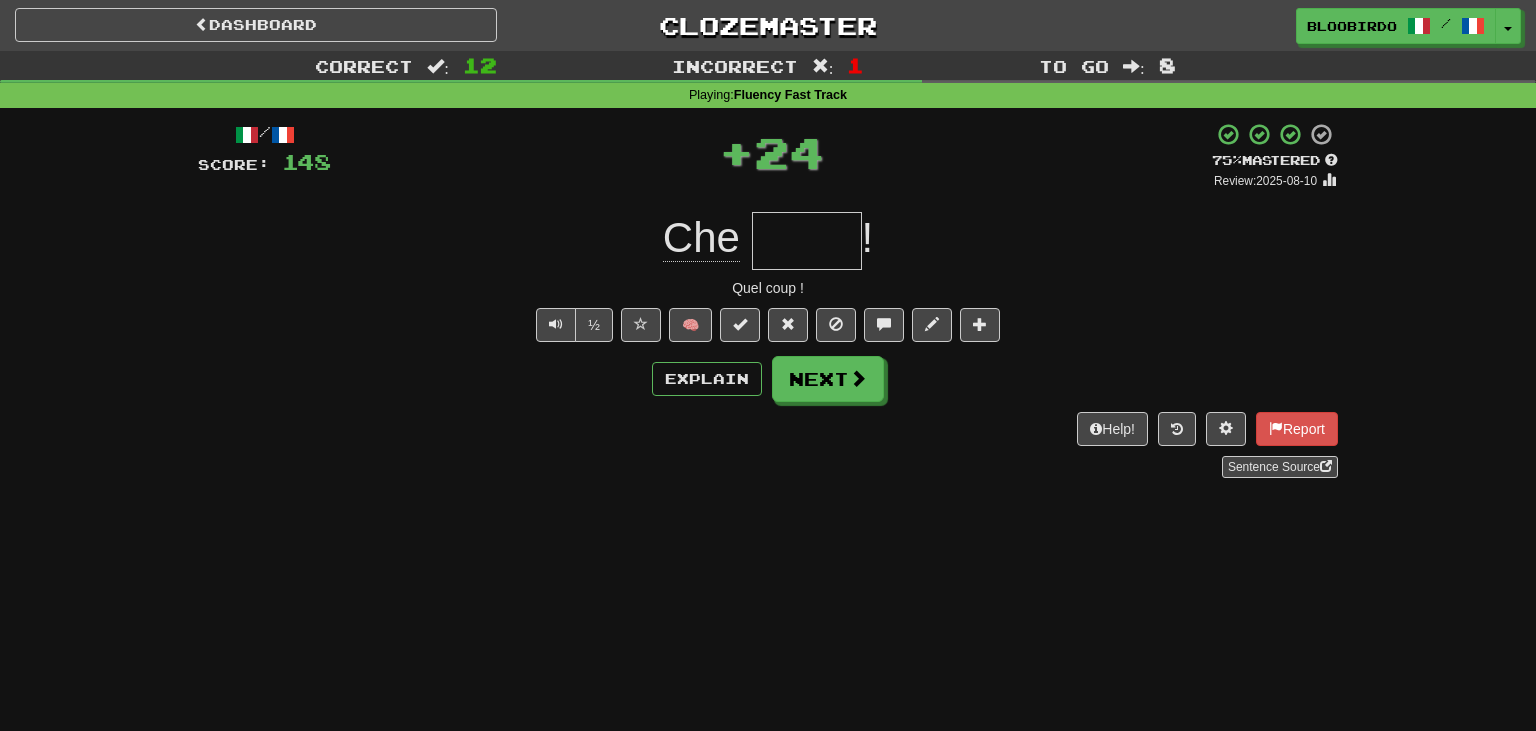 type on "*" 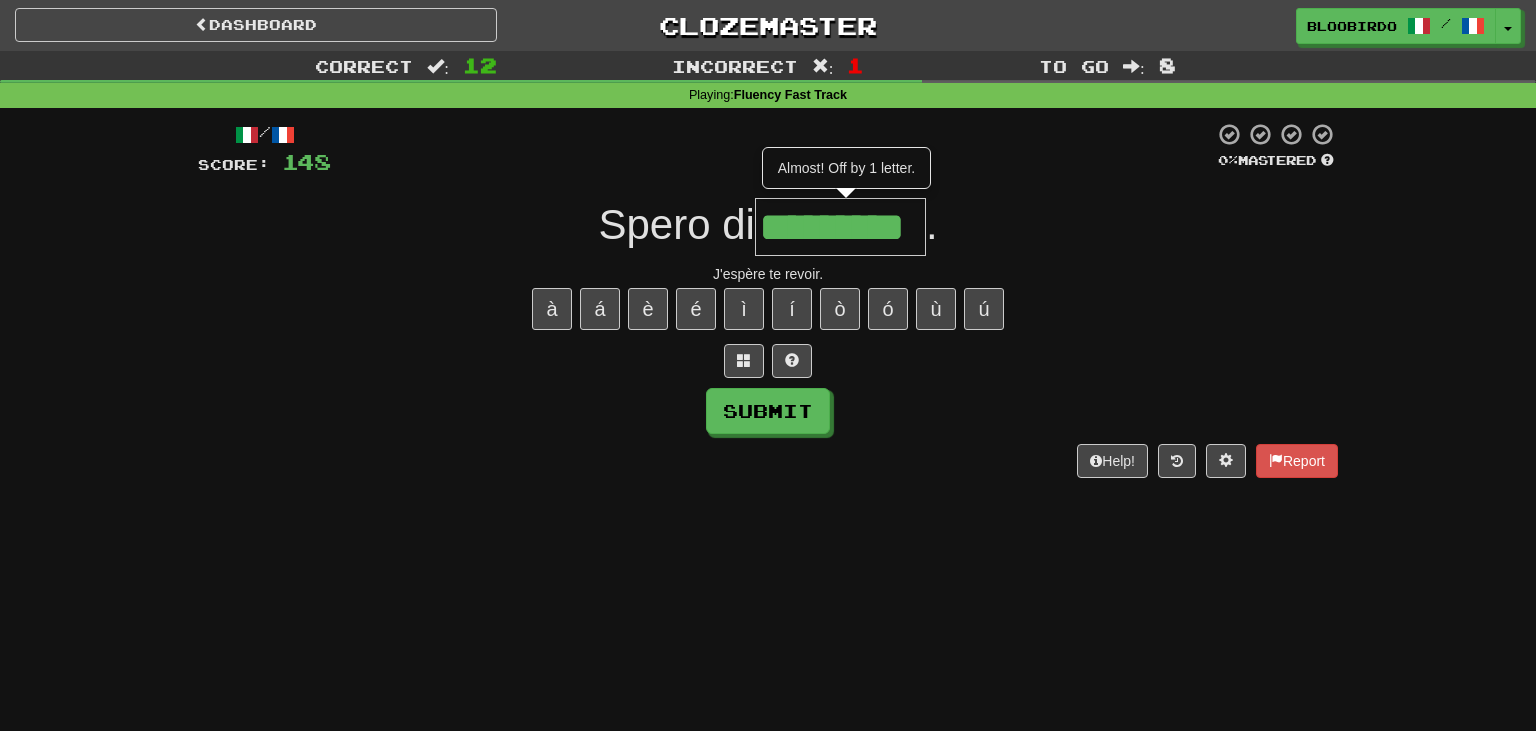 type on "*********" 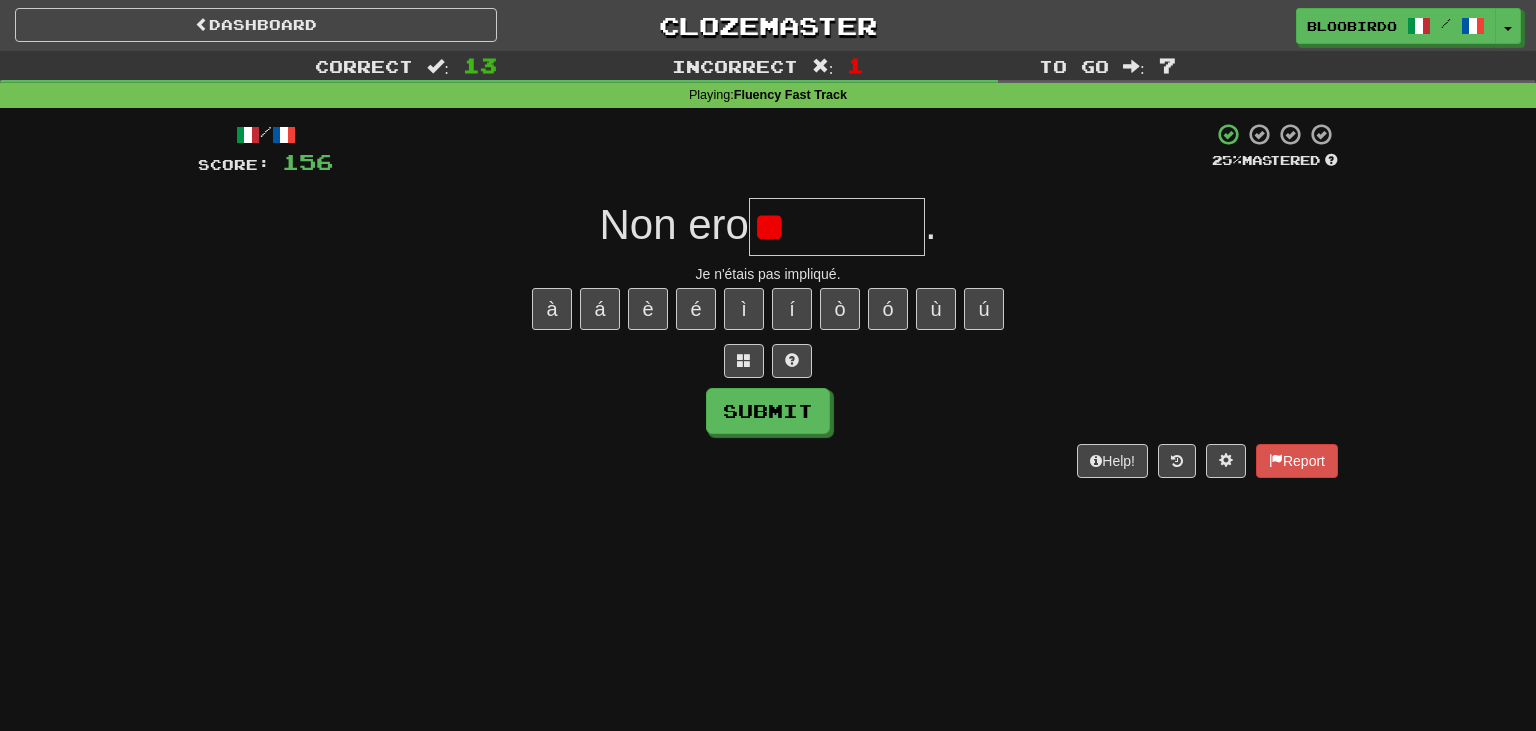 type on "*" 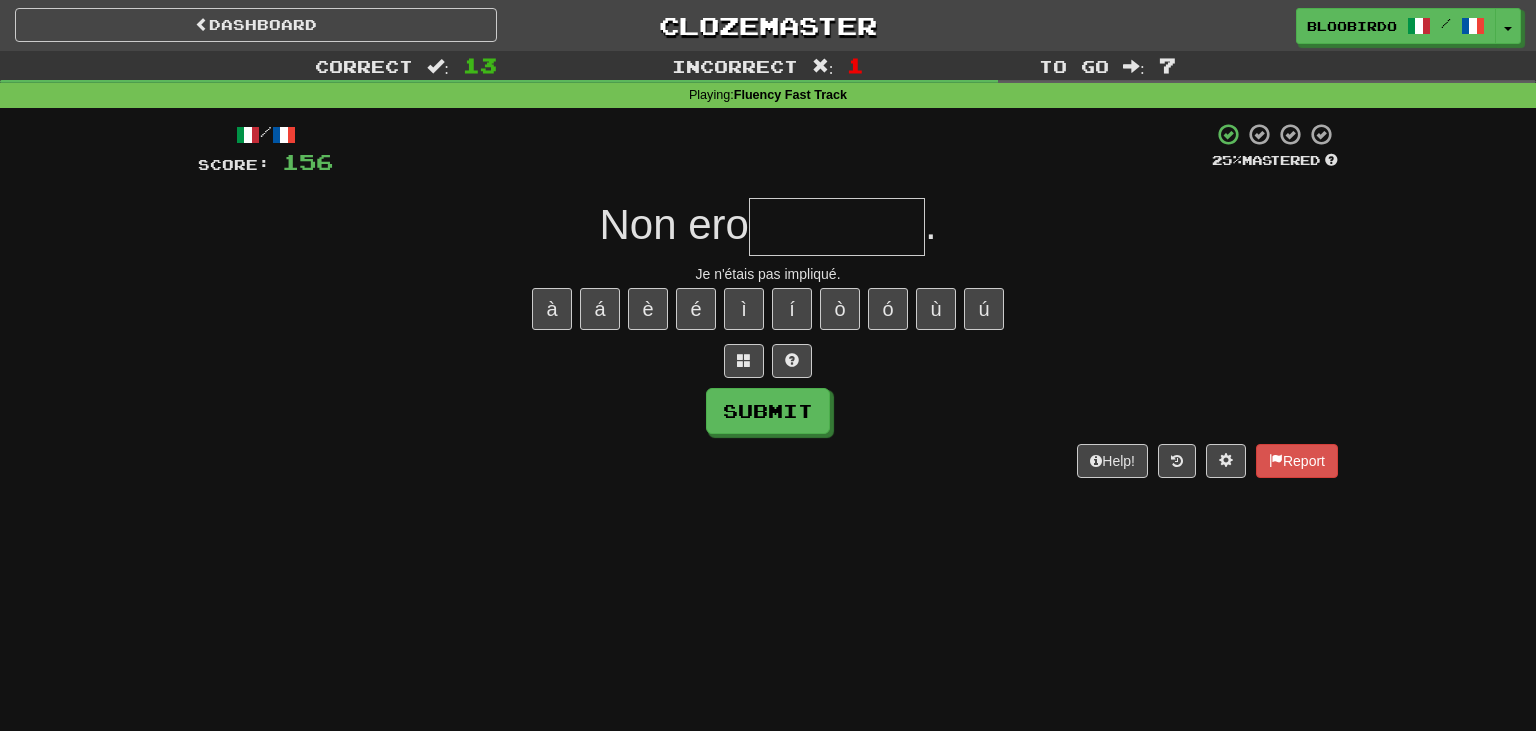 type on "*" 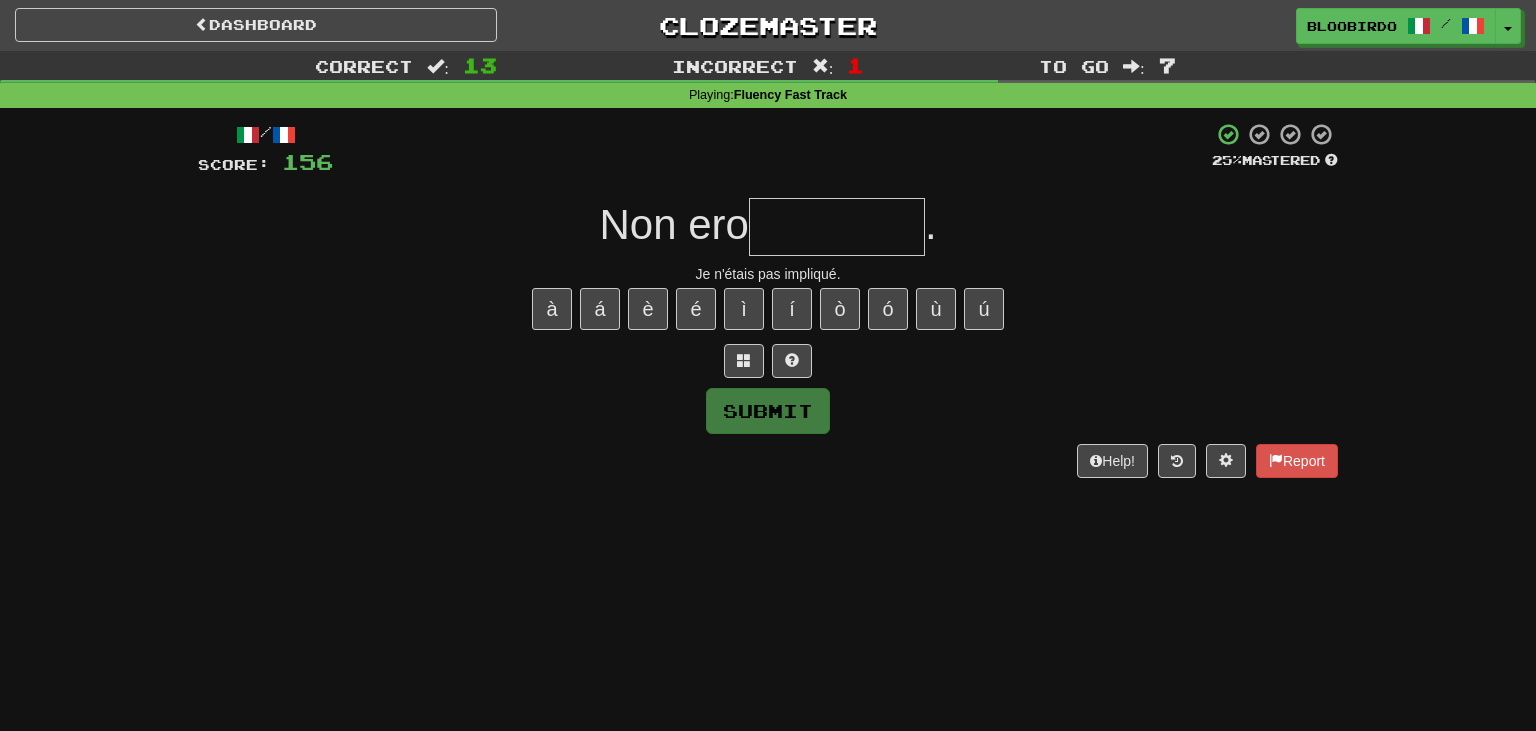 type on "*" 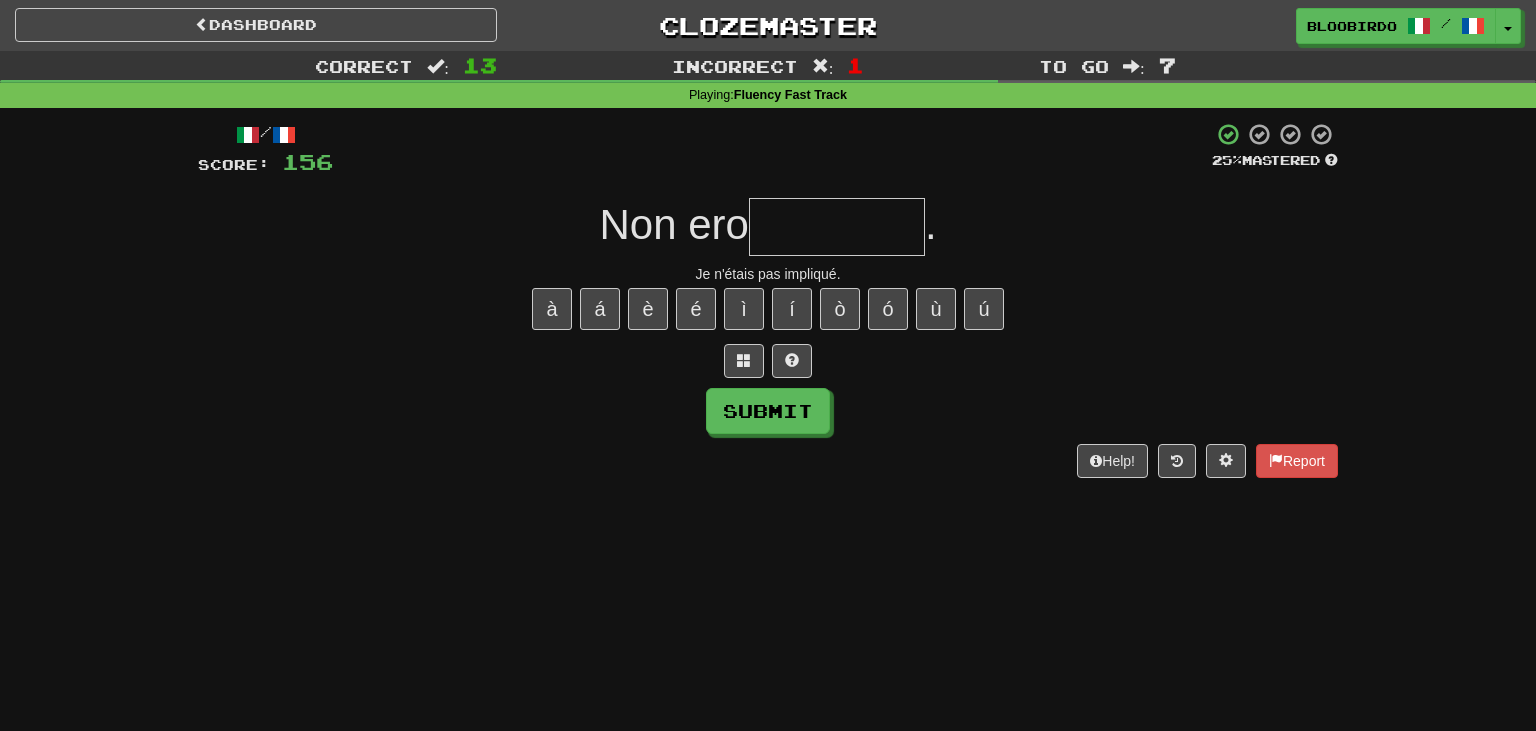 type on "*" 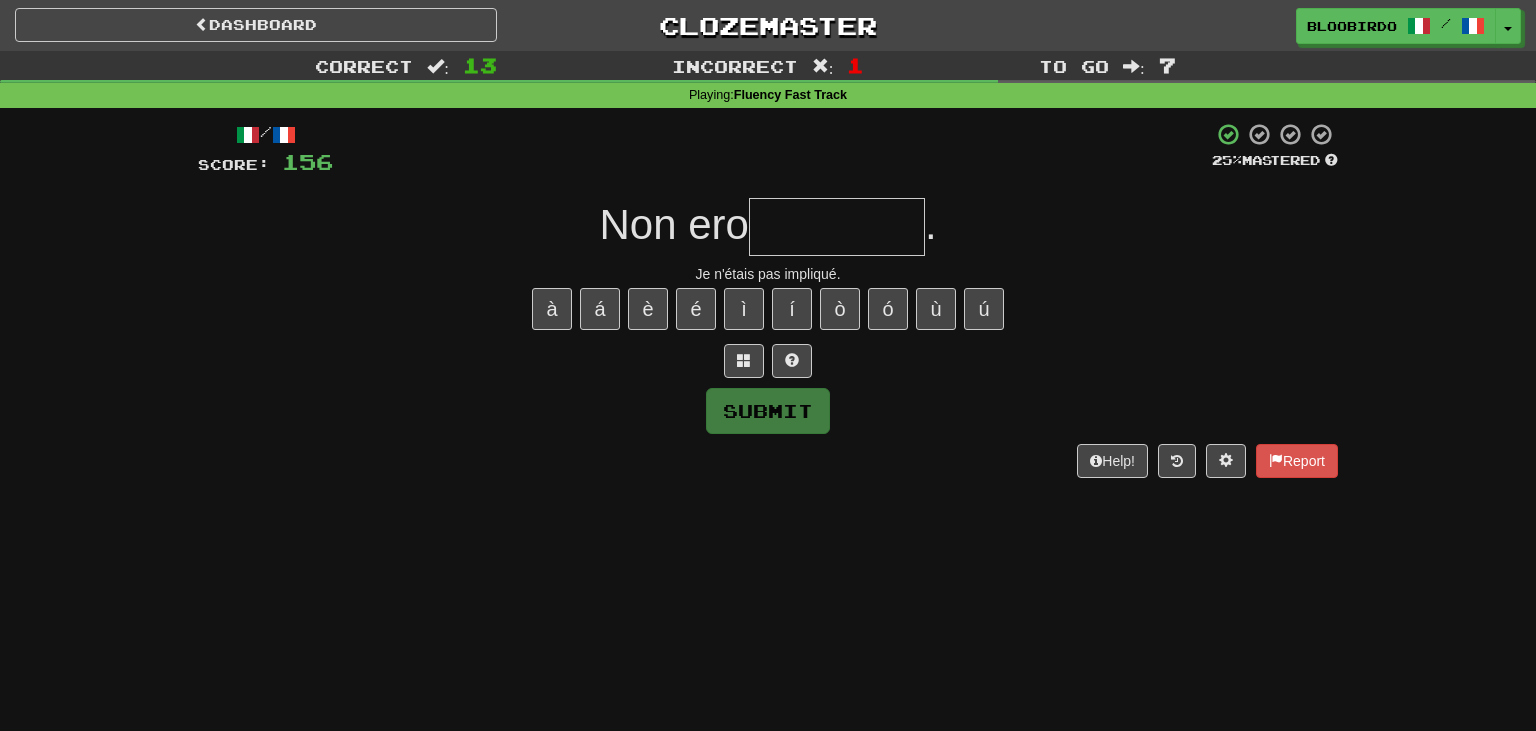 type on "*" 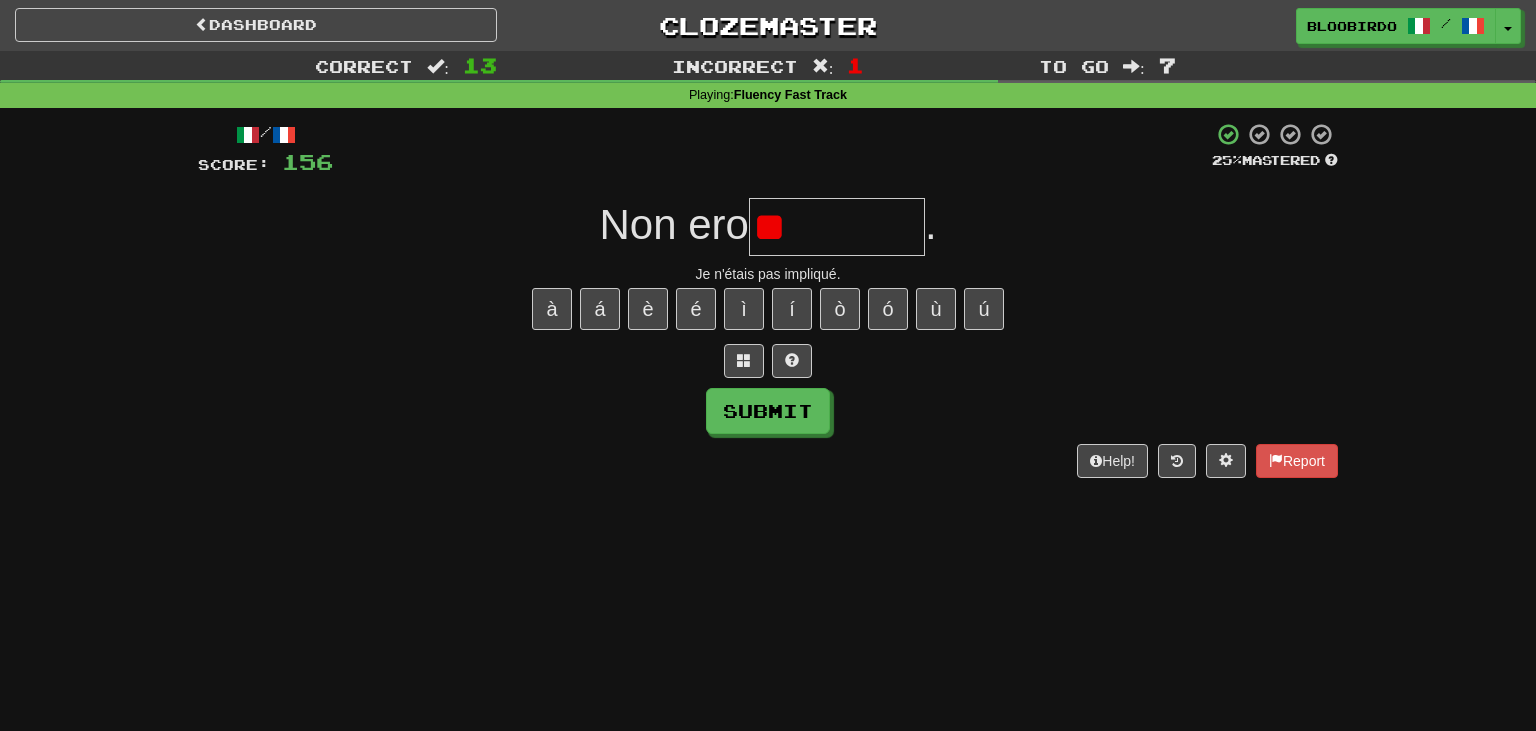 type on "*" 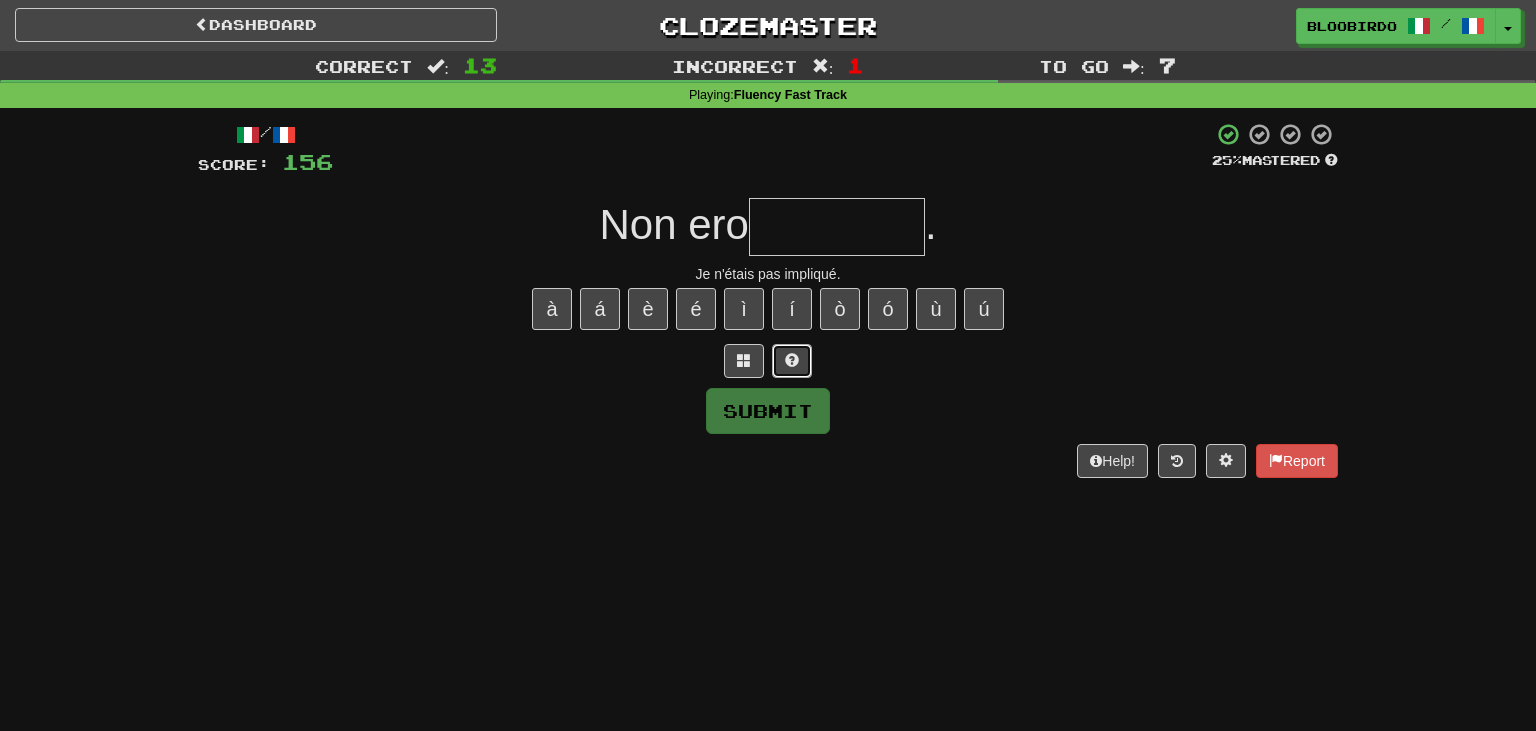 click at bounding box center (792, 361) 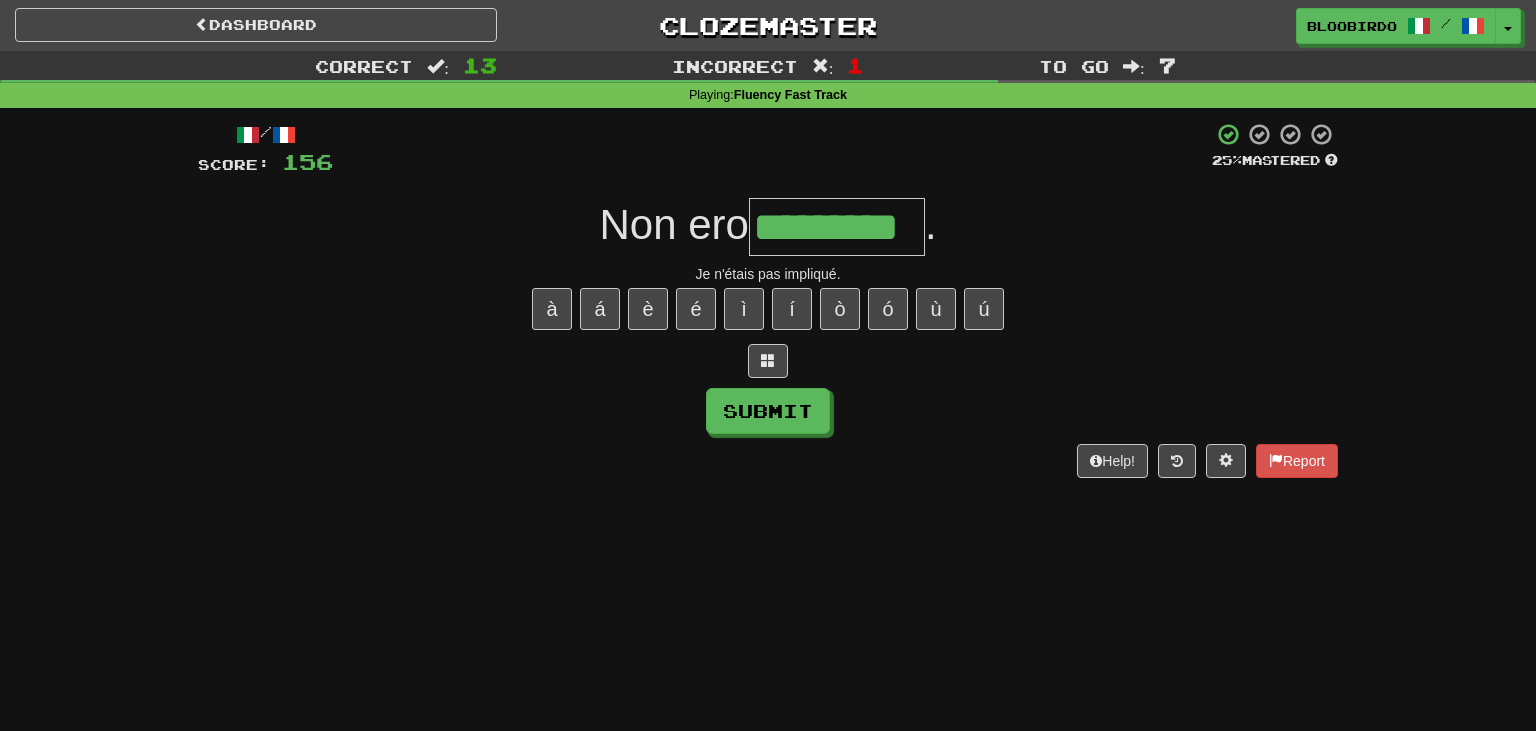 type on "*********" 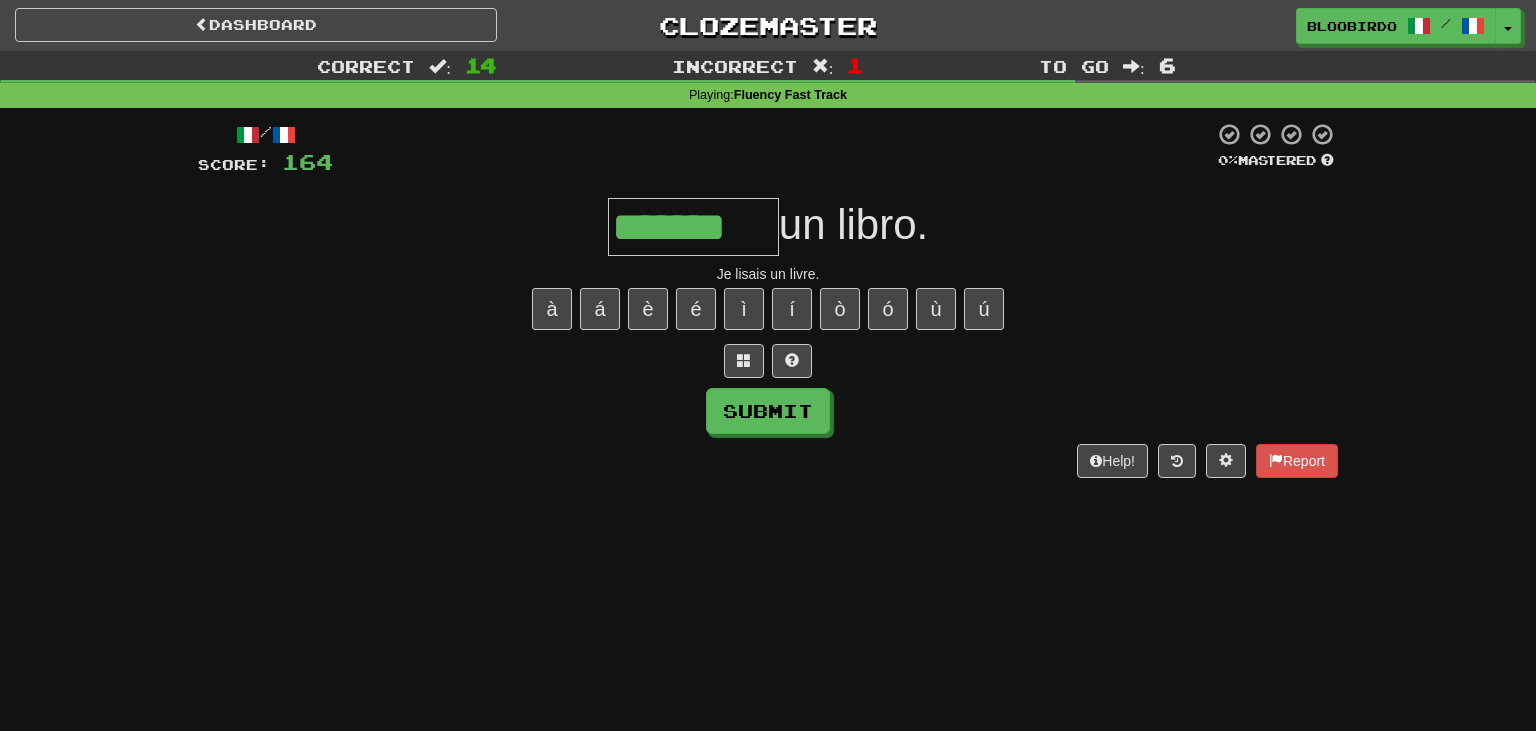 type on "*******" 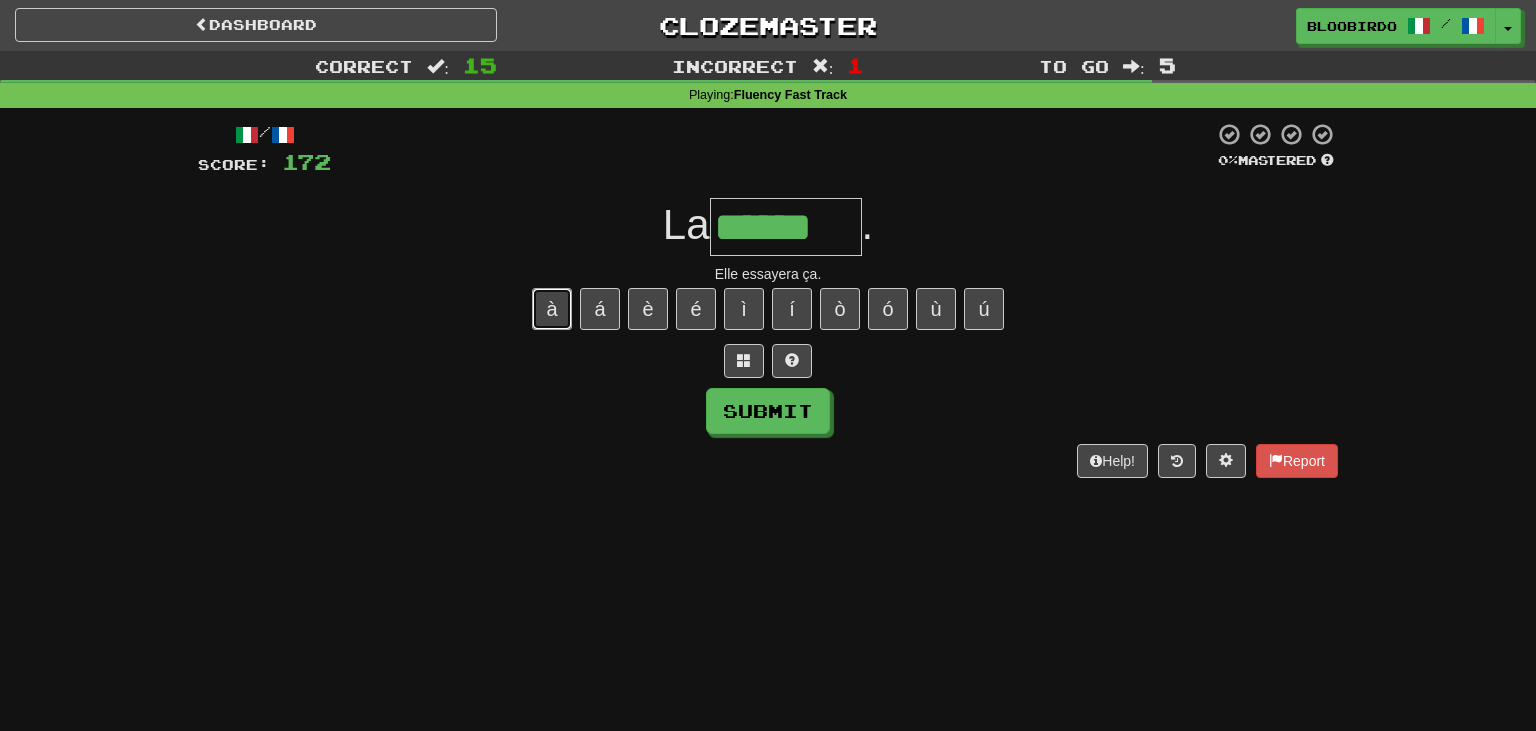 click on "à" at bounding box center [552, 309] 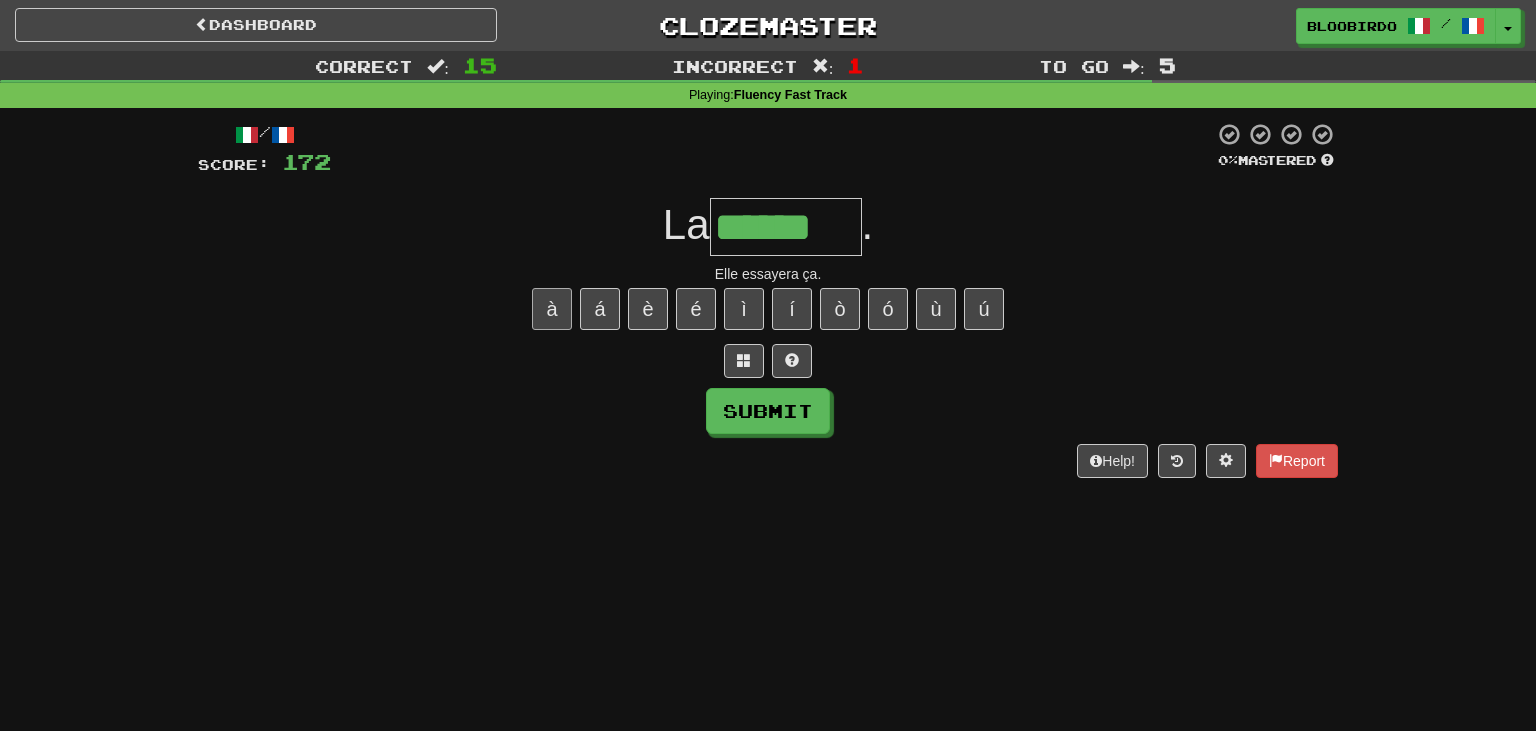 type on "*******" 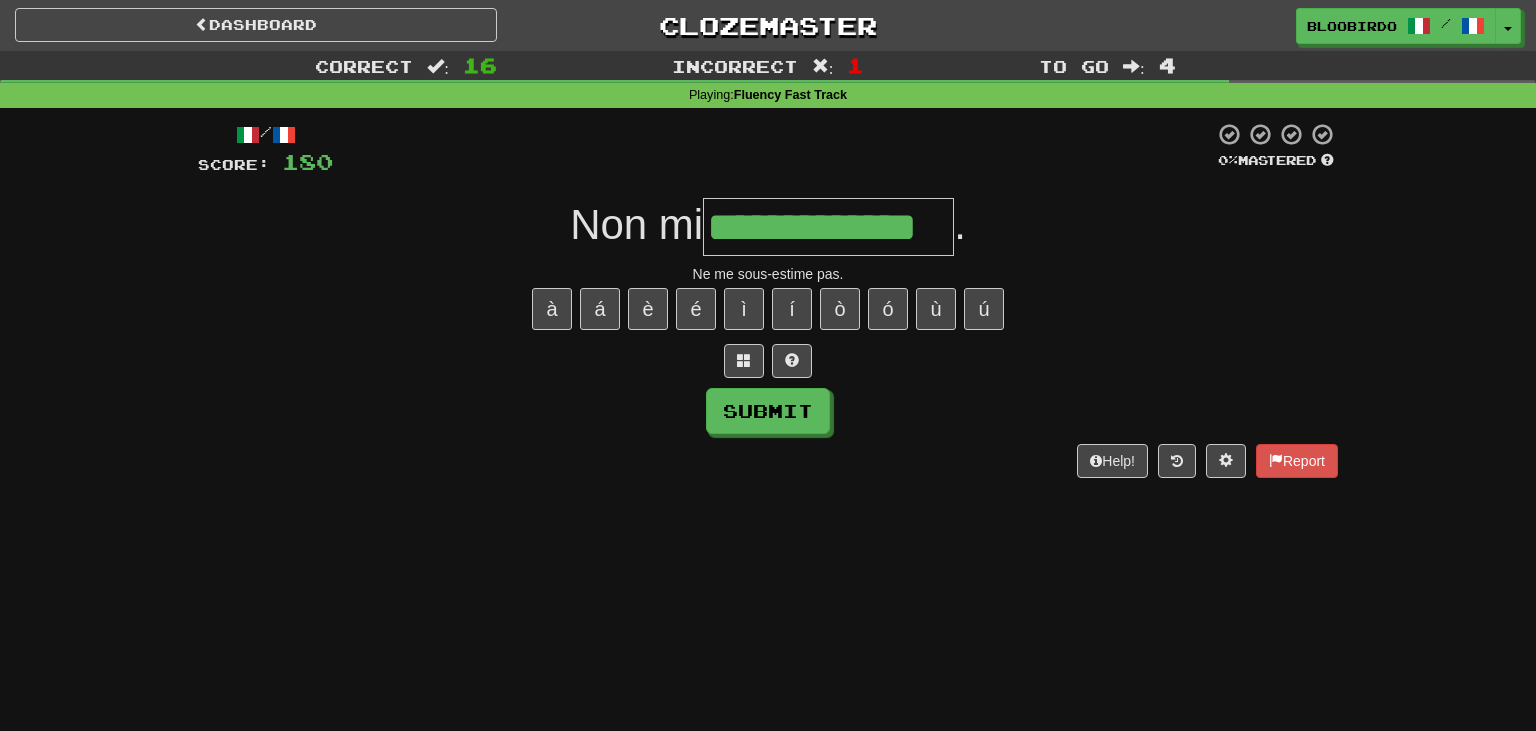 type on "**********" 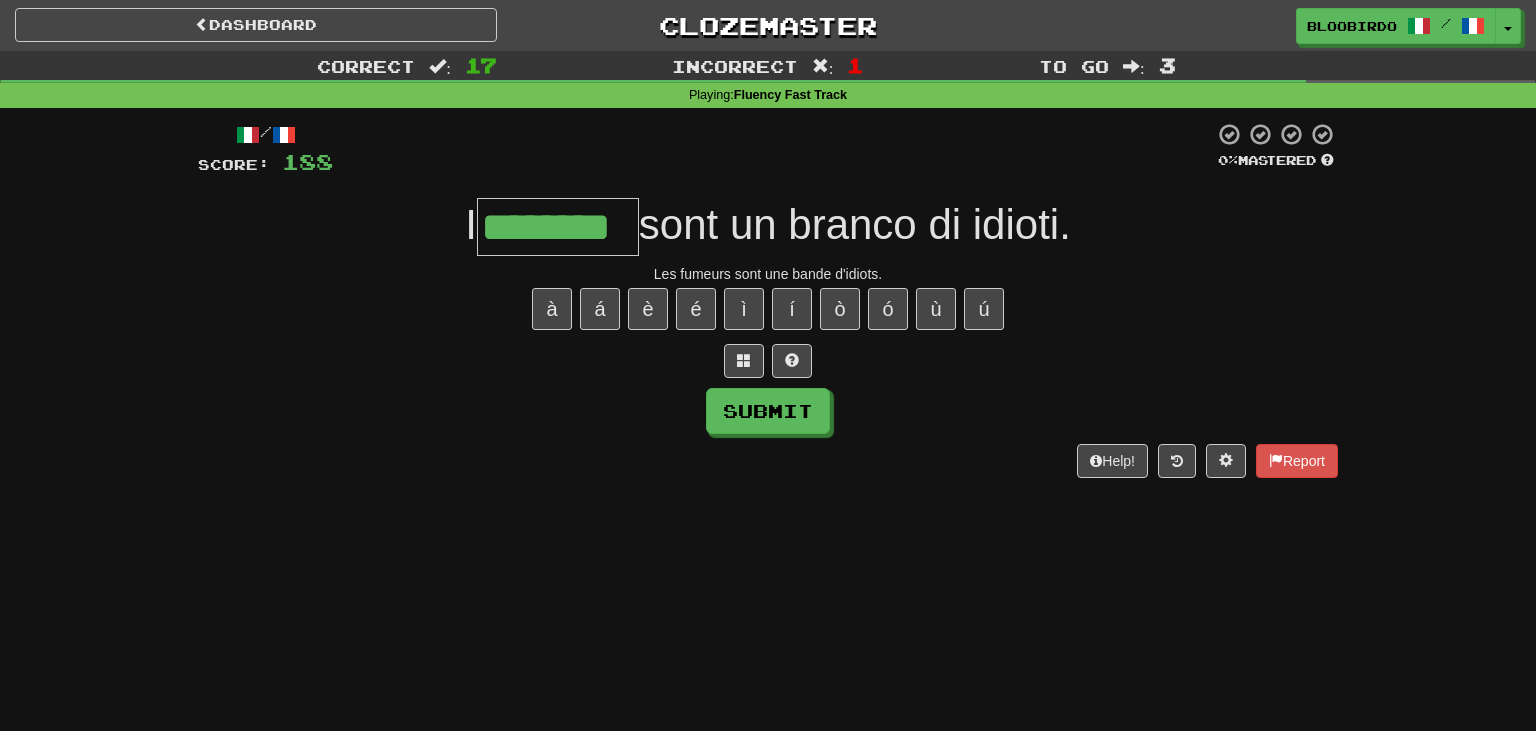 type on "********" 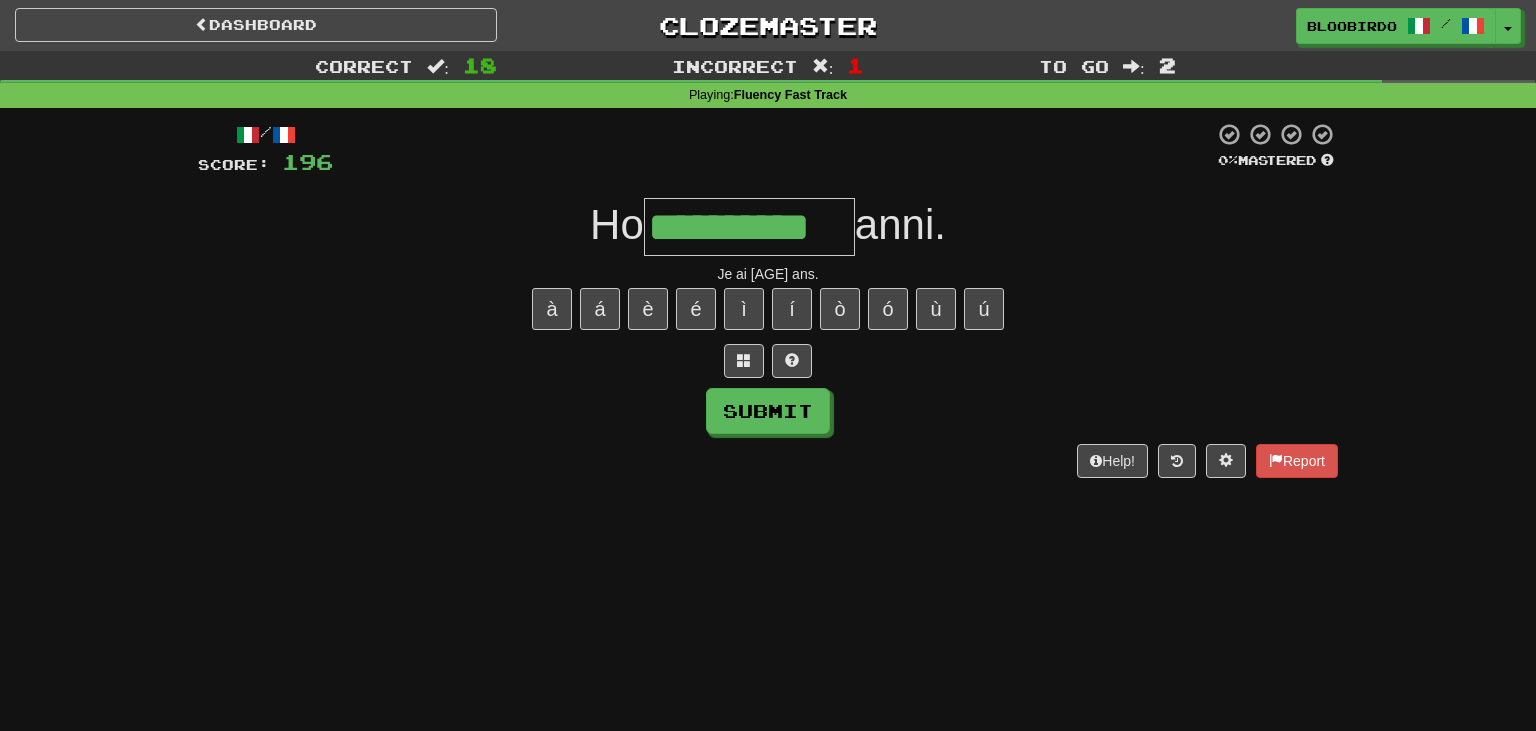 type on "**********" 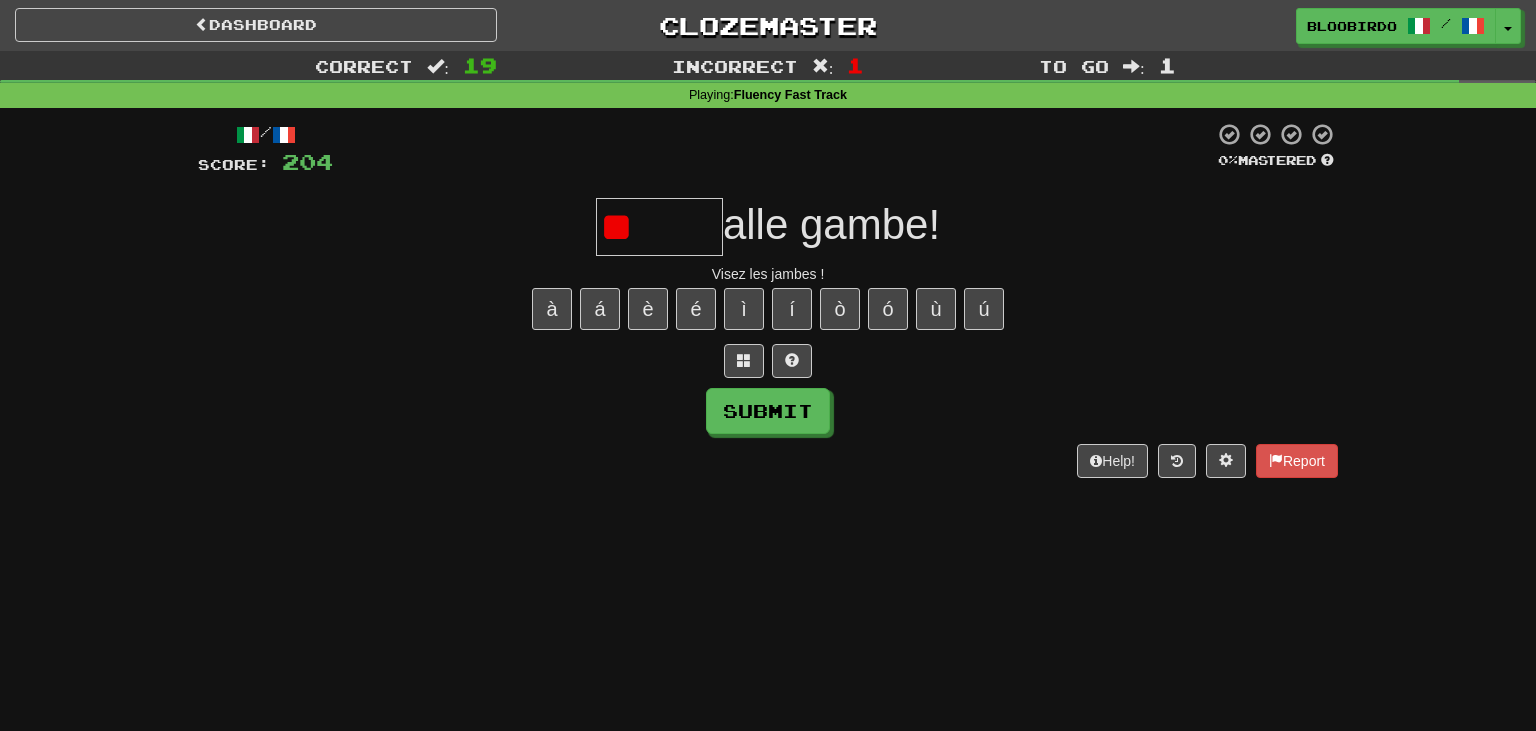 type on "*" 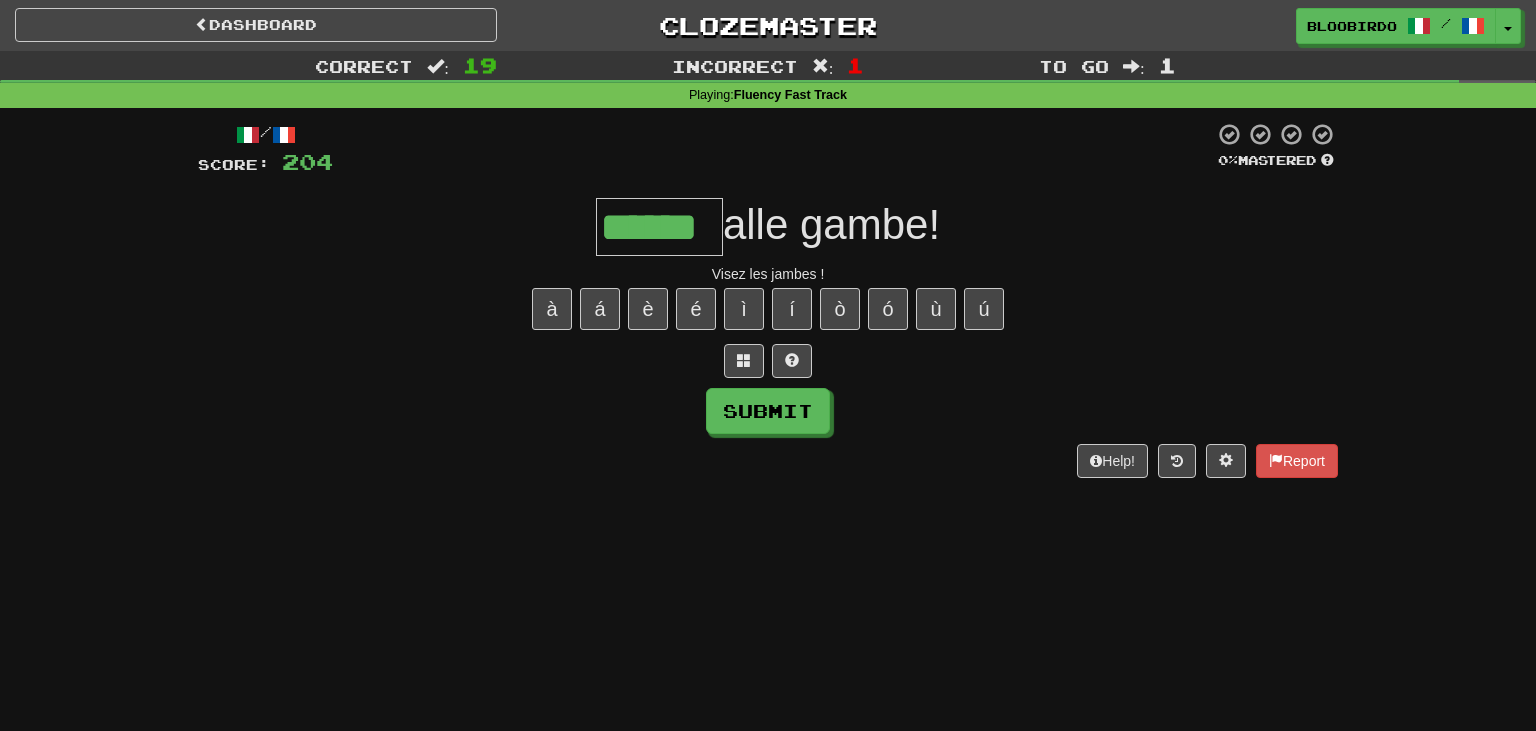 type on "******" 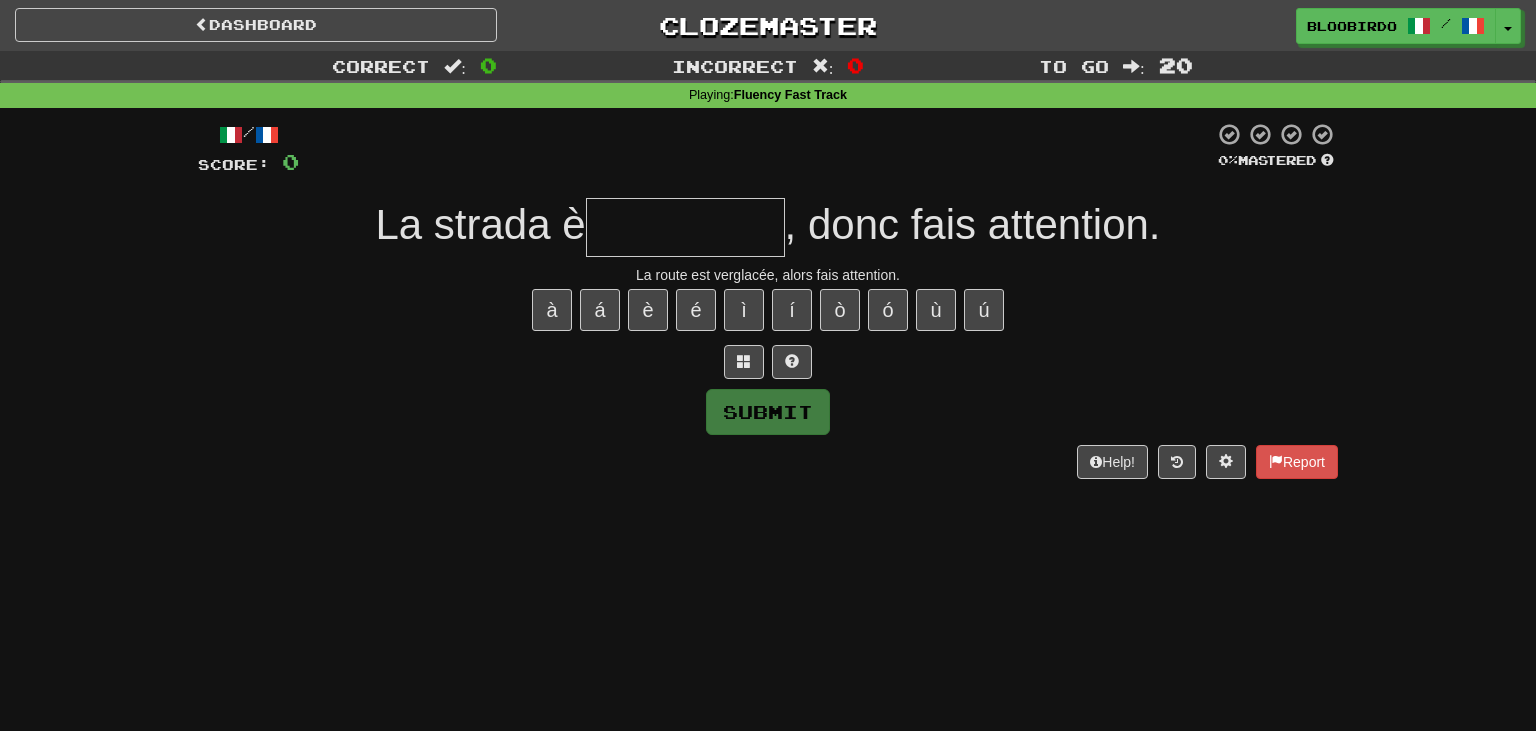 type on "*" 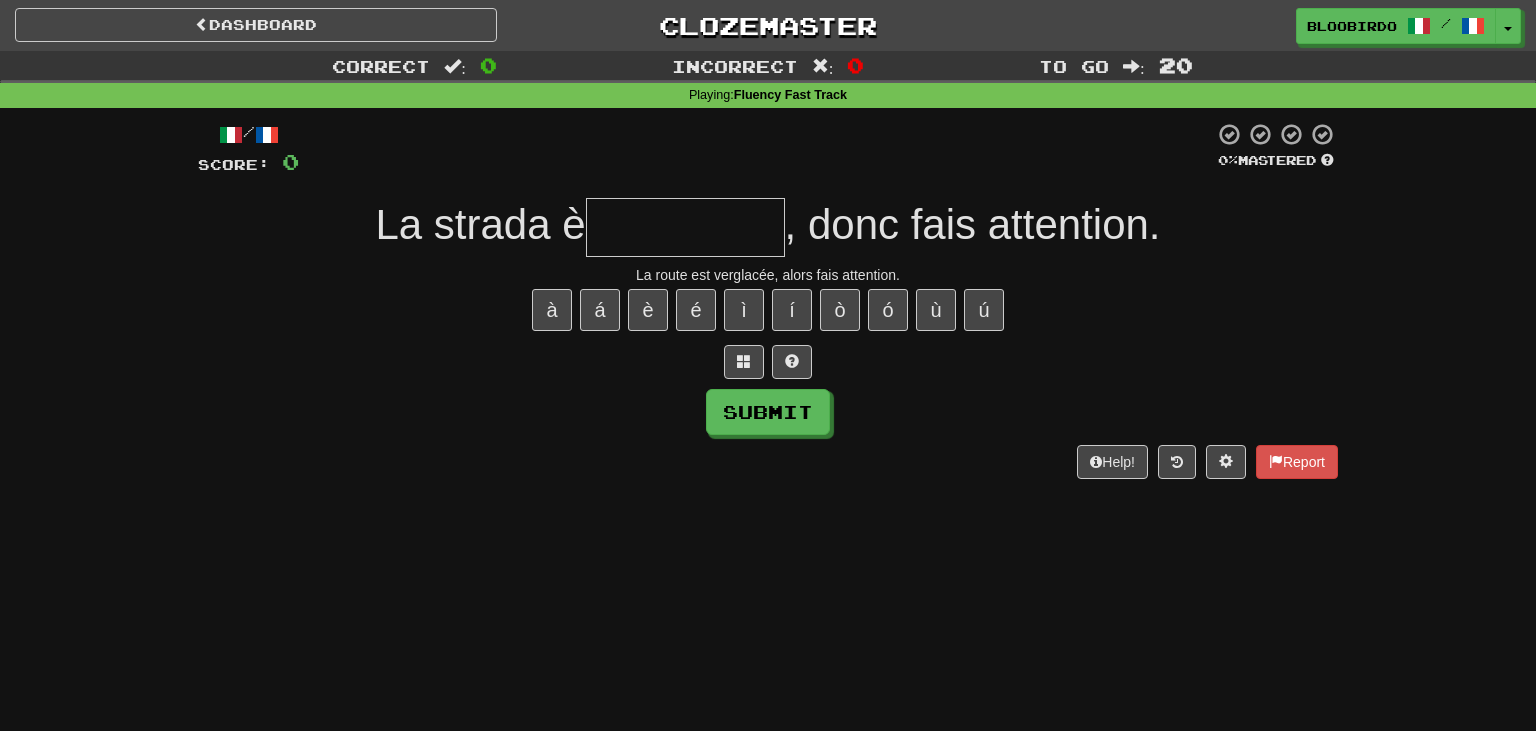 type on "*" 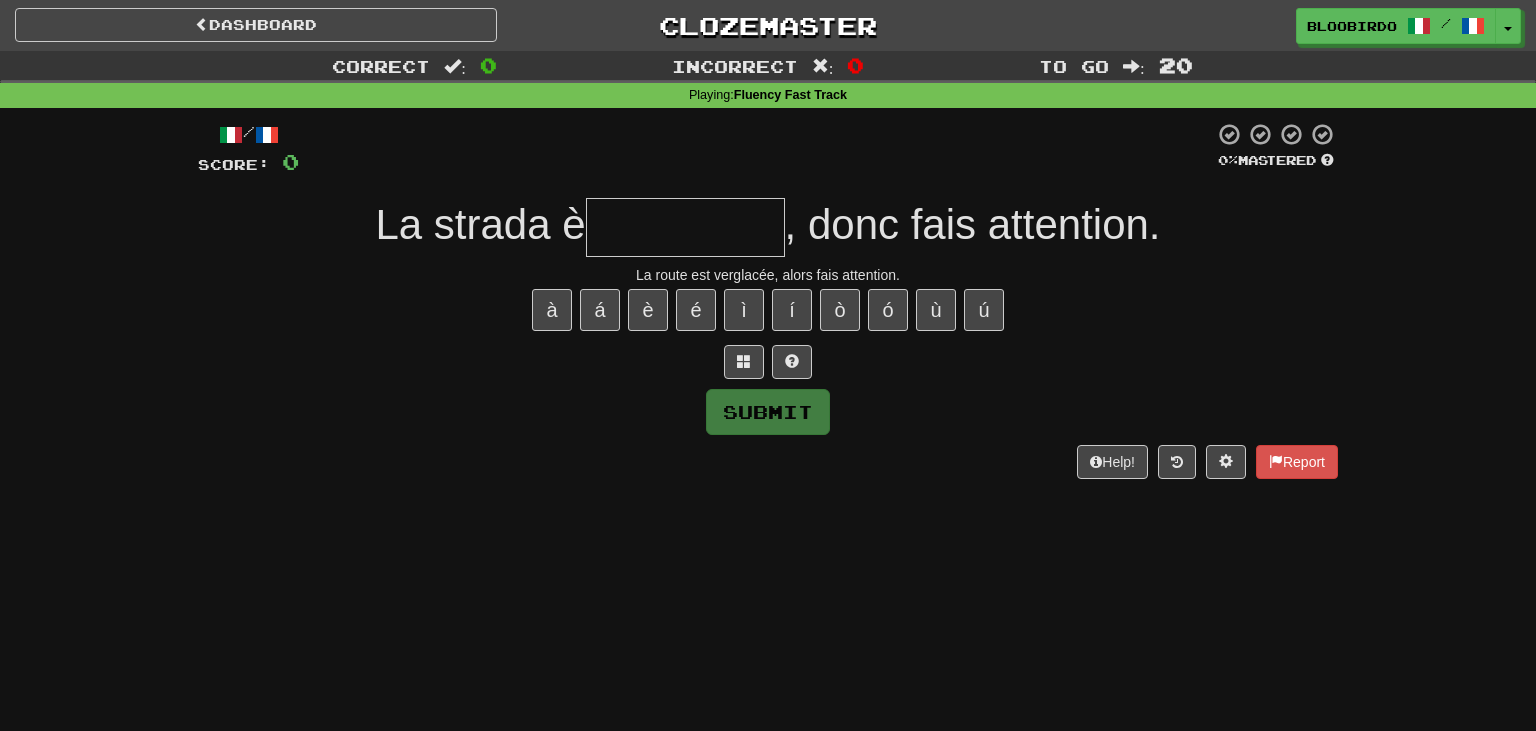 type on "*" 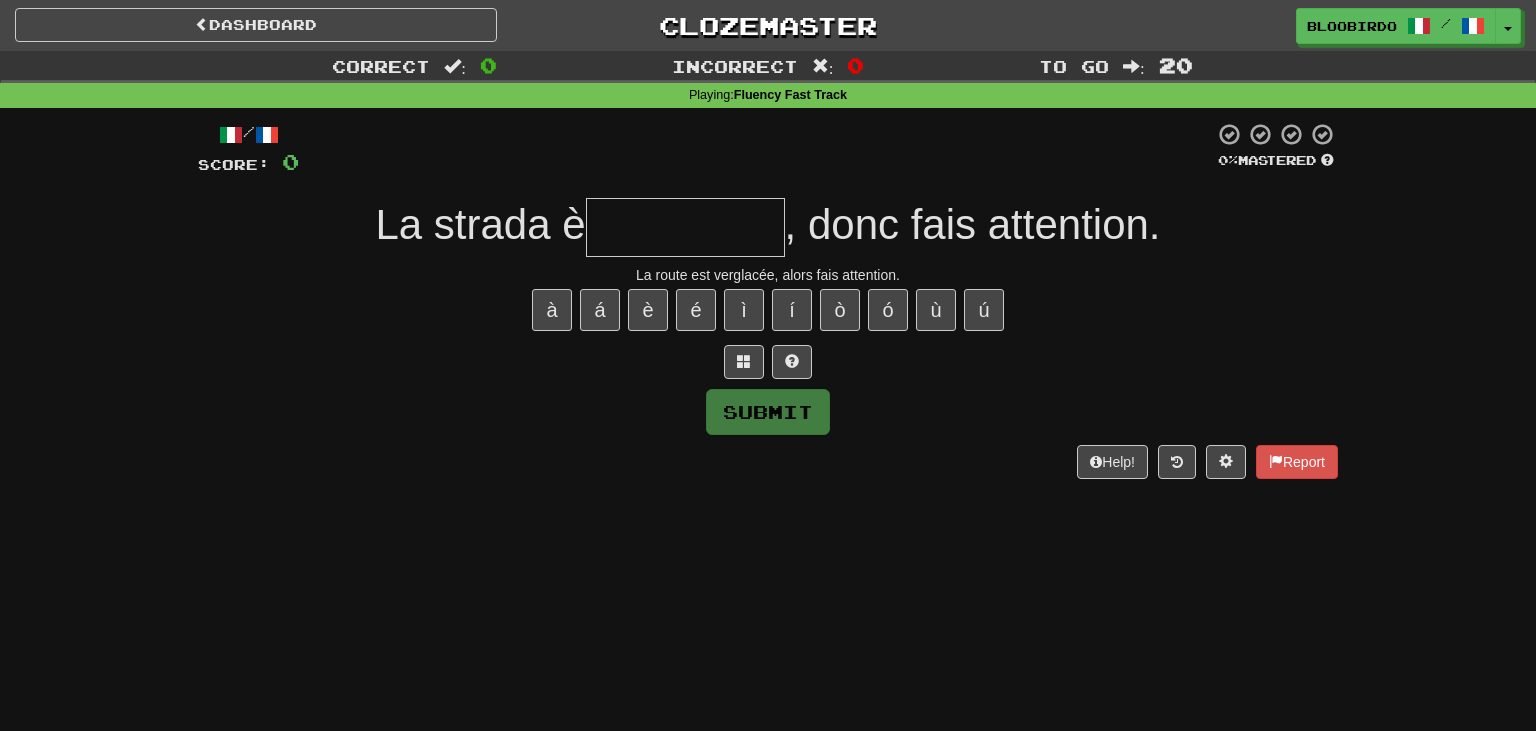 type on "*" 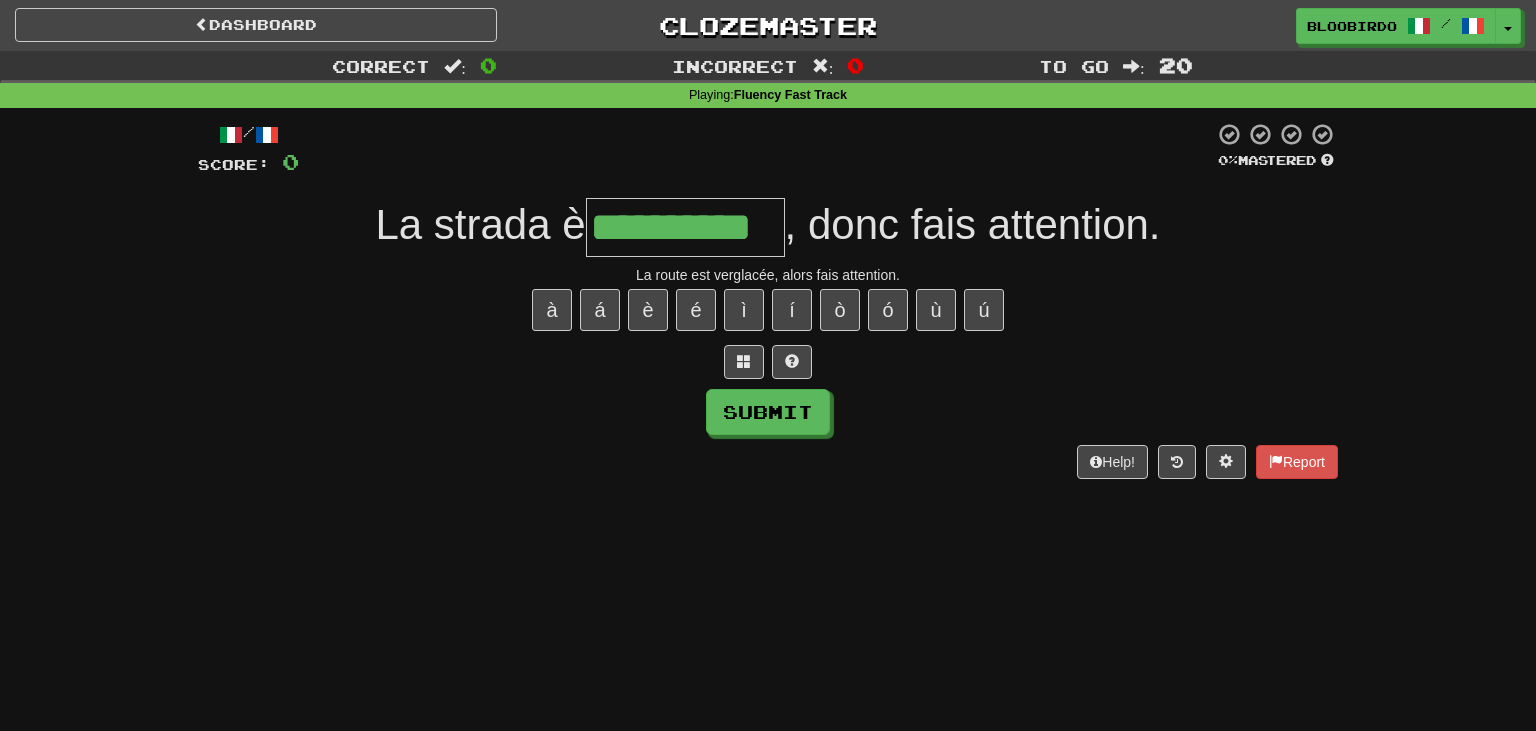type on "**********" 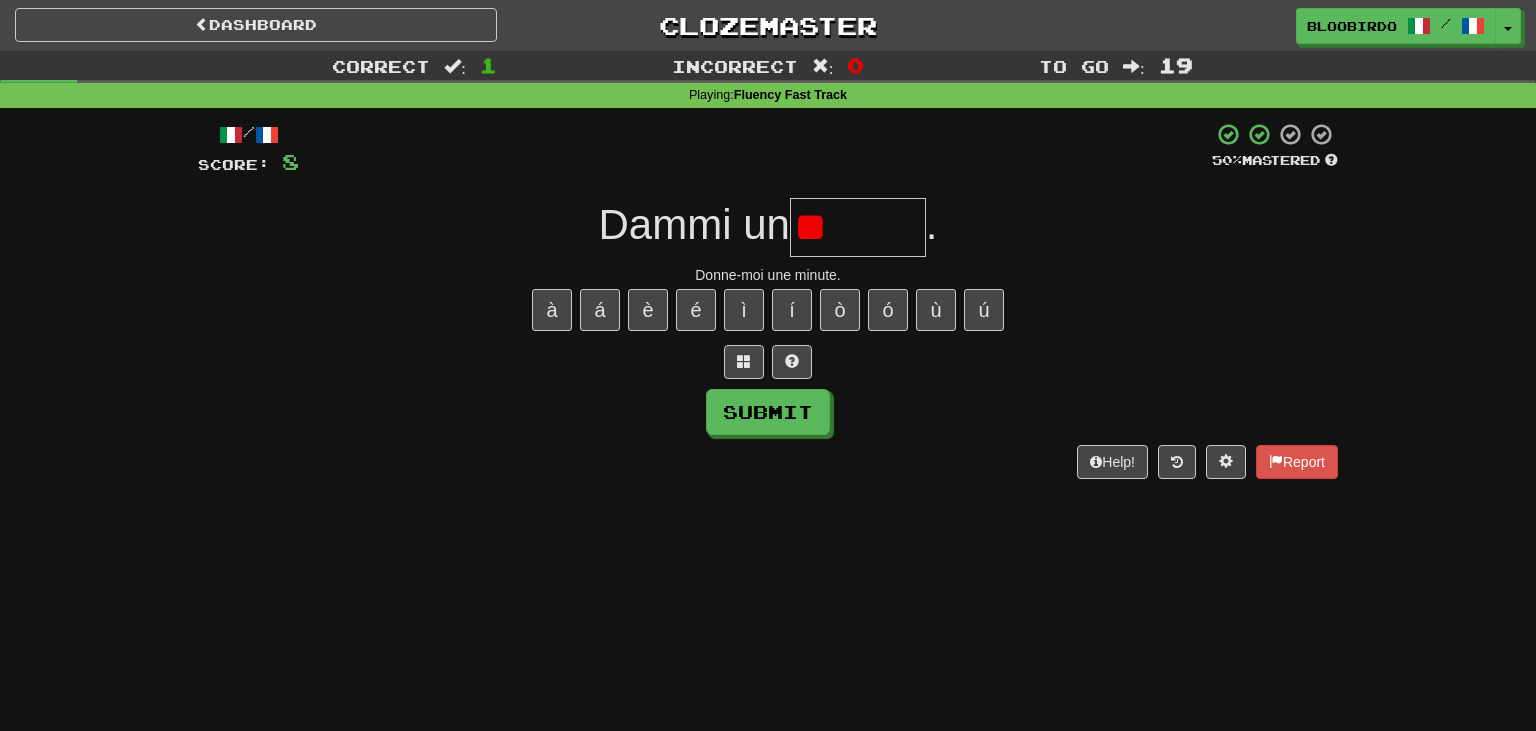 type on "*" 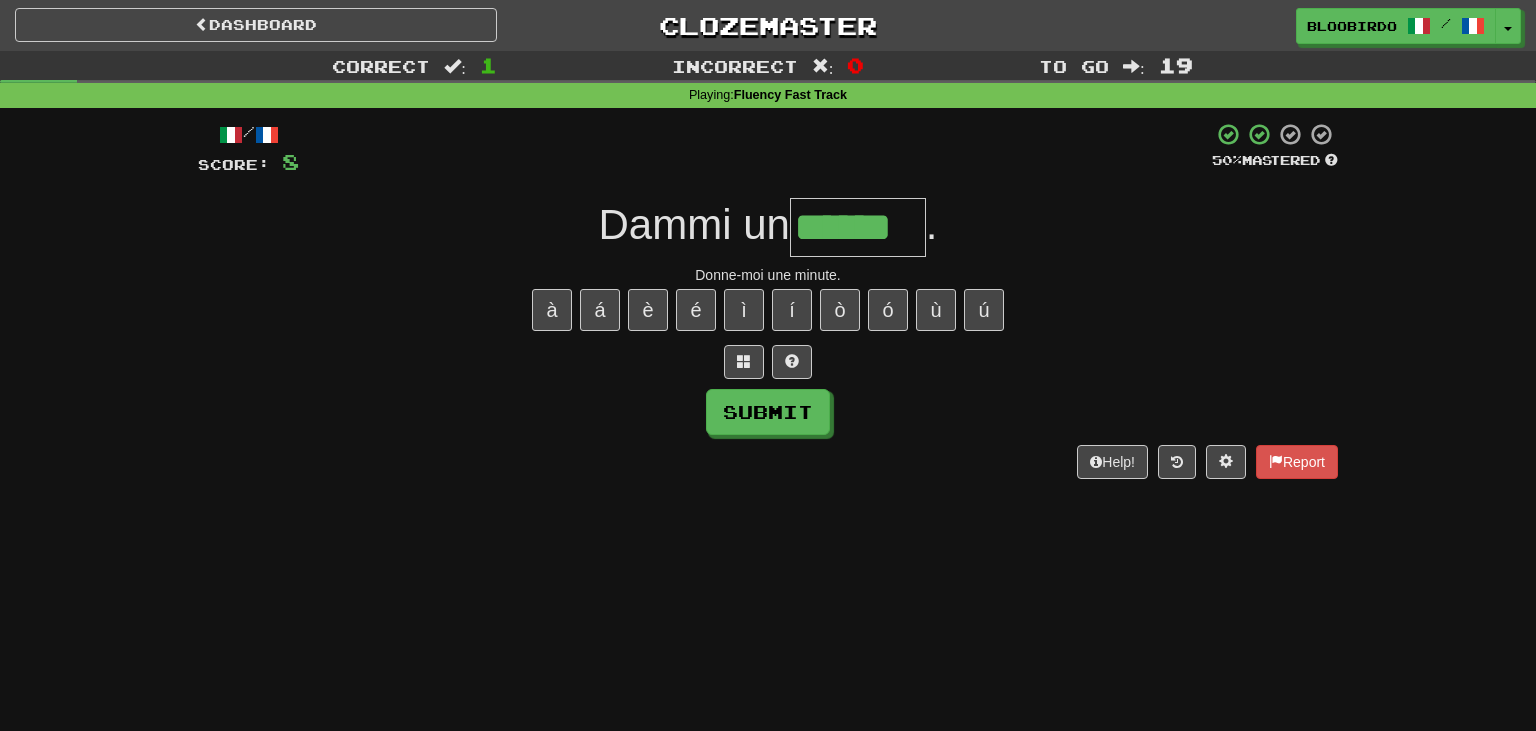 type on "******" 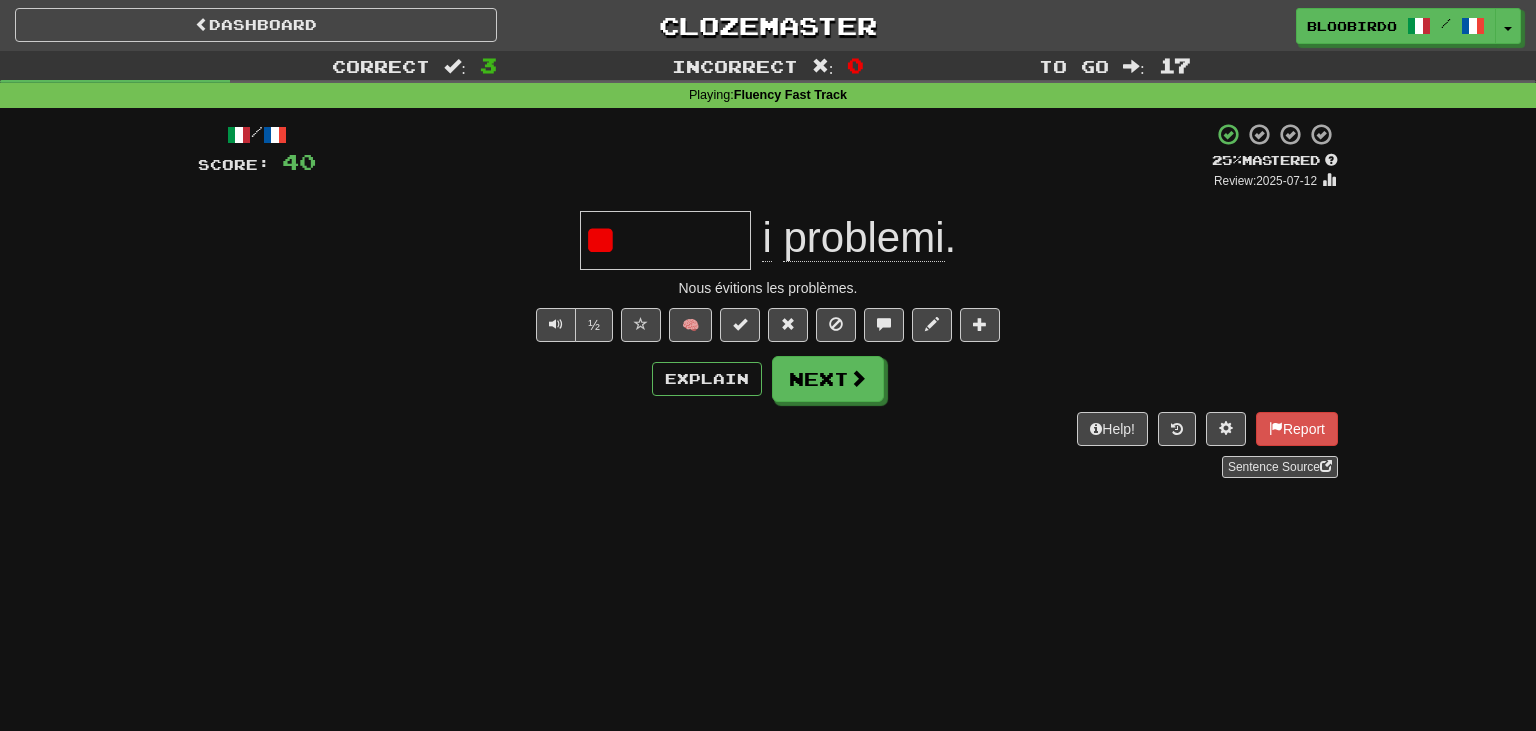 type on "*" 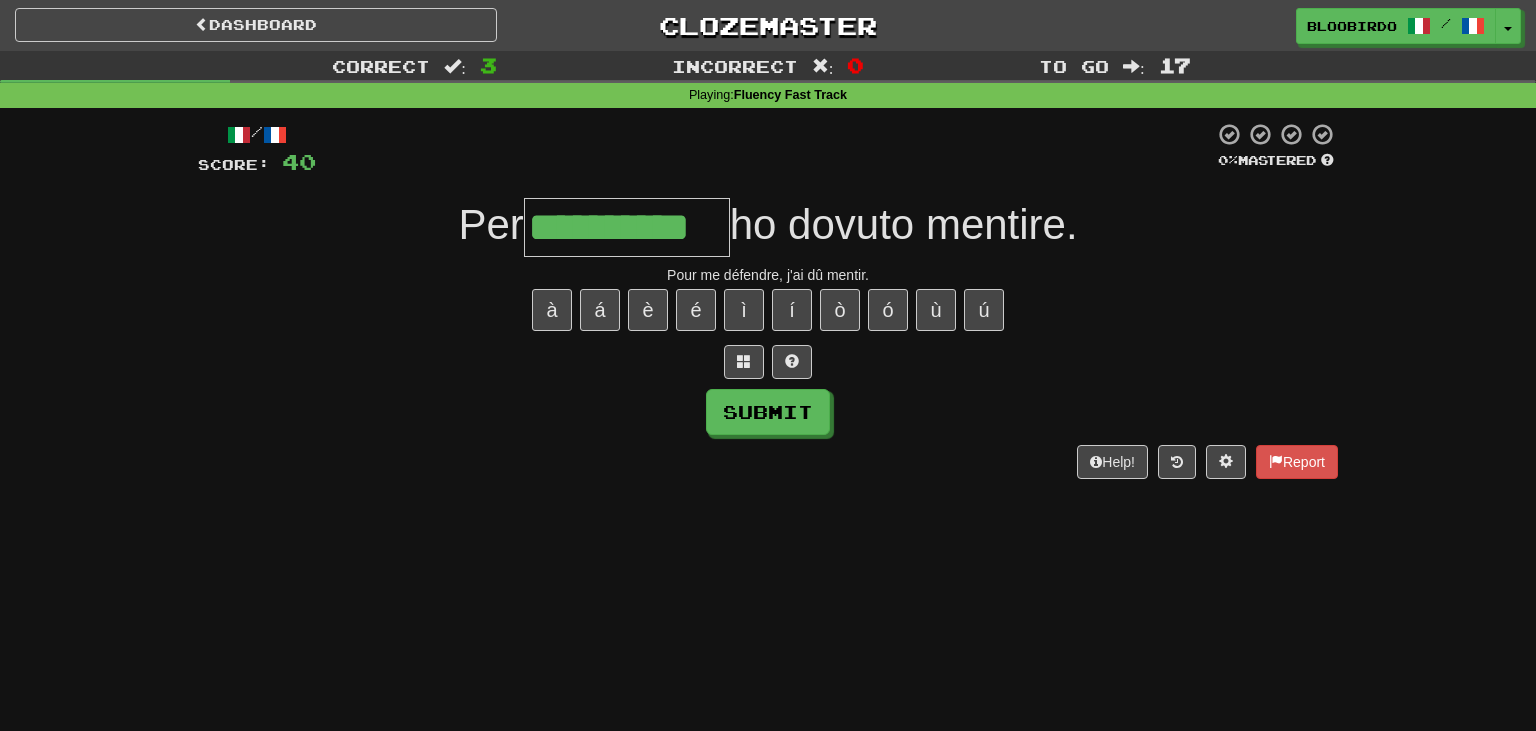type on "**********" 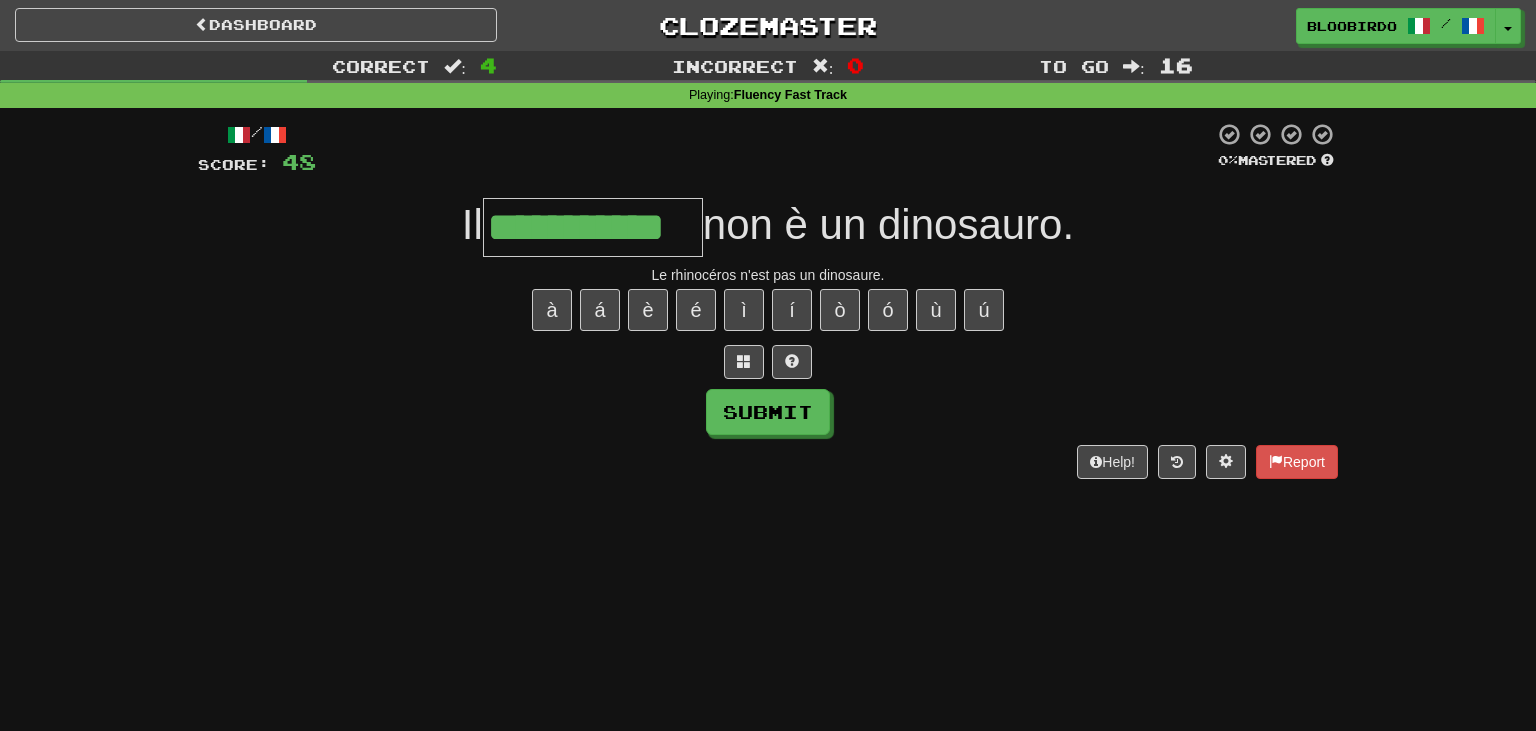 type on "**********" 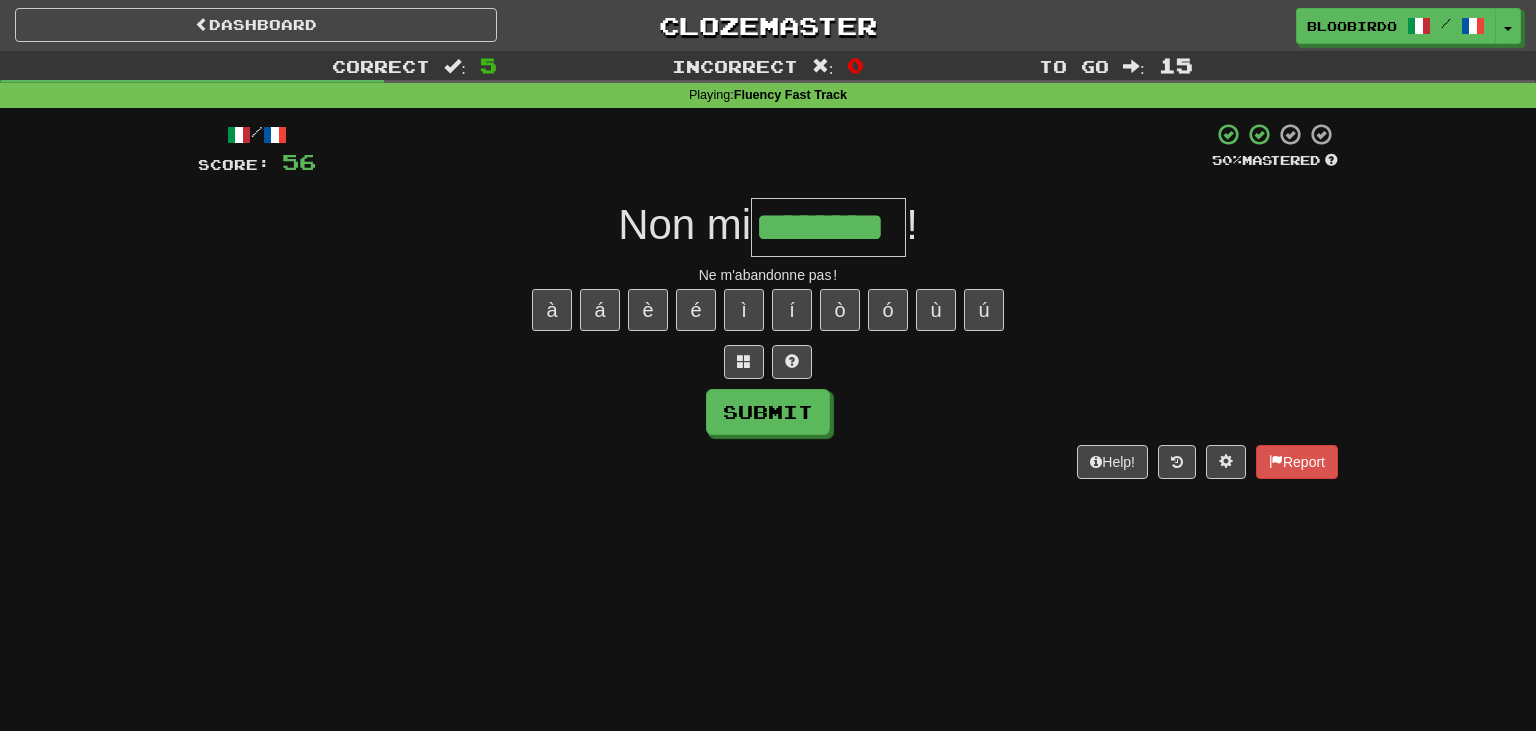 type on "********" 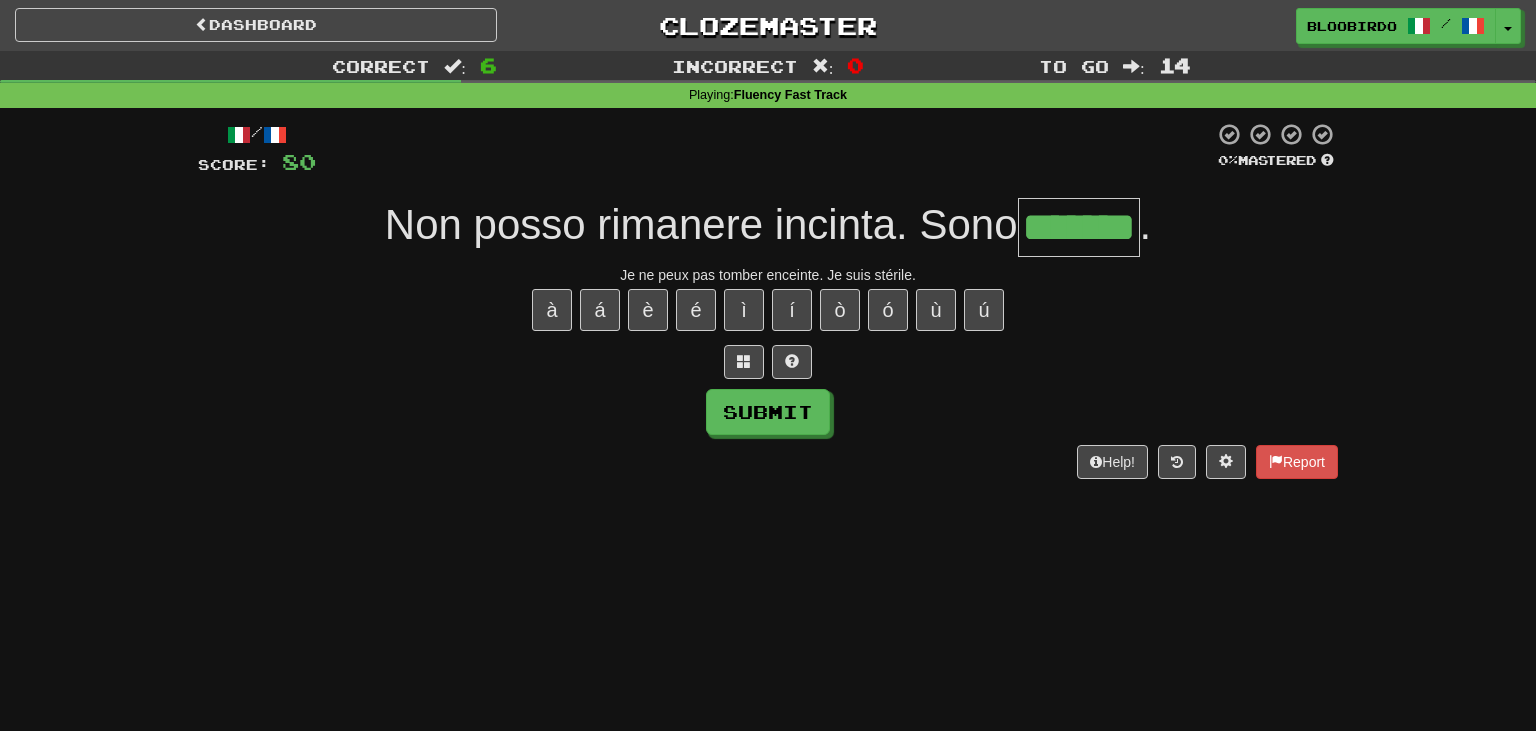 type on "*******" 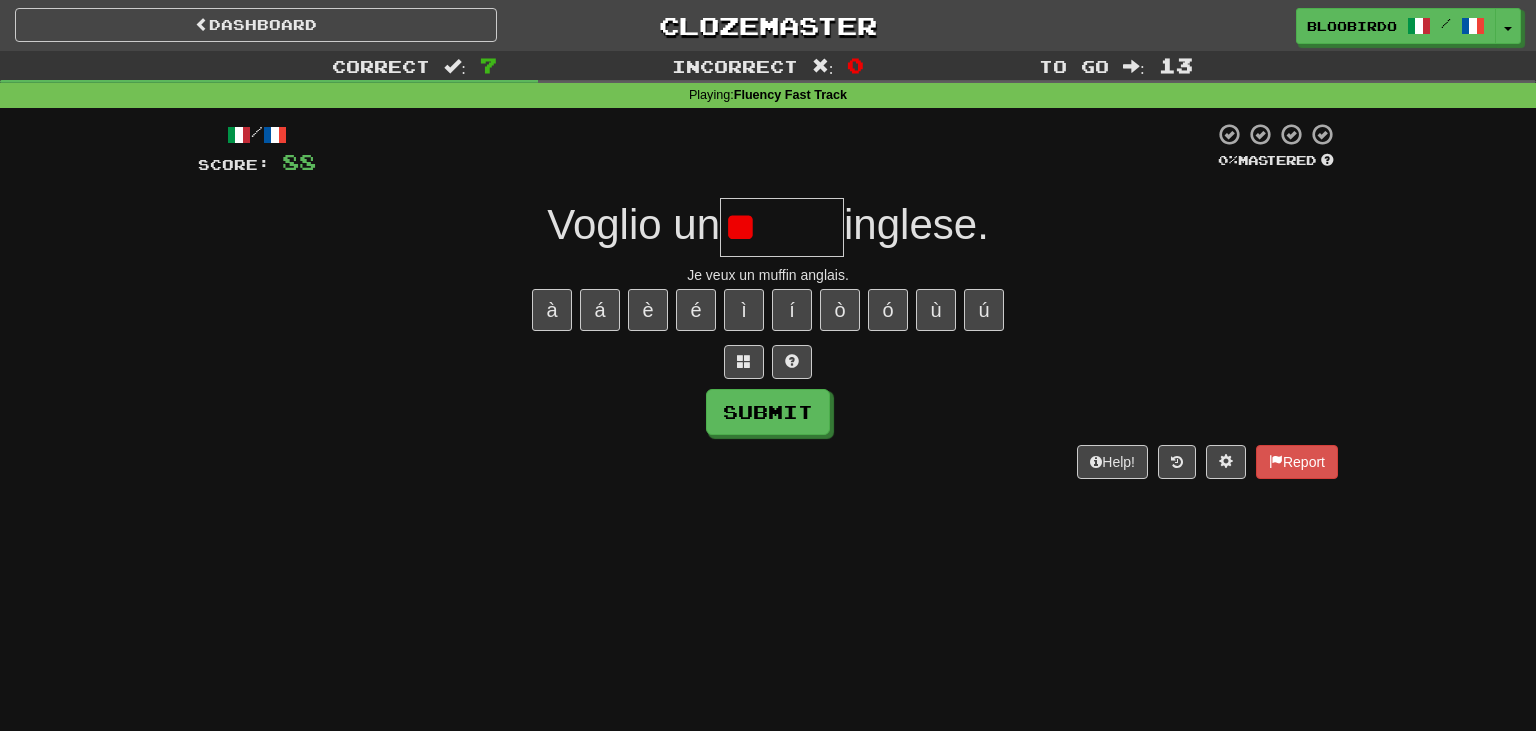 type on "*" 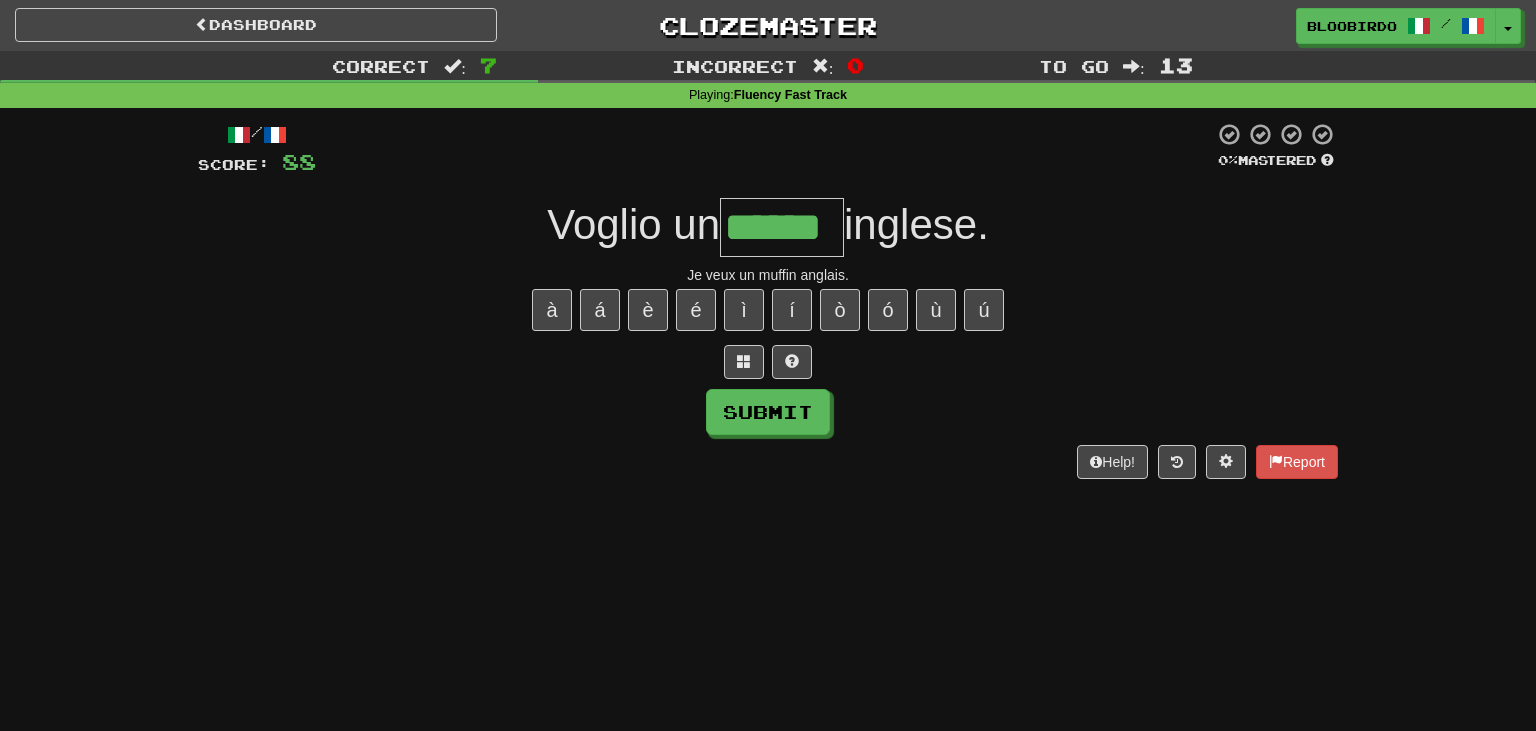 type on "******" 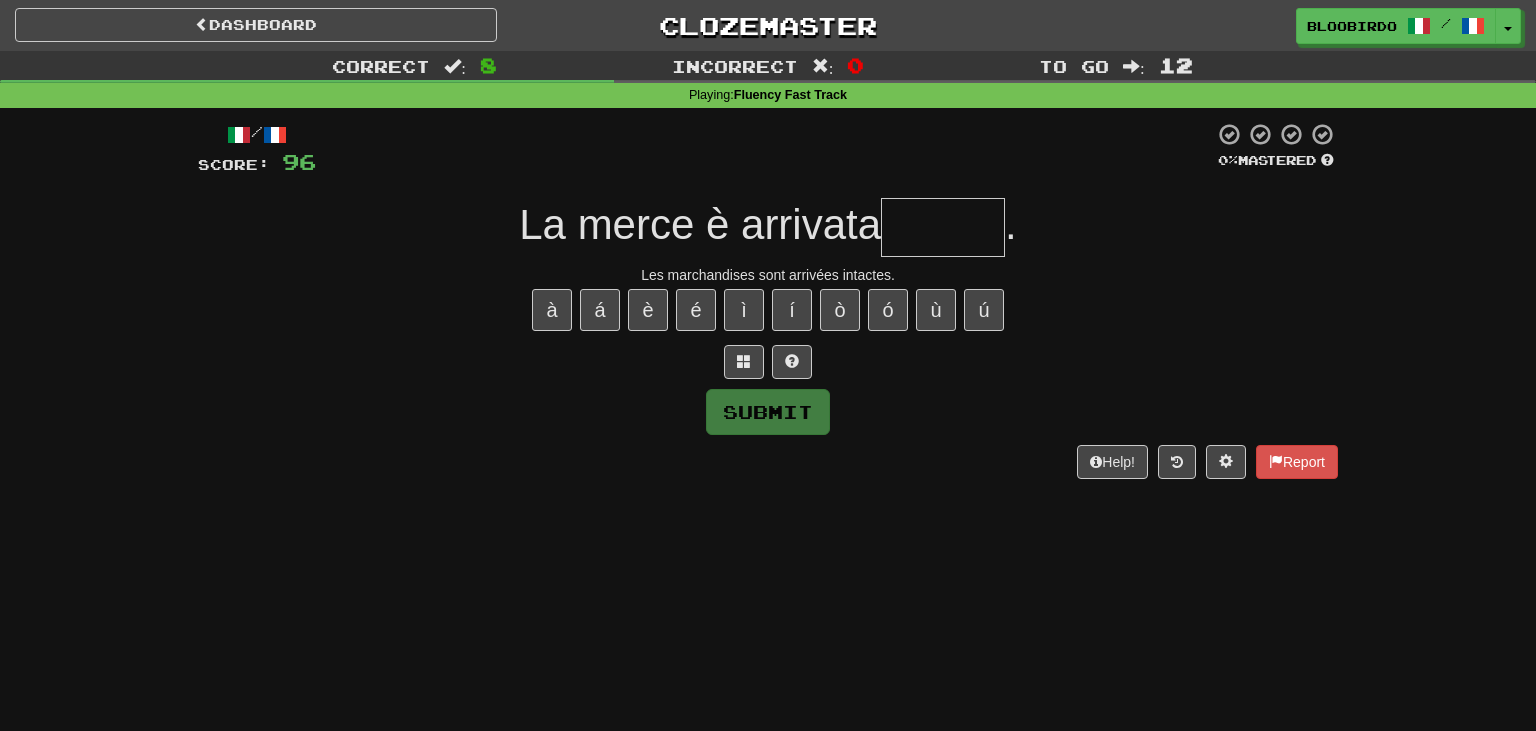click on "Dashboard
Clozemaster
BlooBirdo
/
Toggle Dropdown
Dashboard
Leaderboard
Activity Feed
Notifications
31
Profile
Discussions
Español
/
Français
Streak:
0
Review:
0
Points Today: 0
Español
/
English
Streak:
0
Review:
20
Points Today: 0
Français
/
English
Streak:
0
Review:
44,439
Points Today: 0
Italiano
/
English
Streak:
0
Review:
0
Points Today: 0
Italiano
/
Français
Streak:
0
Review:
70,432
Points Today: 0
Türkçe
/
English
Streak:
0
Review:
0
Points Today: 0
Languages
Account
Logout
BlooBirdo
/
Toggle Dropdown" at bounding box center [768, 365] 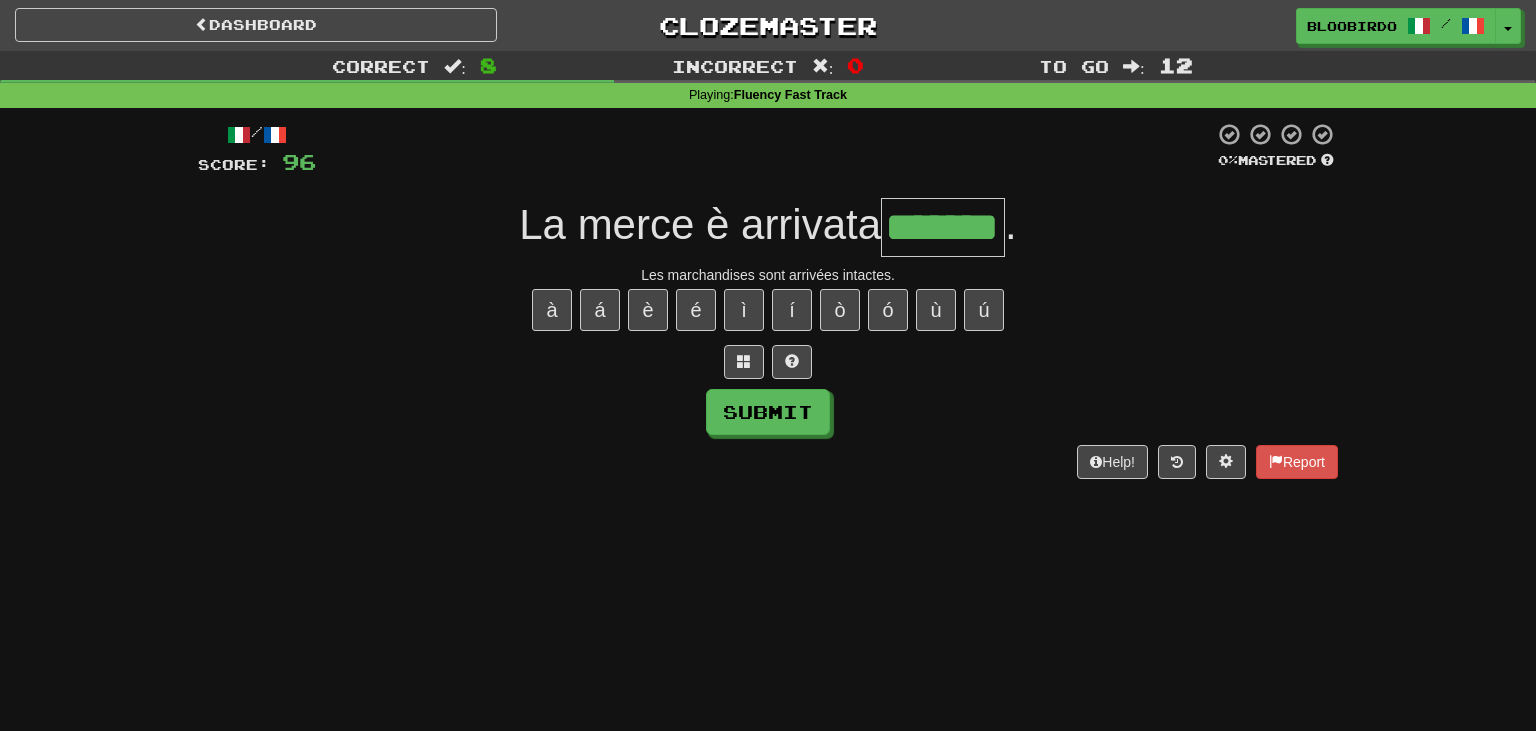 type on "*******" 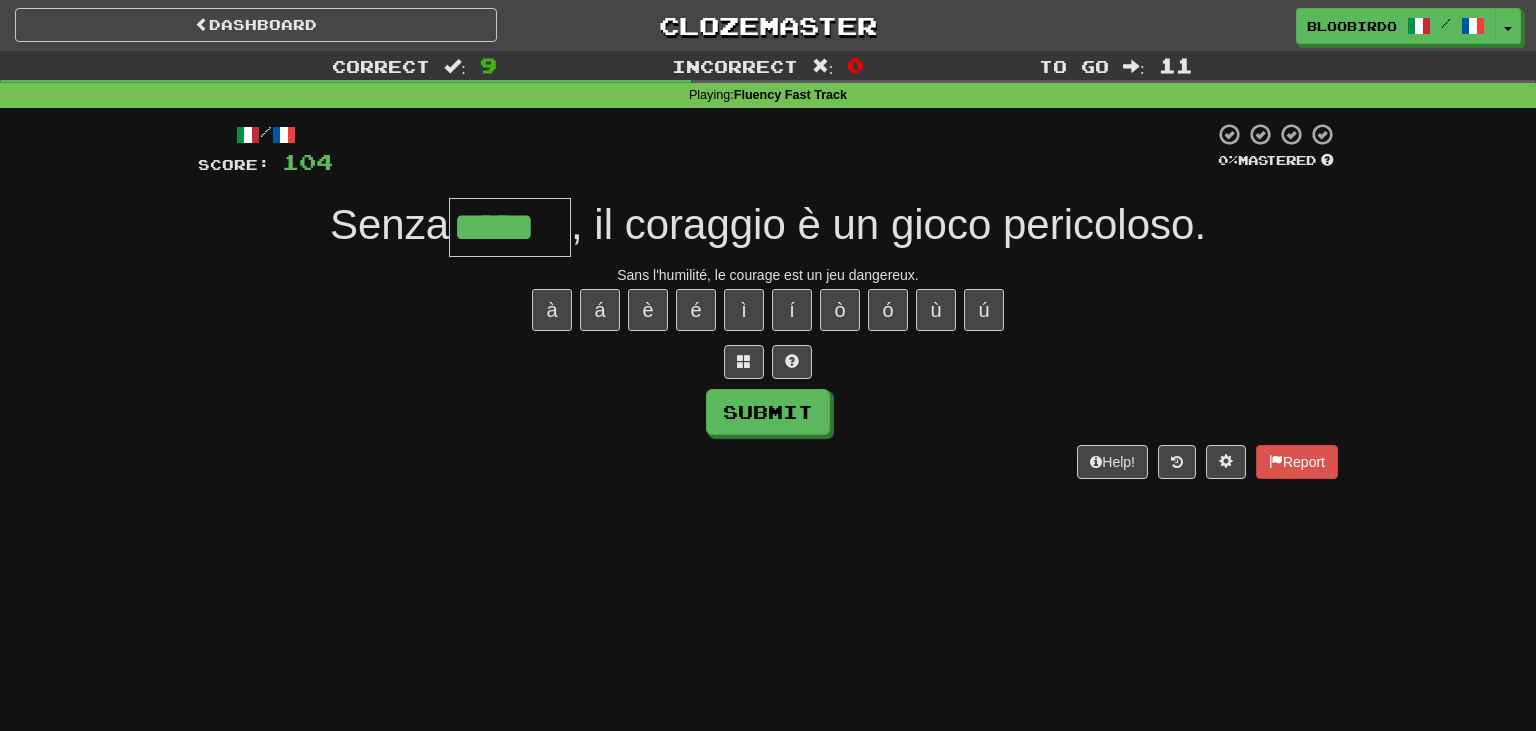 click on "à á è é ì í ò ó ù ú" at bounding box center [768, 310] 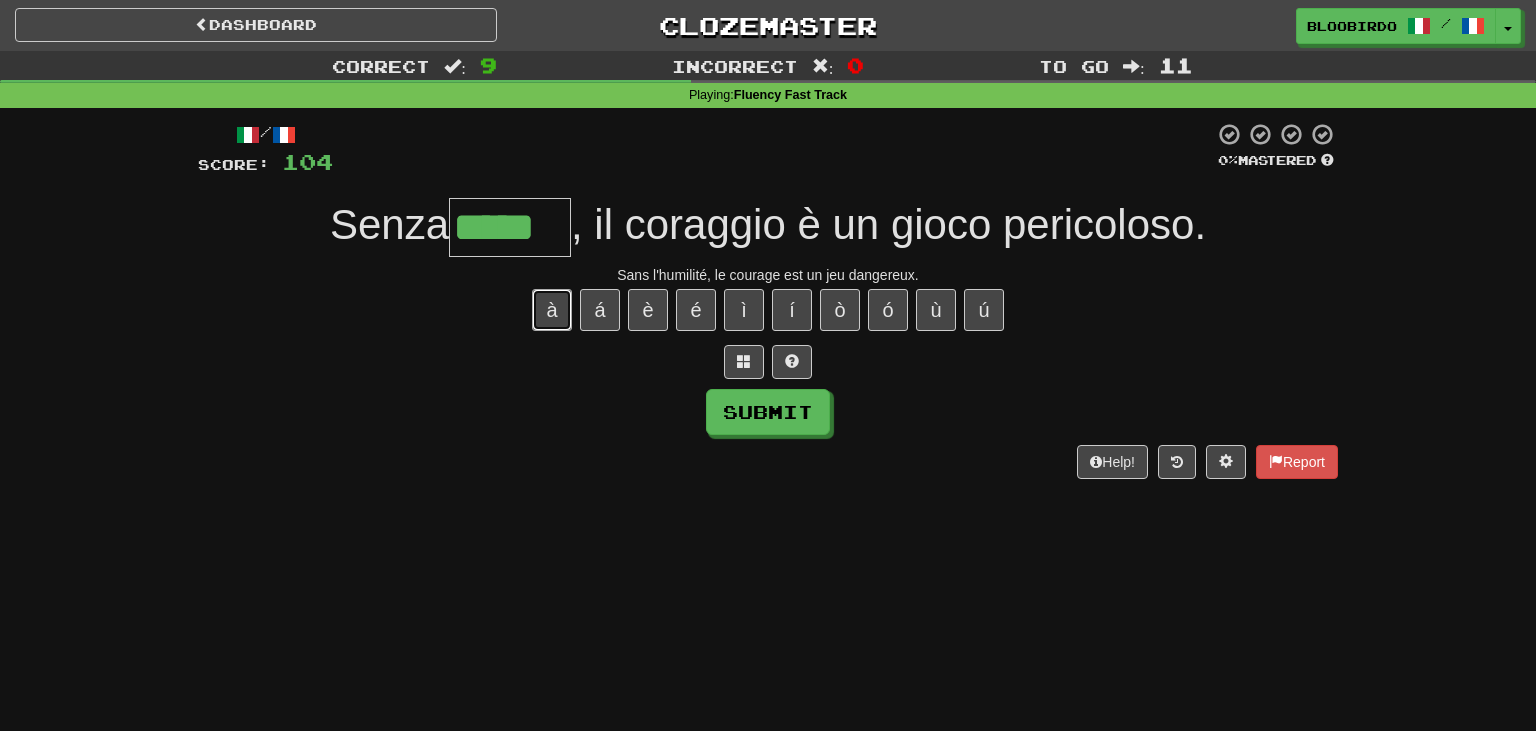 click on "à" at bounding box center [552, 310] 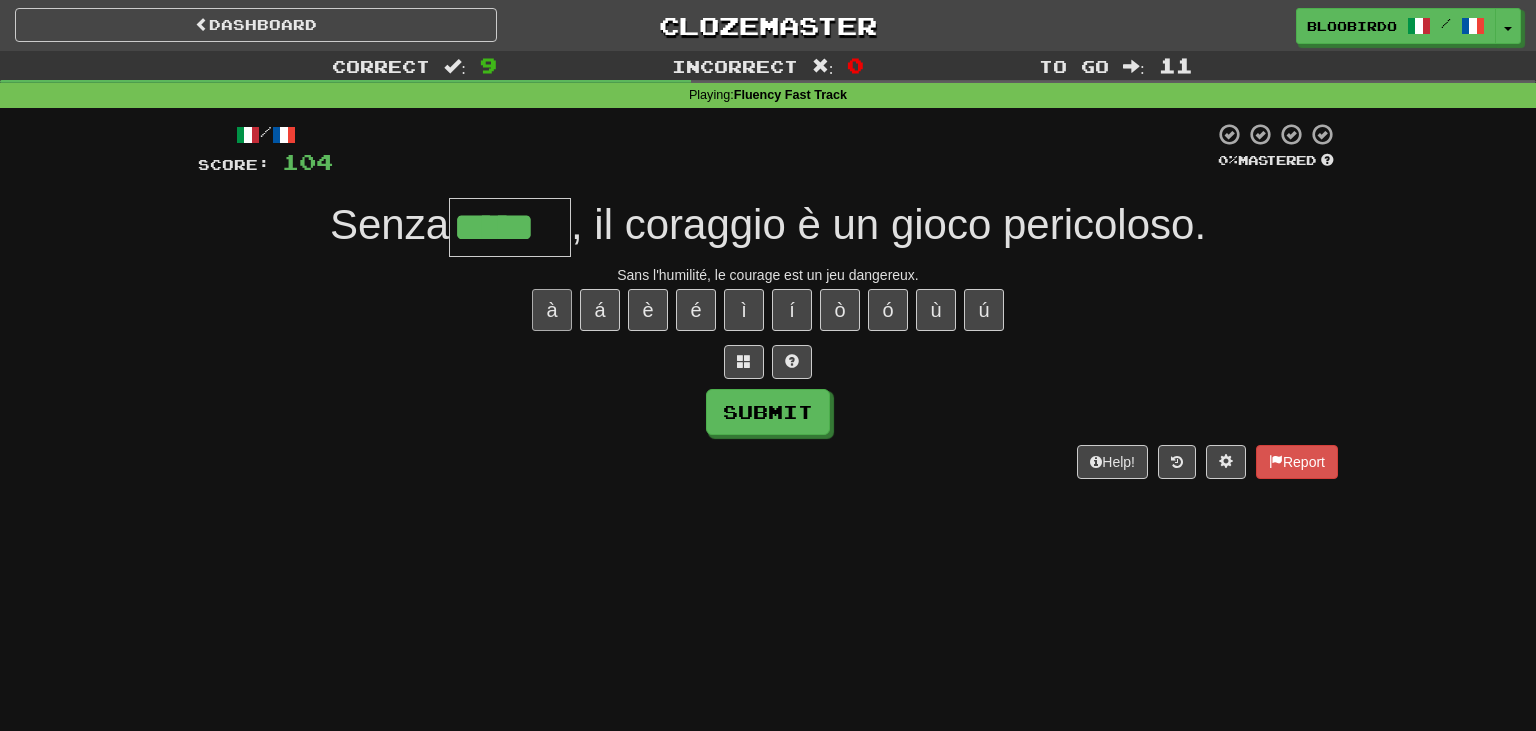 type on "******" 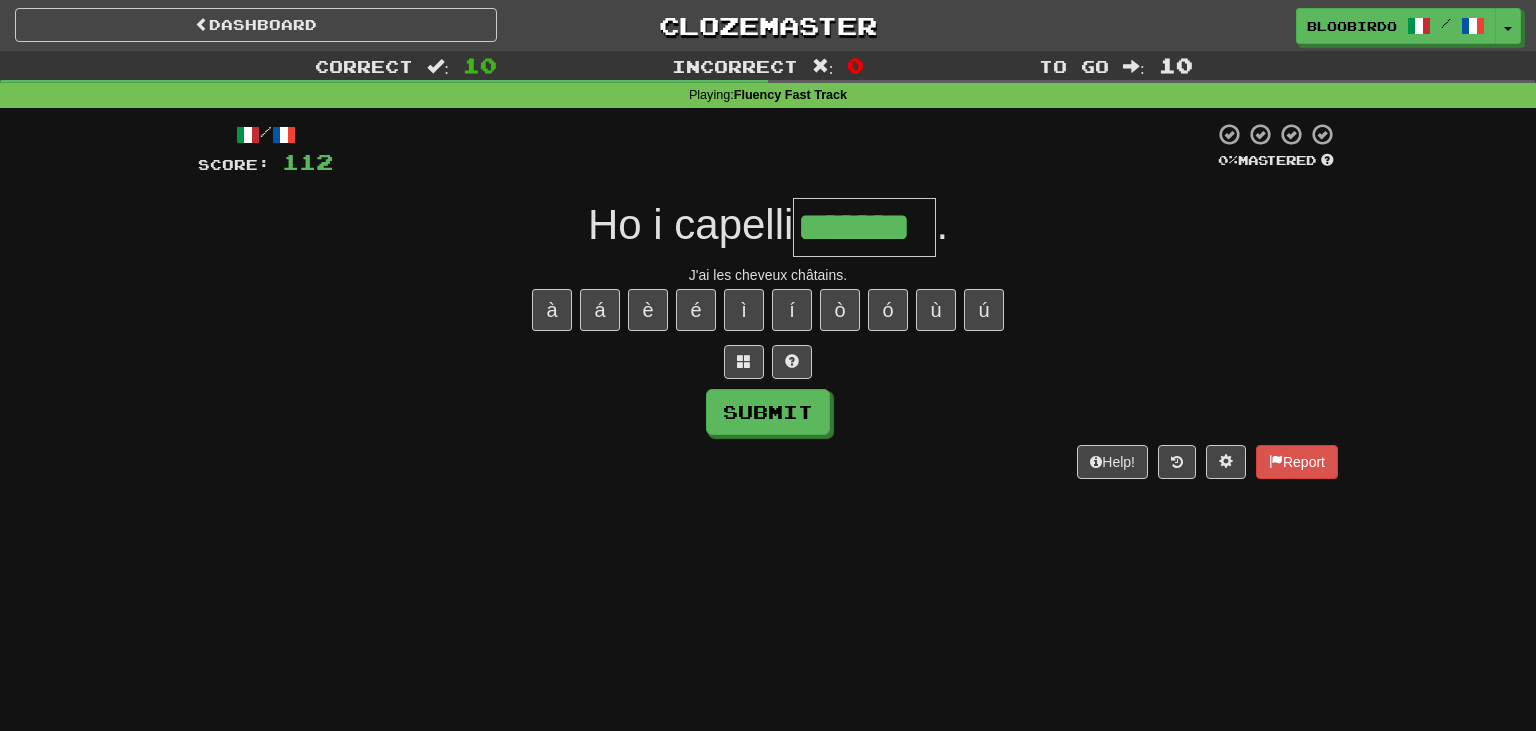 type on "*******" 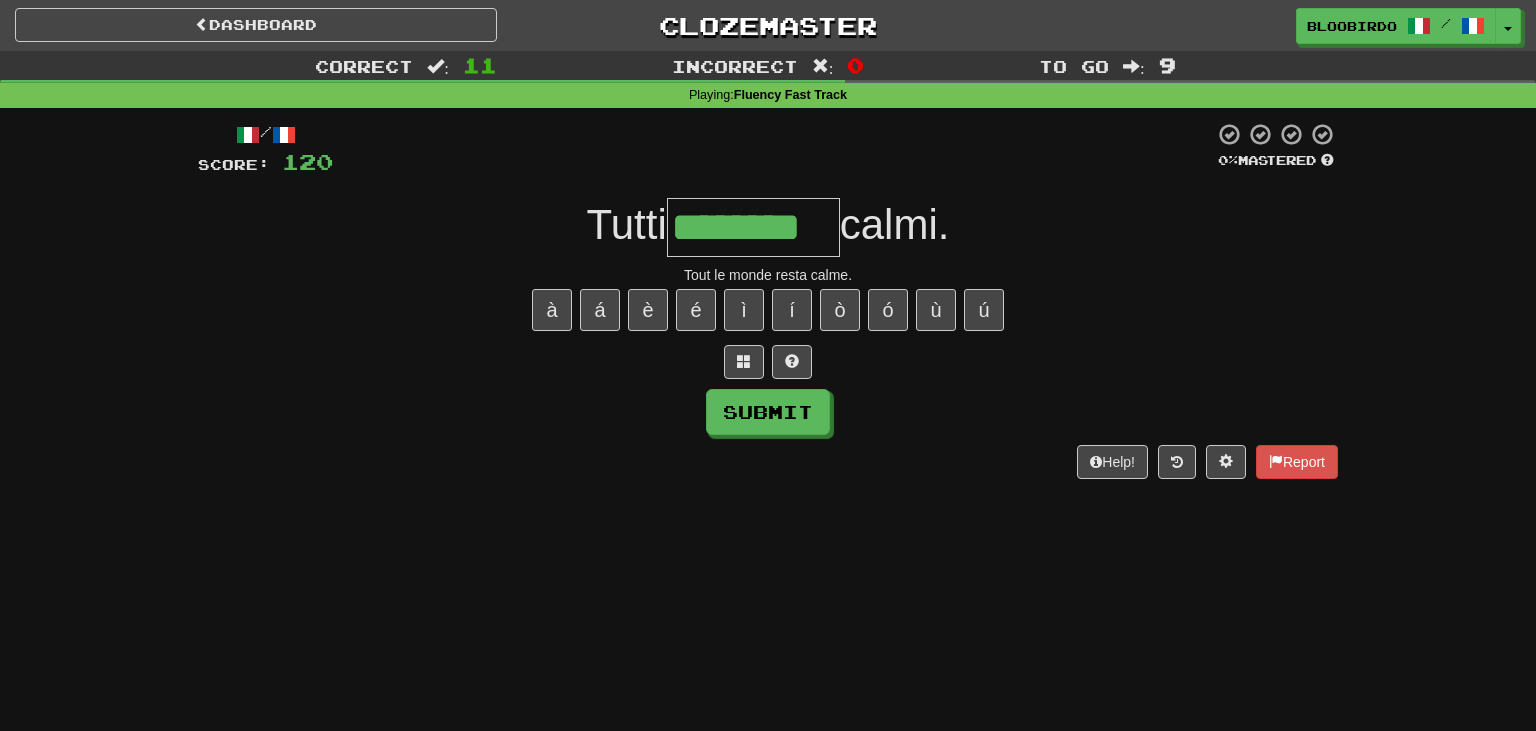 type on "********" 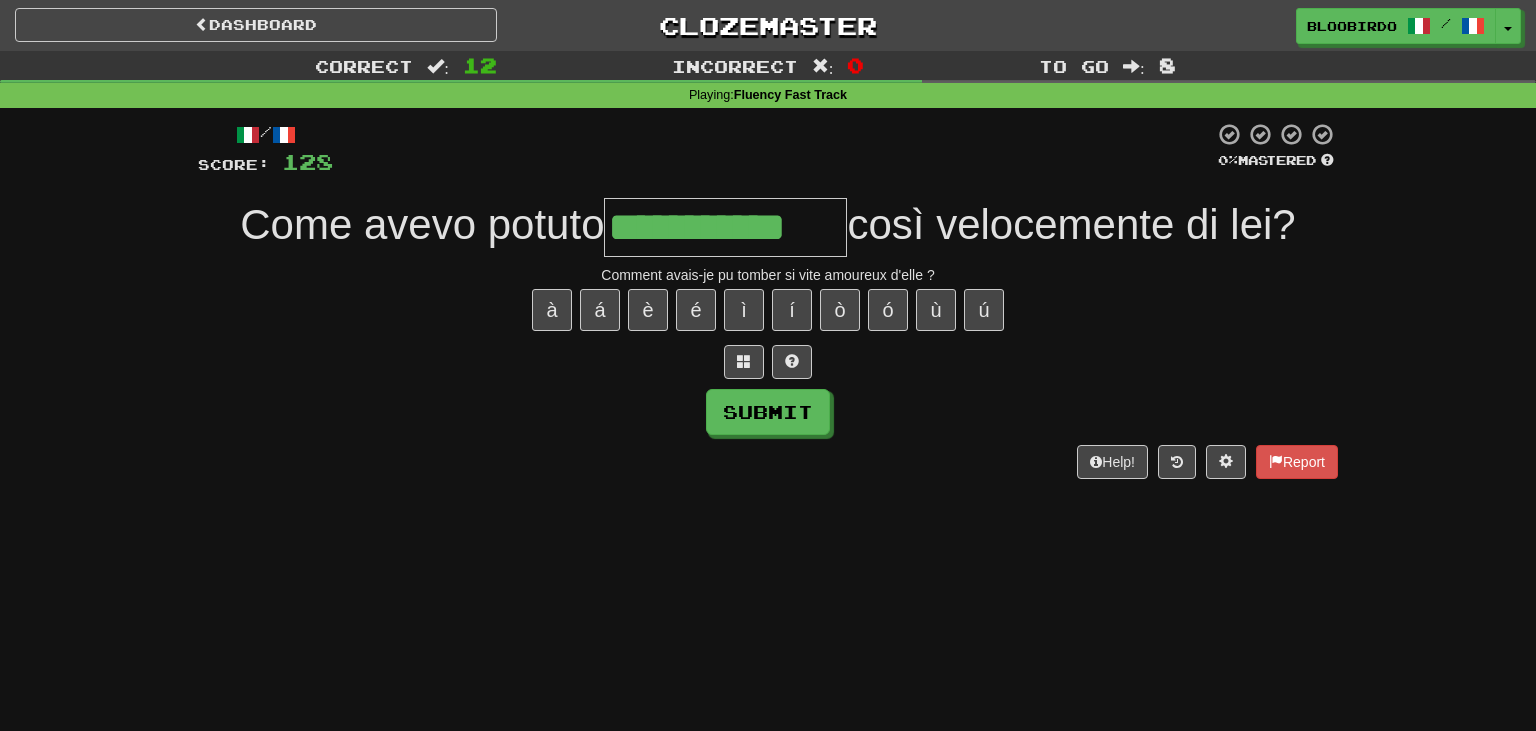 type on "**********" 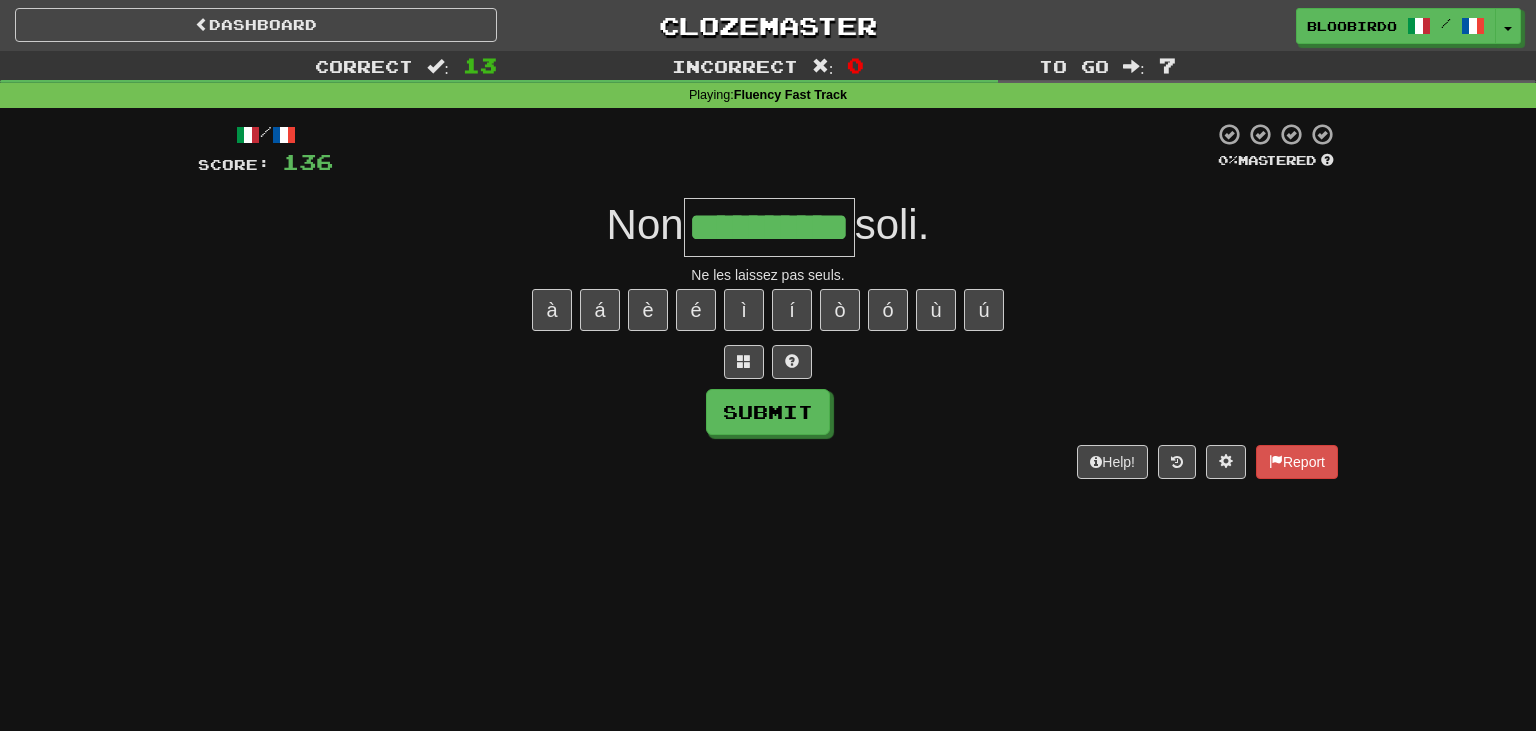 type on "**********" 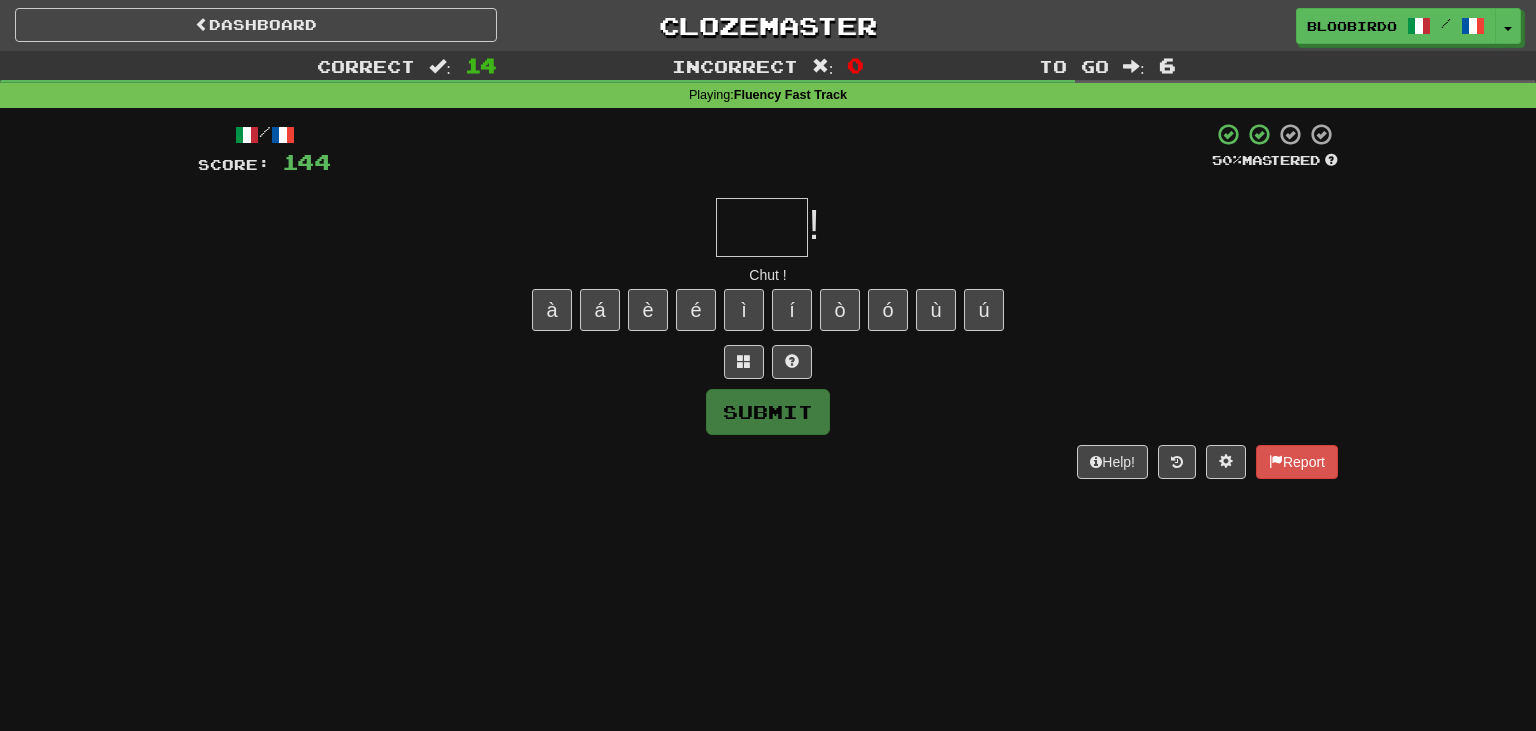 type on "*" 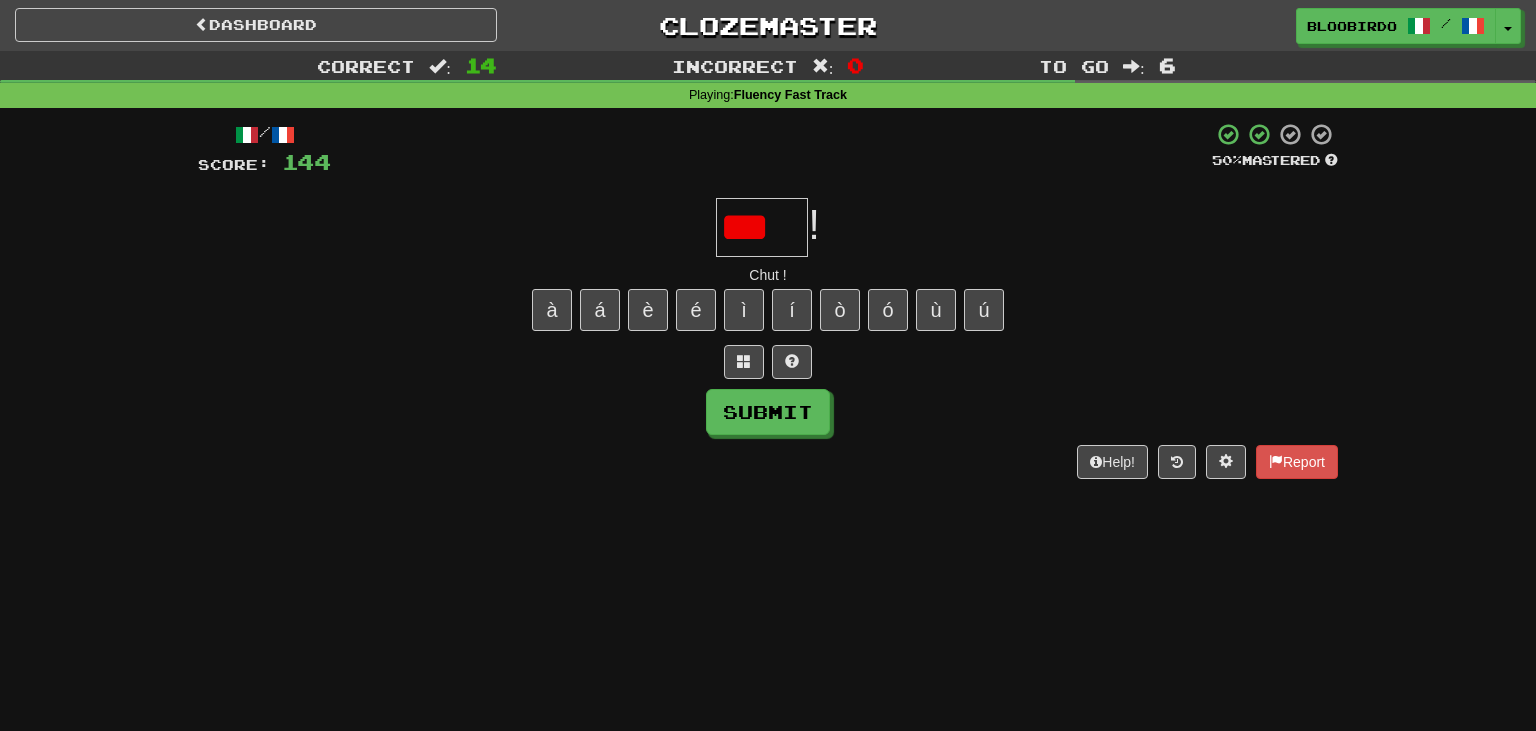 type on "*****" 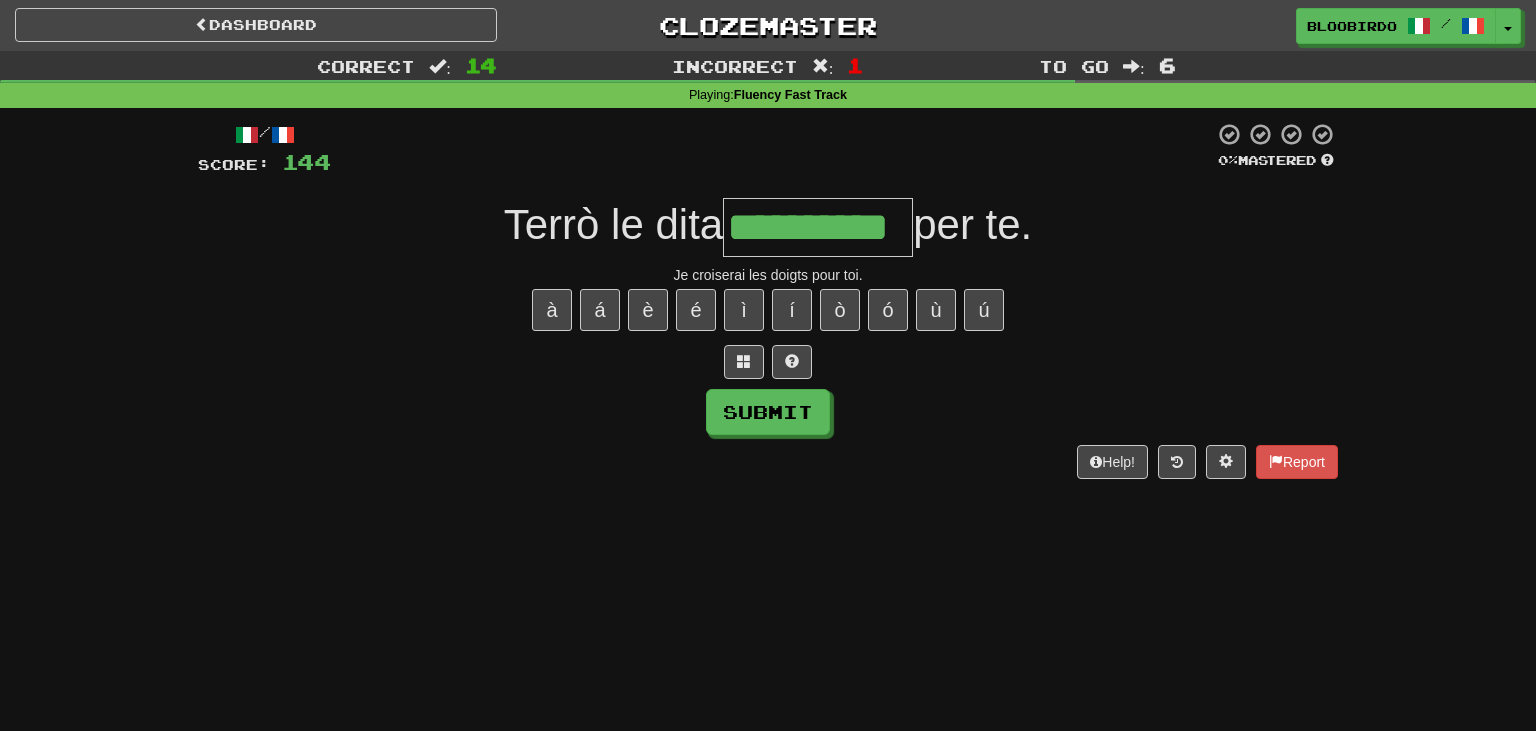 type on "**********" 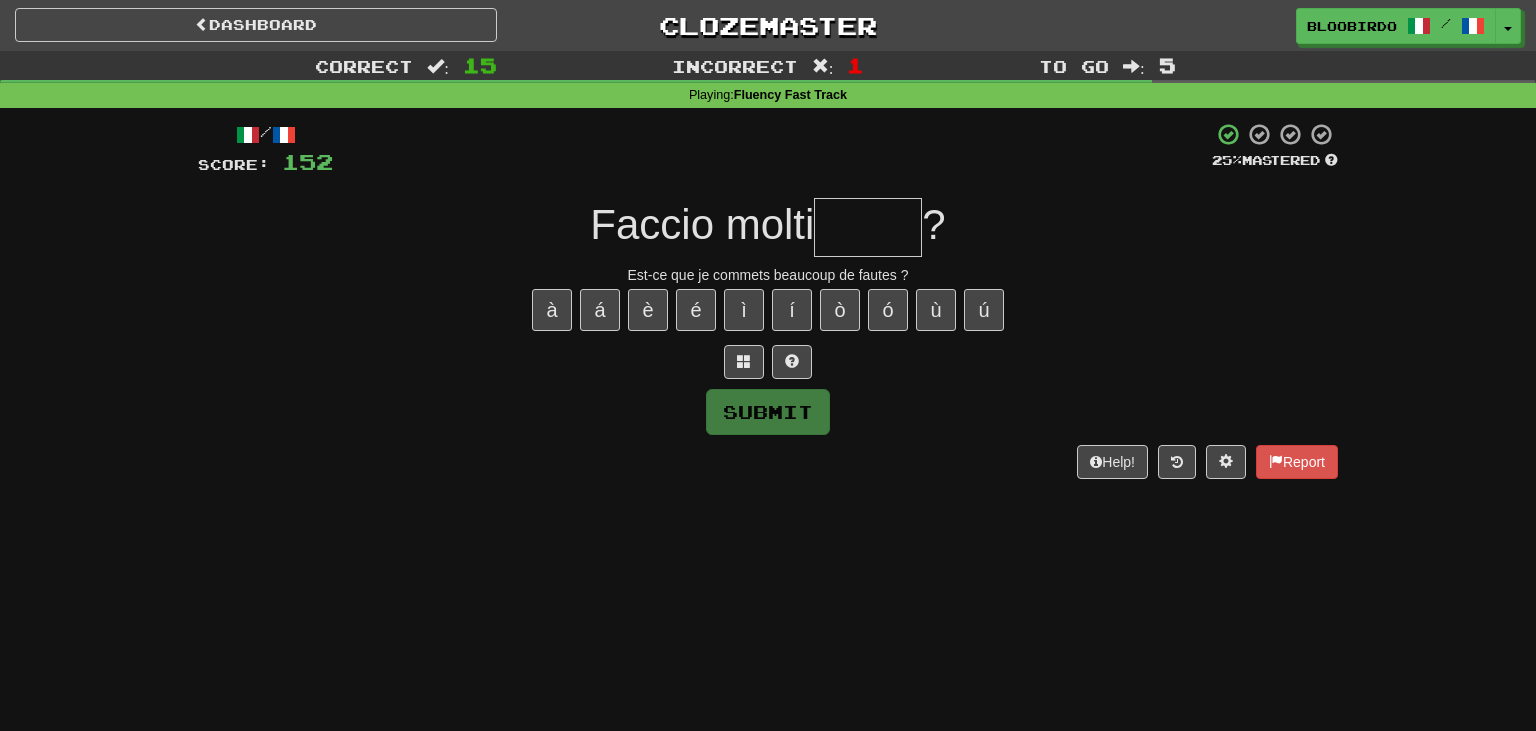 type on "*" 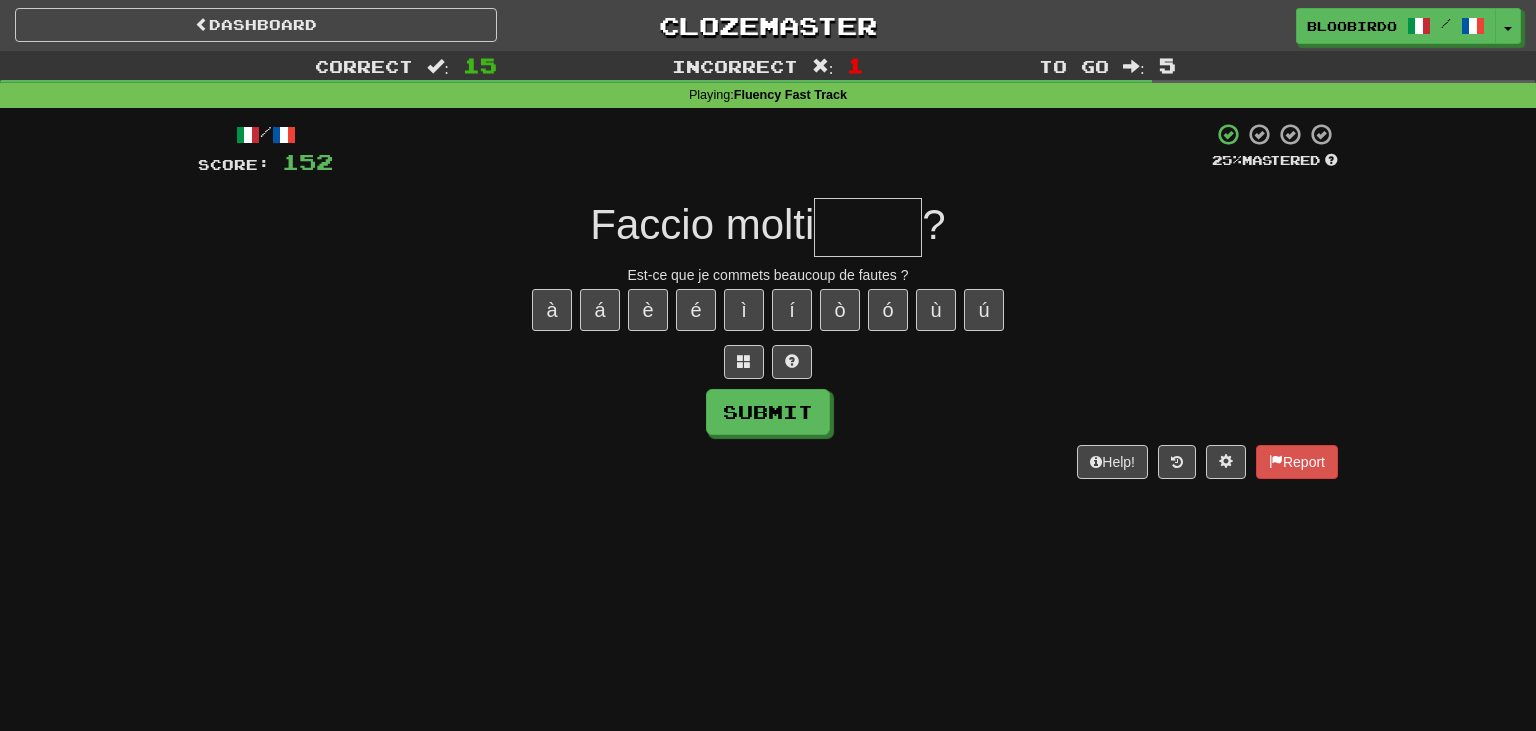 type on "*" 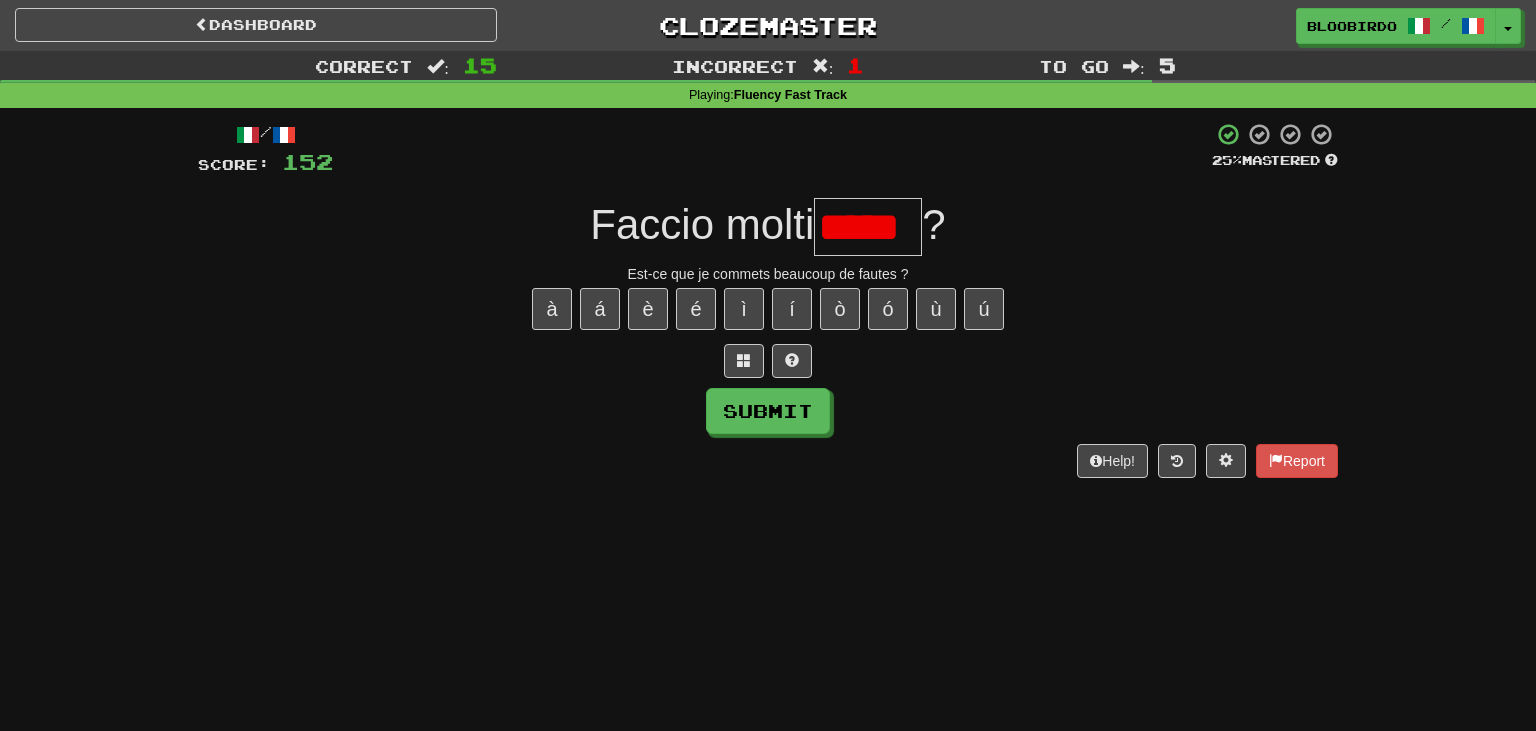 scroll, scrollTop: 0, scrollLeft: 0, axis: both 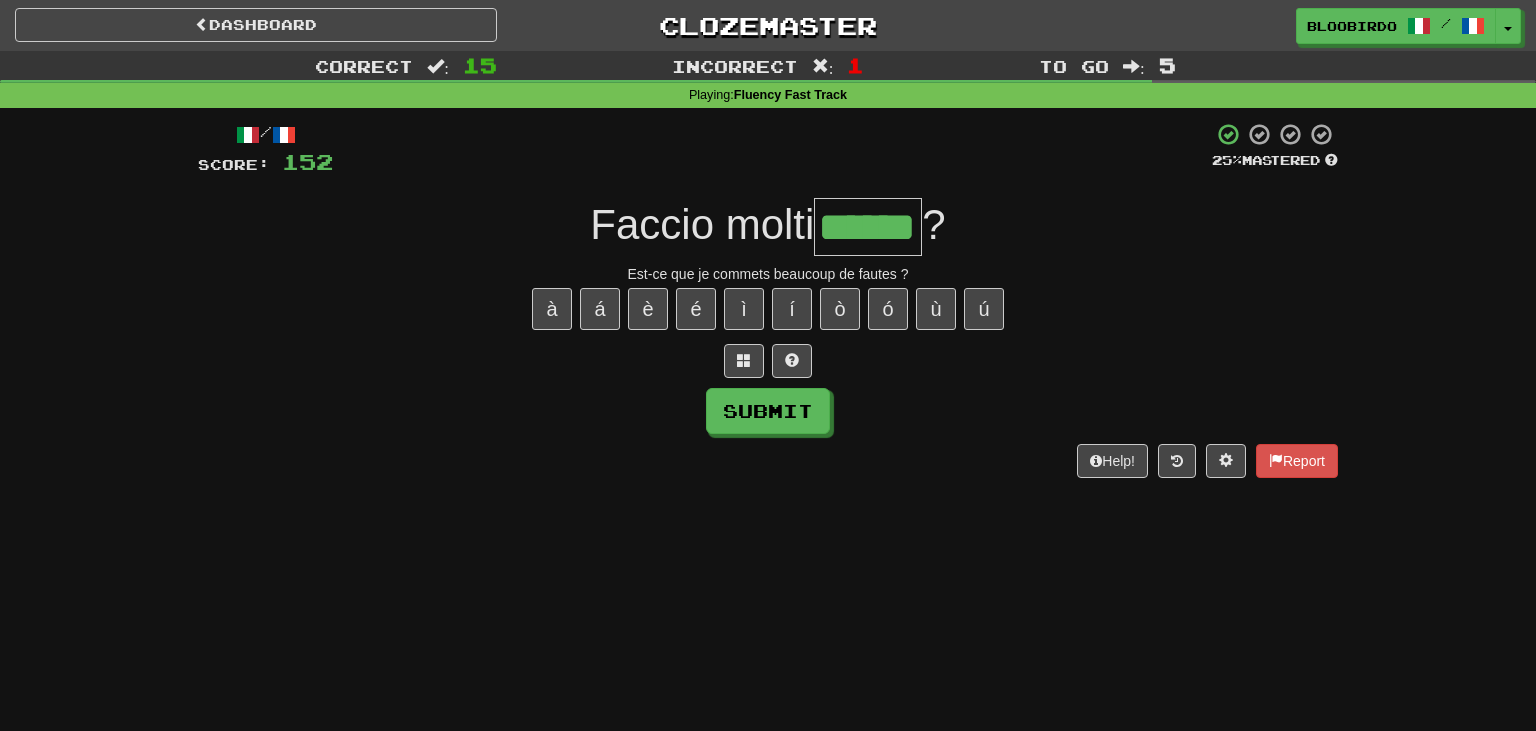 type on "******" 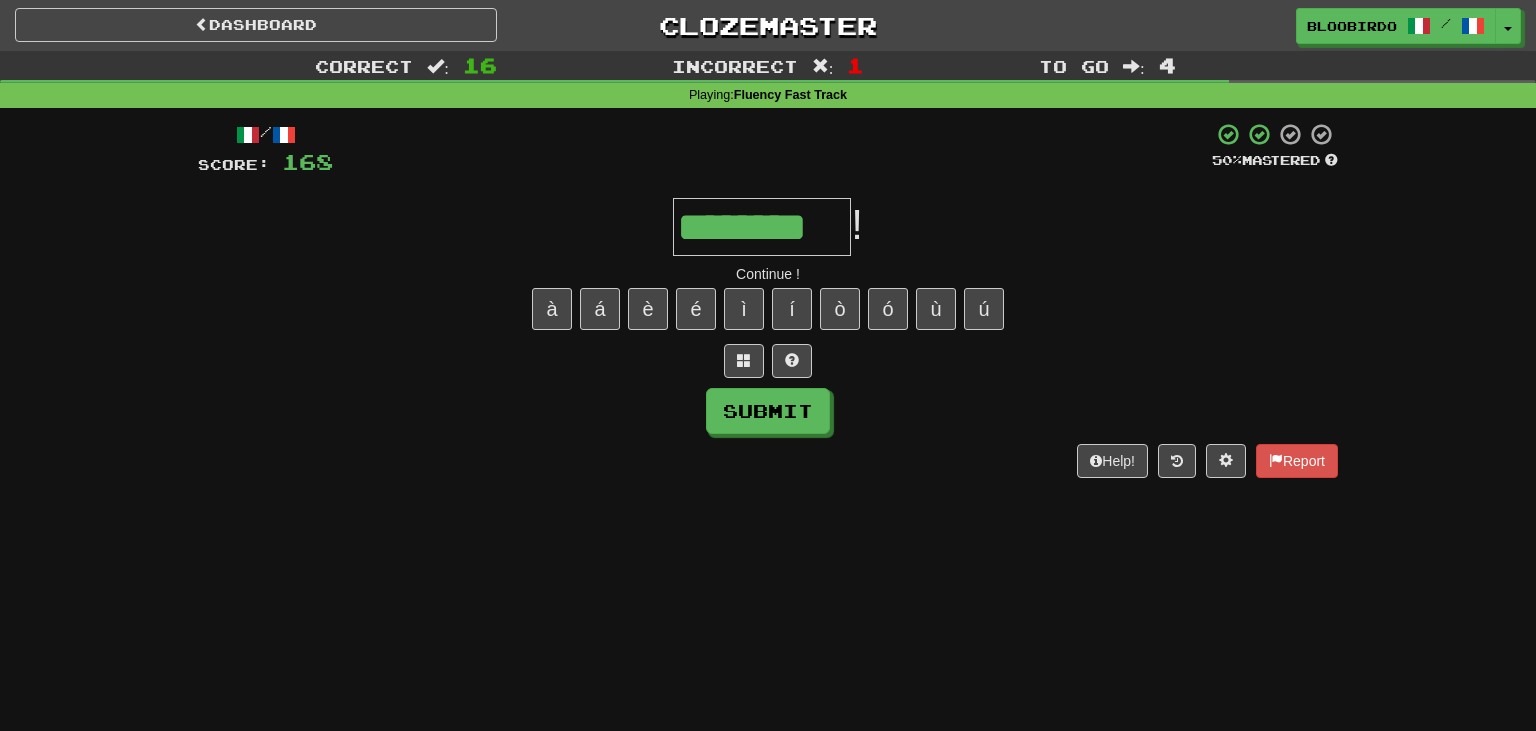 type on "********" 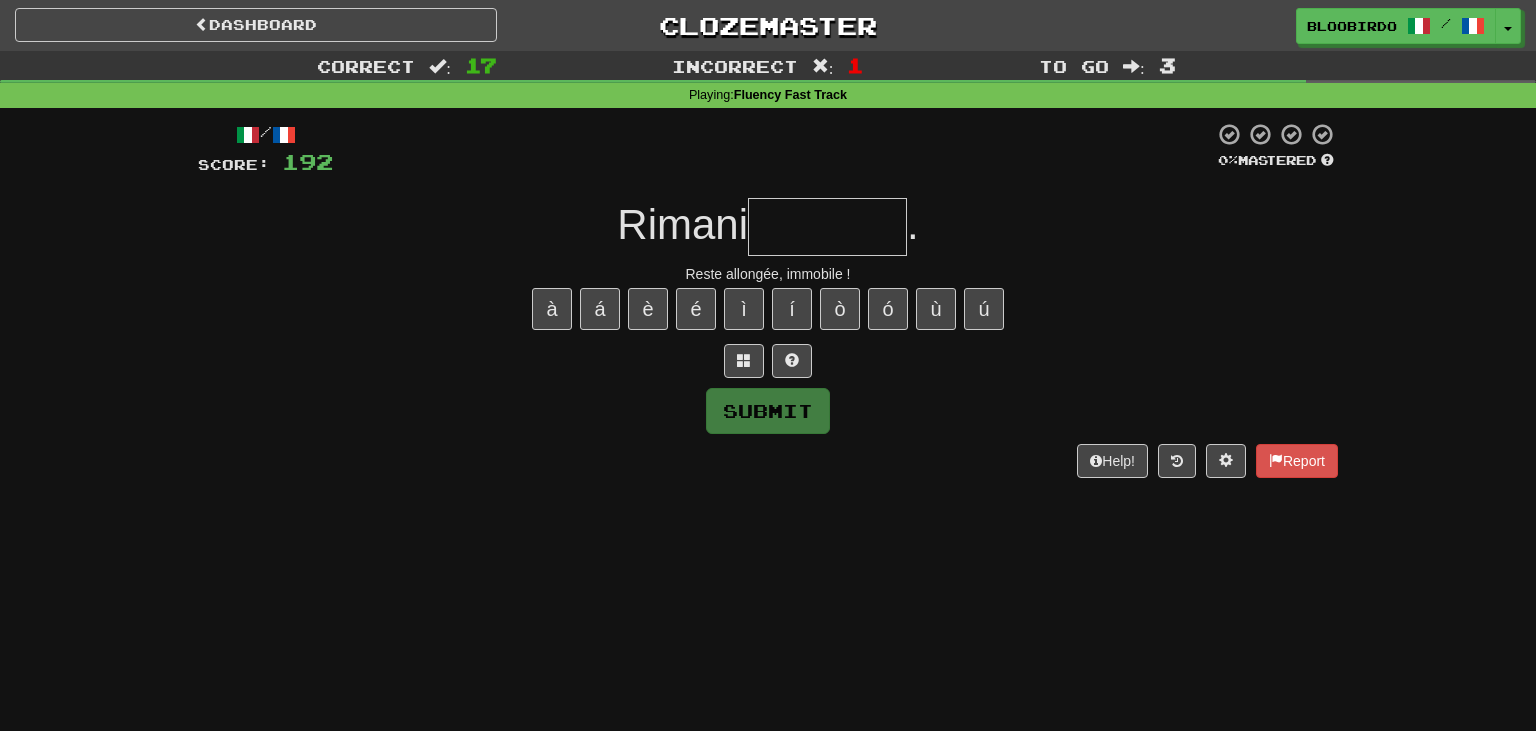 type on "*" 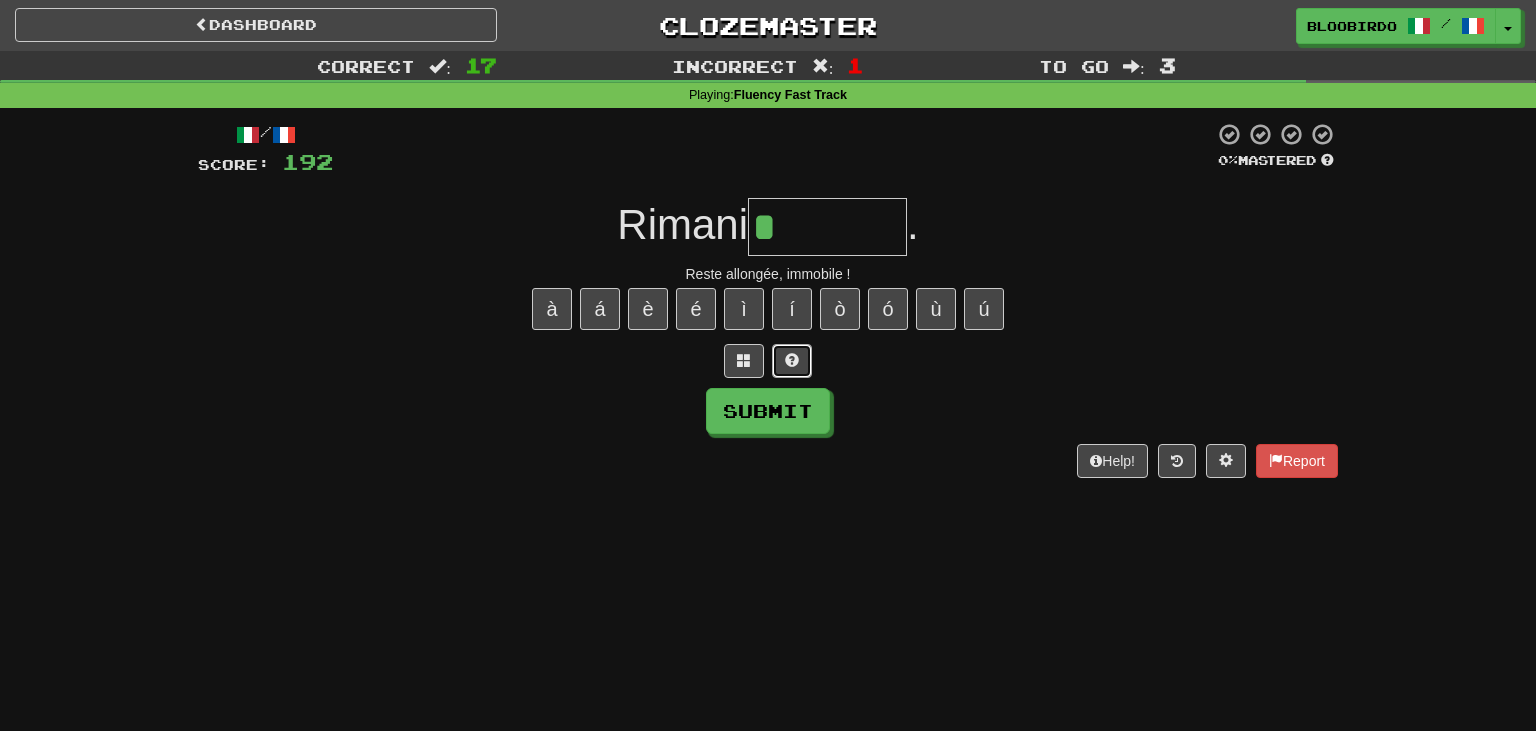 click at bounding box center [792, 360] 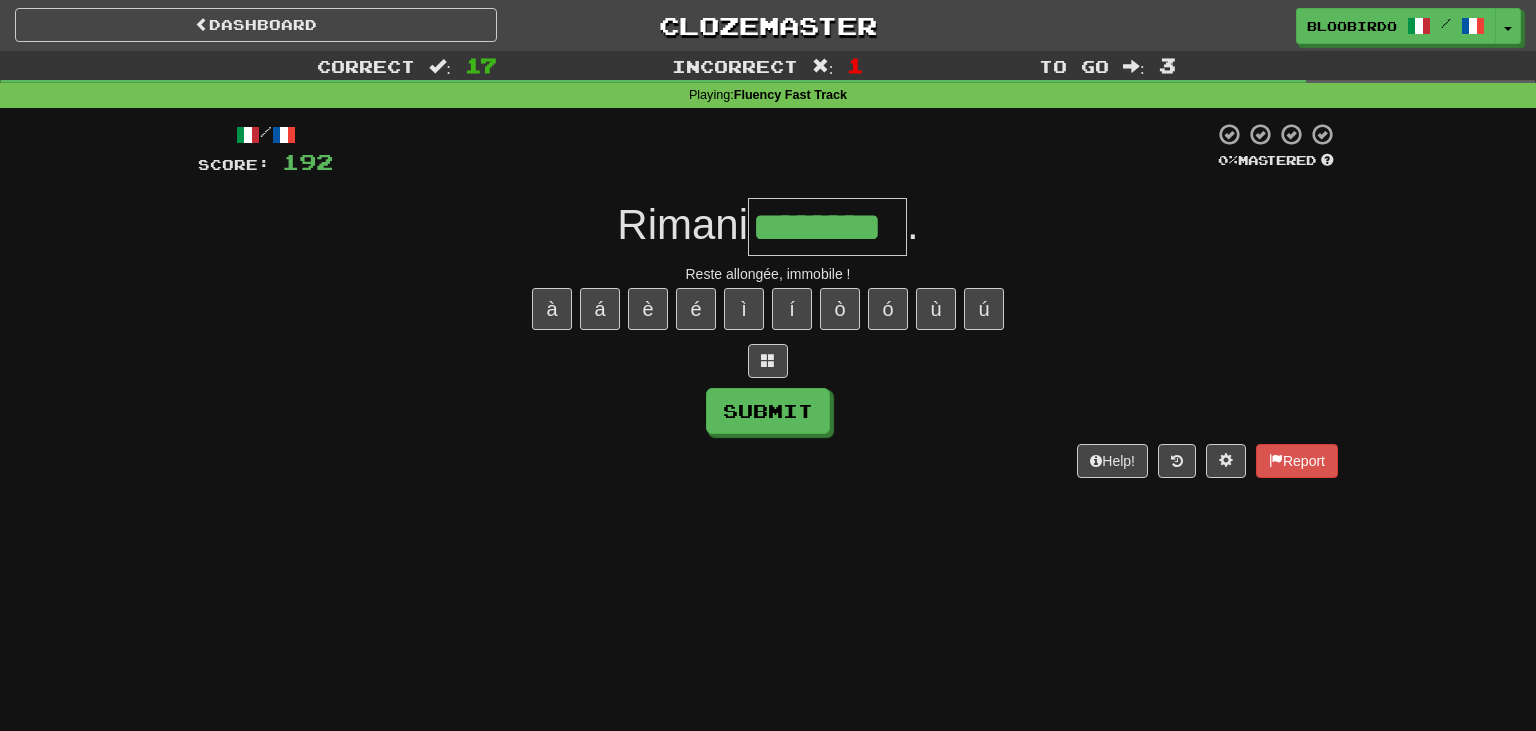 type on "********" 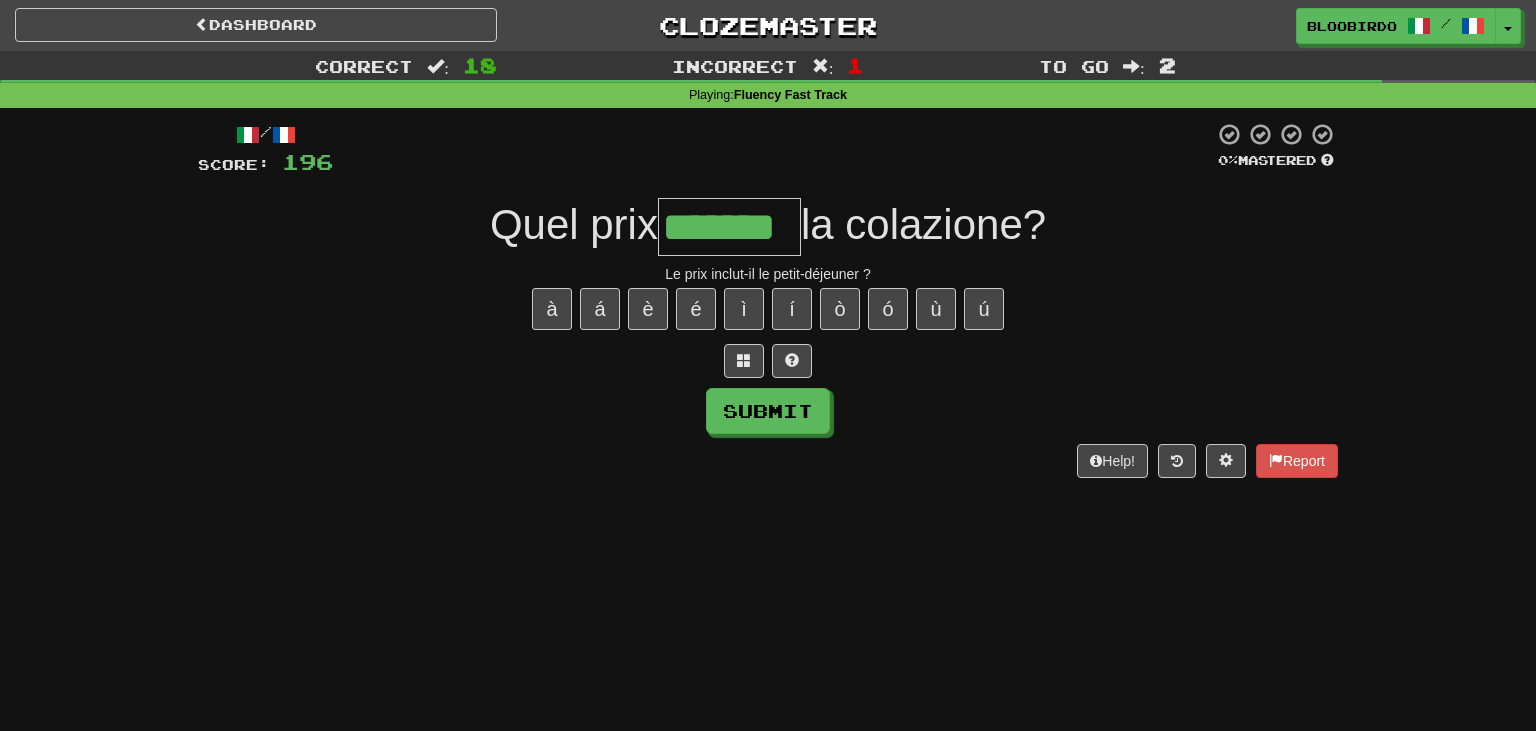 type on "*******" 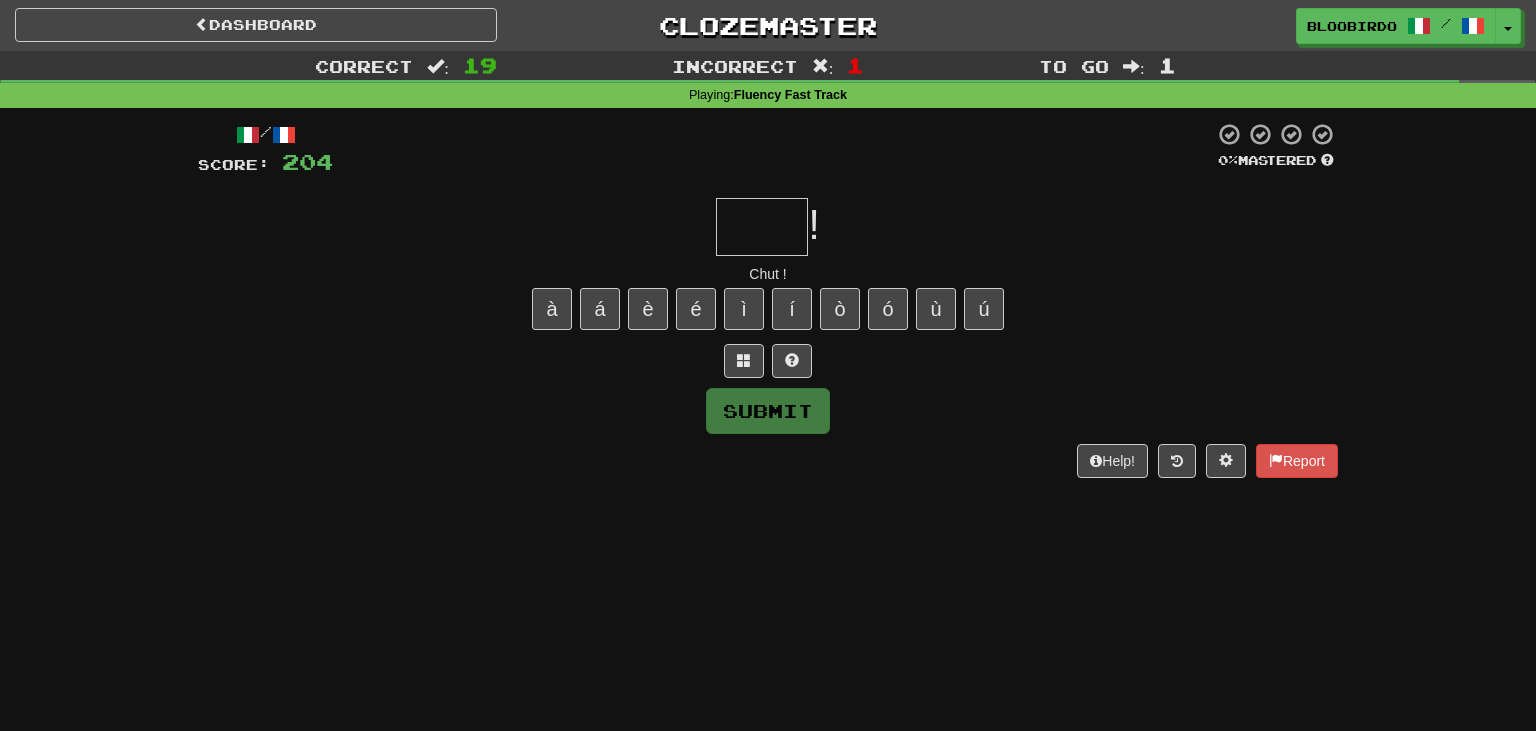 type on "*" 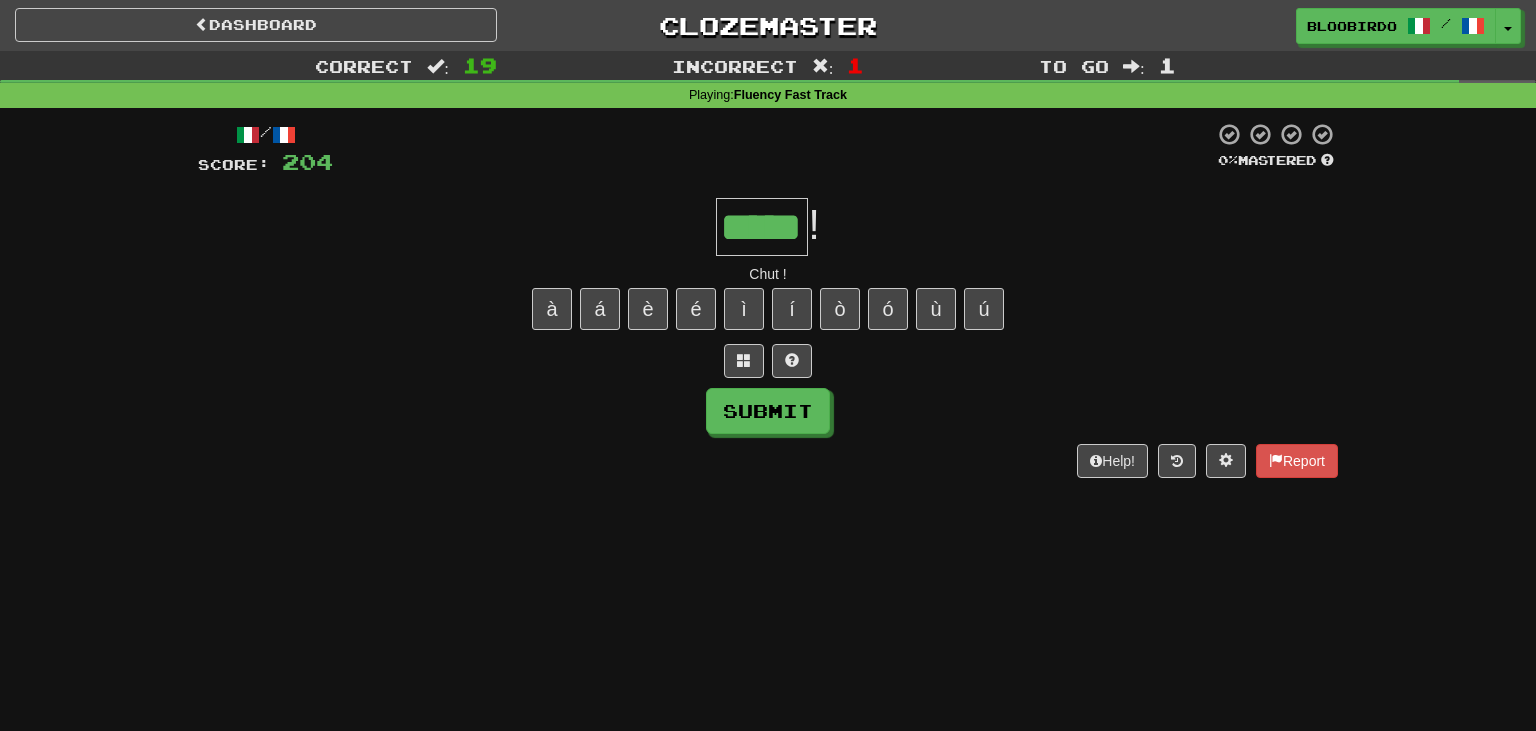type on "*****" 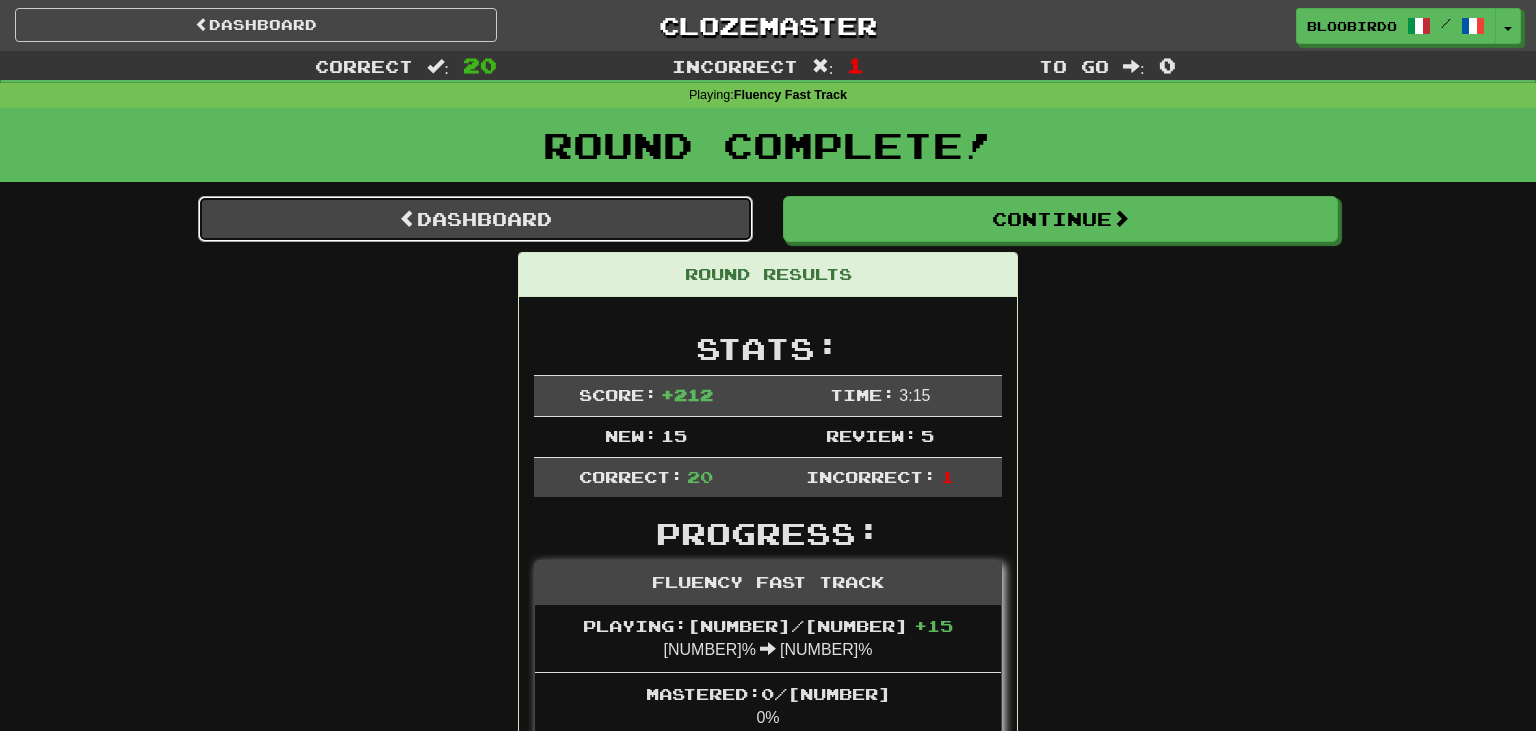 click on "Dashboard" at bounding box center [475, 219] 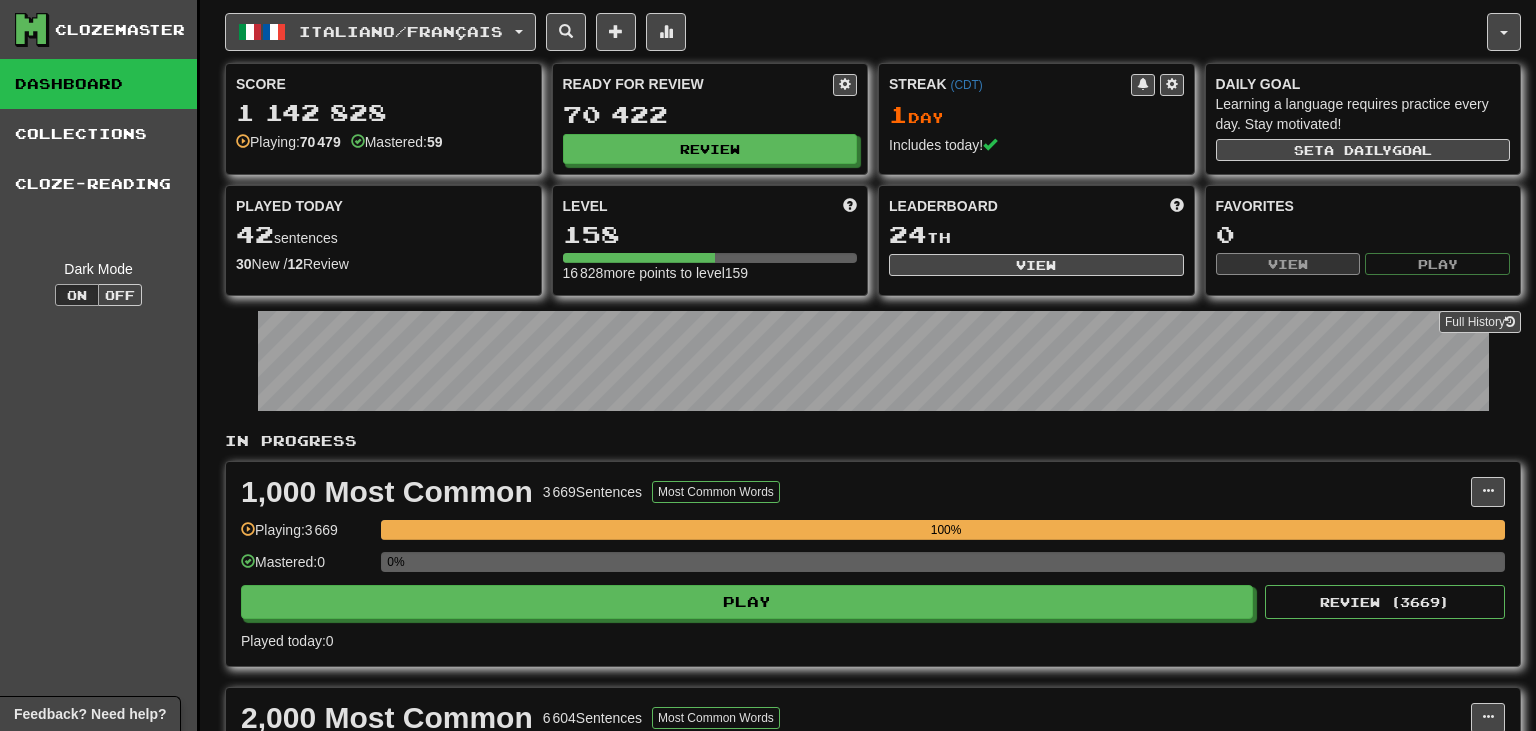 scroll, scrollTop: 0, scrollLeft: 0, axis: both 